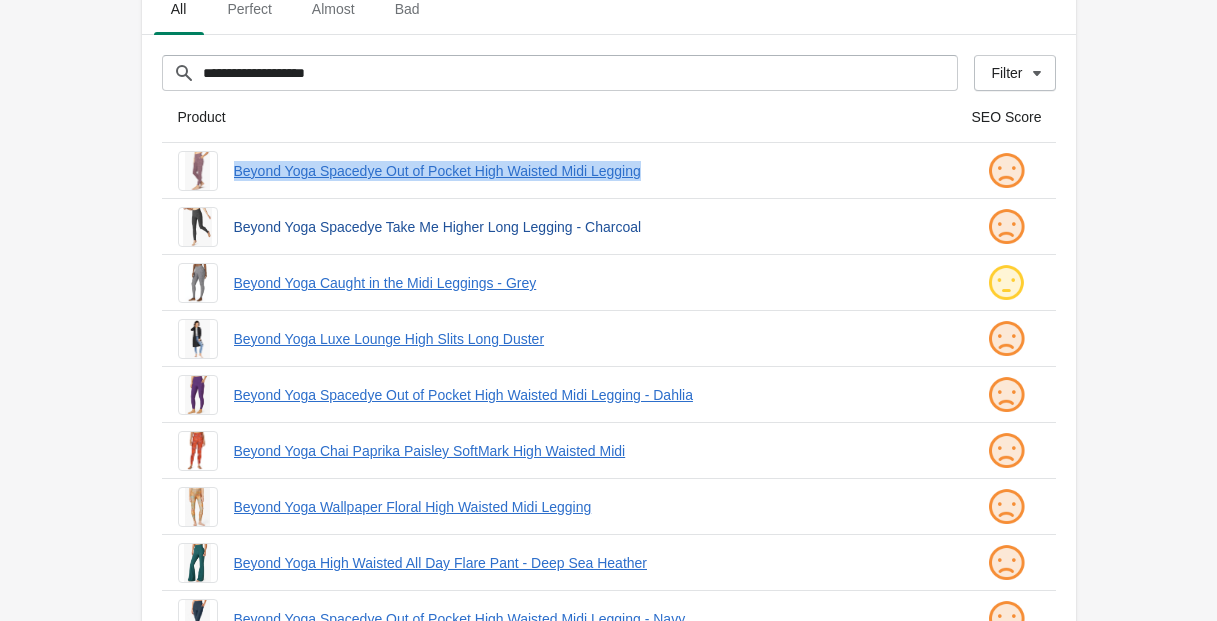 scroll, scrollTop: 89, scrollLeft: 0, axis: vertical 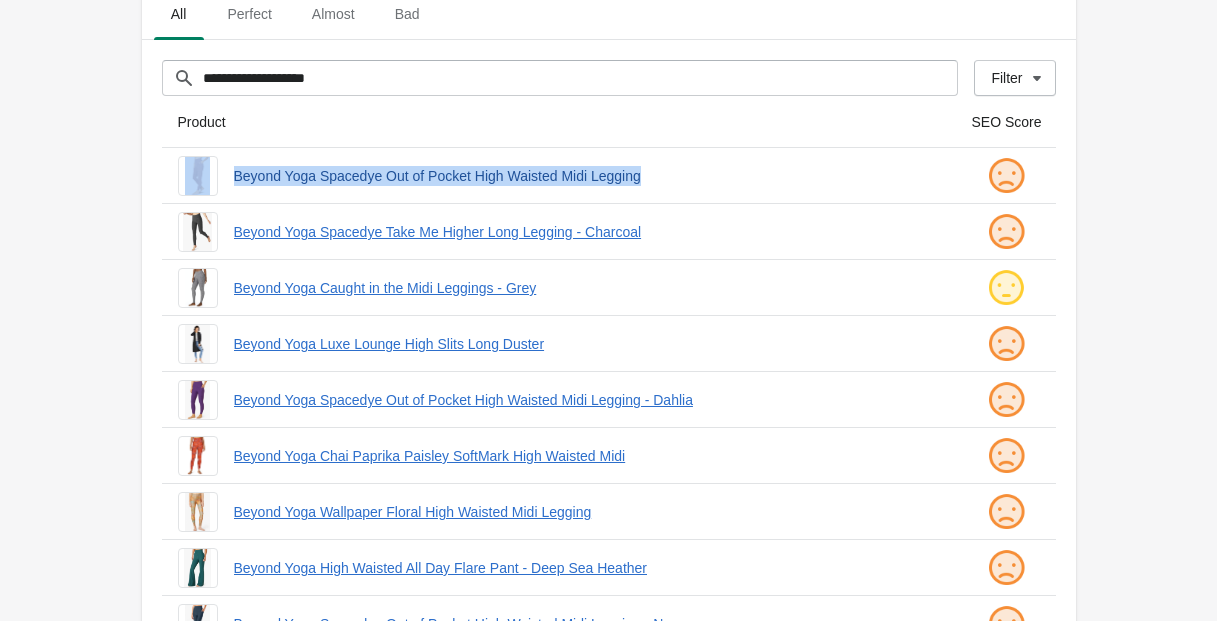 drag, startPoint x: 221, startPoint y: 171, endPoint x: 723, endPoint y: 169, distance: 502.004 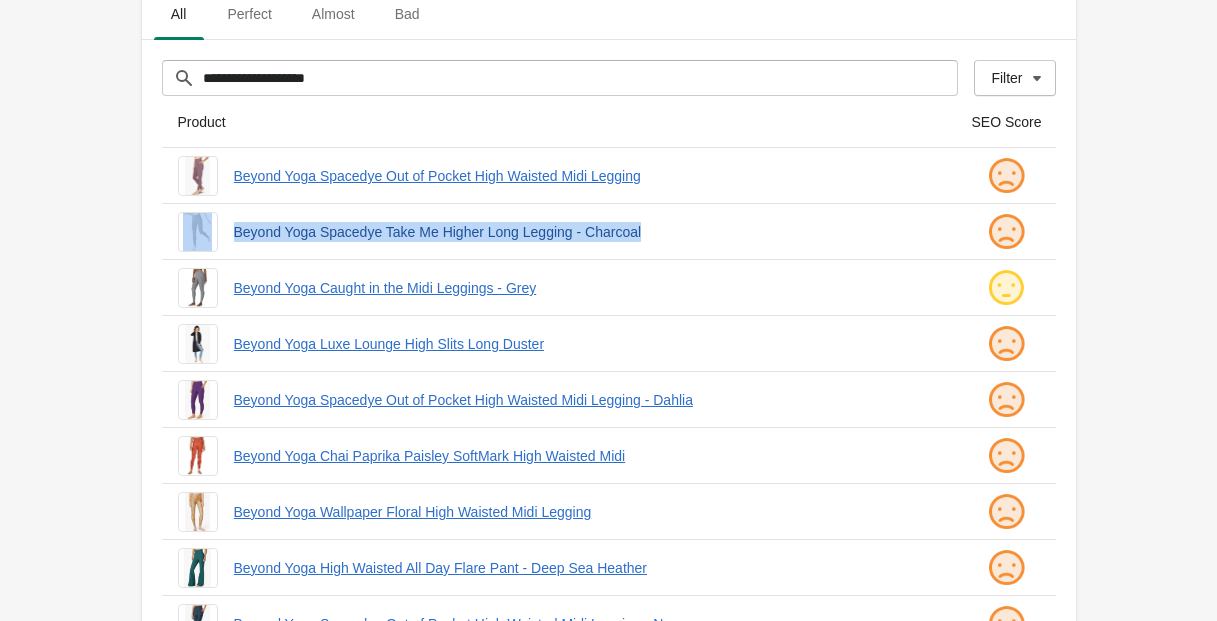 drag, startPoint x: 224, startPoint y: 229, endPoint x: 682, endPoint y: 241, distance: 458.15717 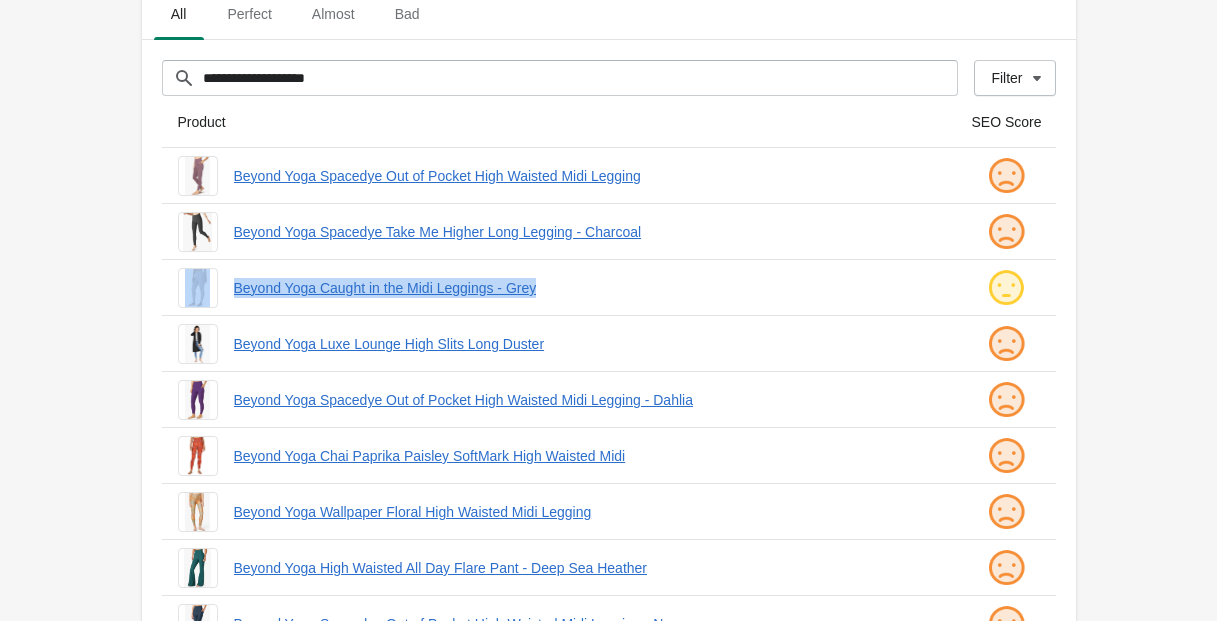drag, startPoint x: 223, startPoint y: 288, endPoint x: 634, endPoint y: 301, distance: 411.20554 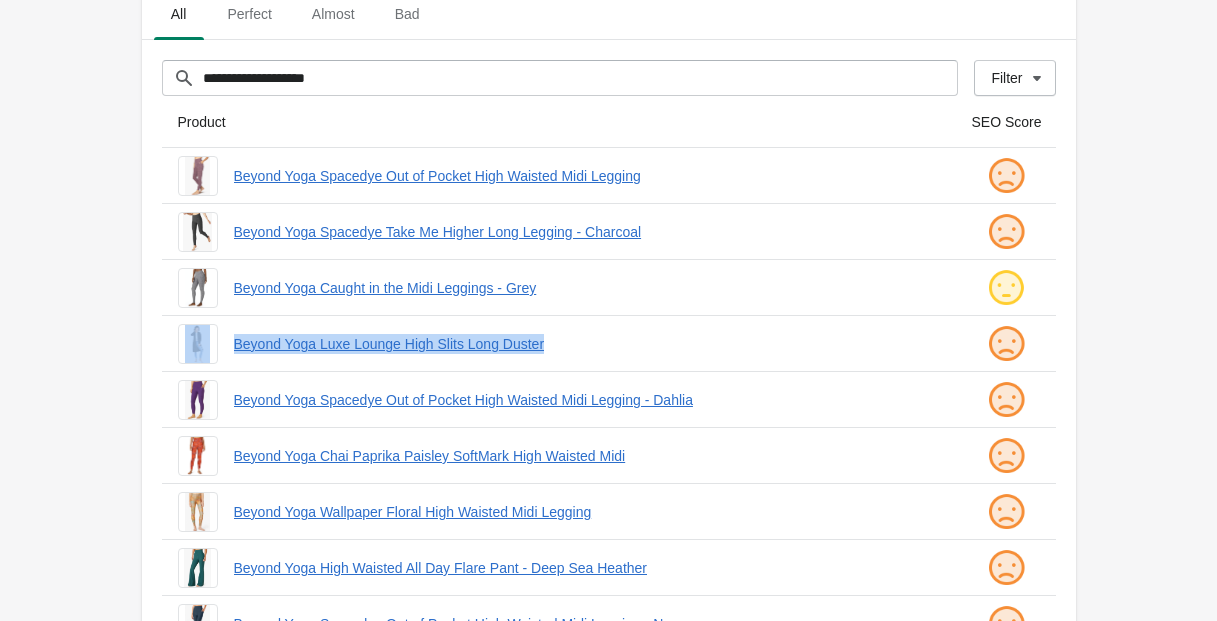 drag, startPoint x: 219, startPoint y: 337, endPoint x: 673, endPoint y: 360, distance: 454.5822 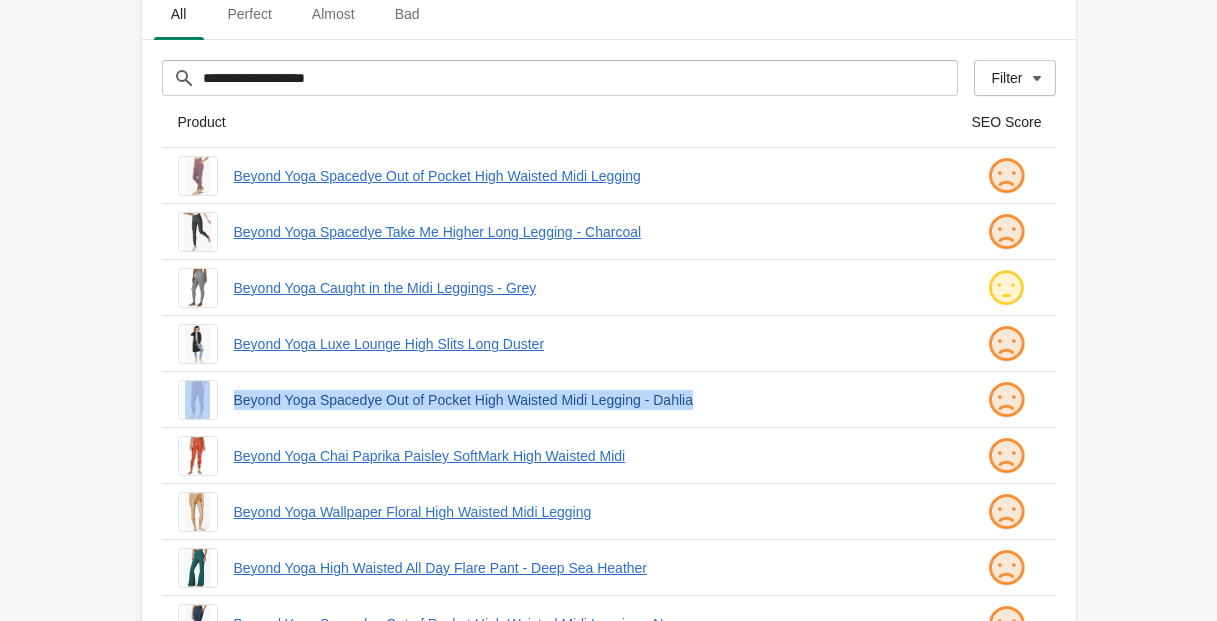 drag, startPoint x: 222, startPoint y: 397, endPoint x: 773, endPoint y: 404, distance: 551.04443 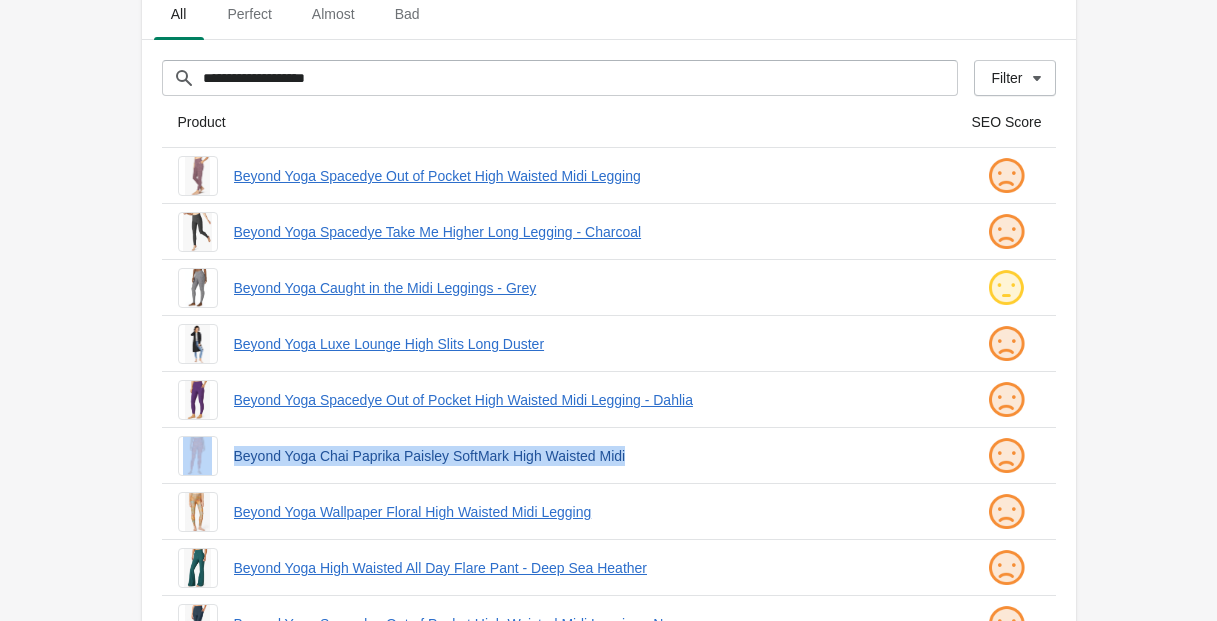 drag, startPoint x: 222, startPoint y: 453, endPoint x: 675, endPoint y: 460, distance: 453.05408 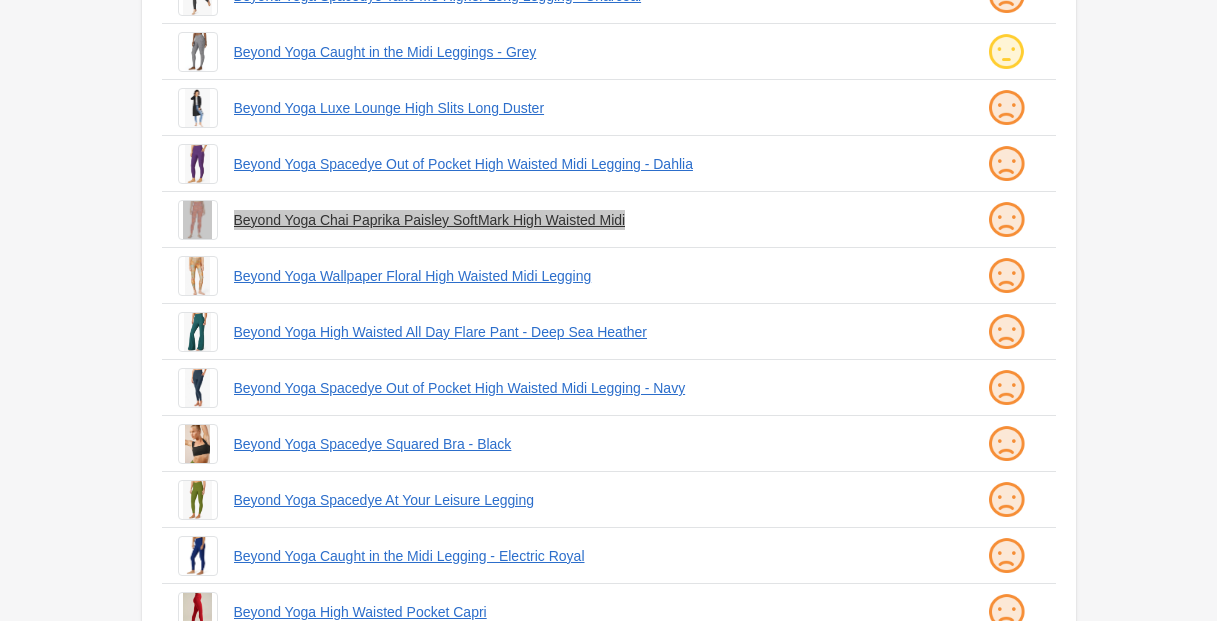 scroll, scrollTop: 370, scrollLeft: 0, axis: vertical 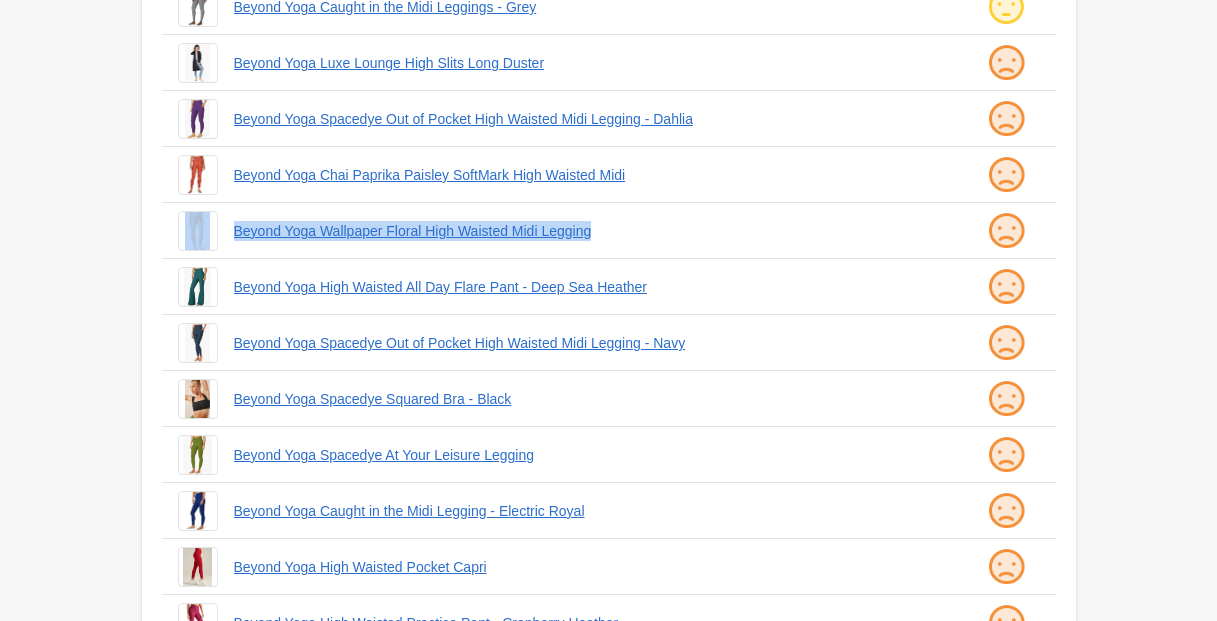 drag, startPoint x: 221, startPoint y: 233, endPoint x: 679, endPoint y: 243, distance: 458.10916 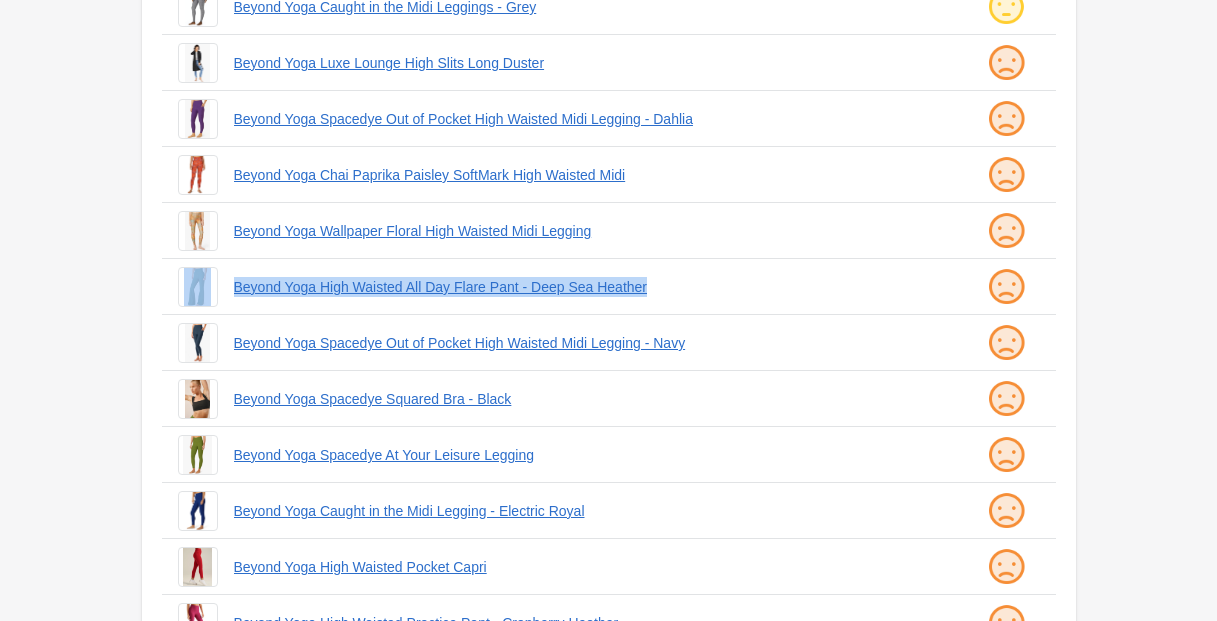 drag, startPoint x: 223, startPoint y: 286, endPoint x: 756, endPoint y: 302, distance: 533.2401 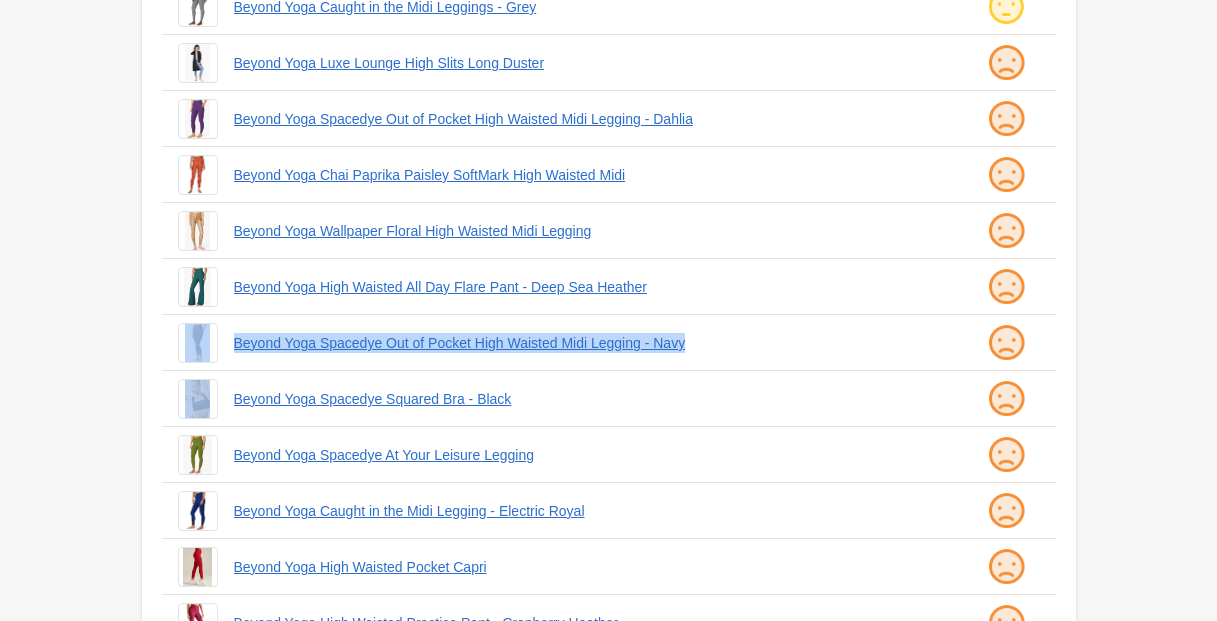 drag, startPoint x: 223, startPoint y: 339, endPoint x: 862, endPoint y: 371, distance: 639.8007 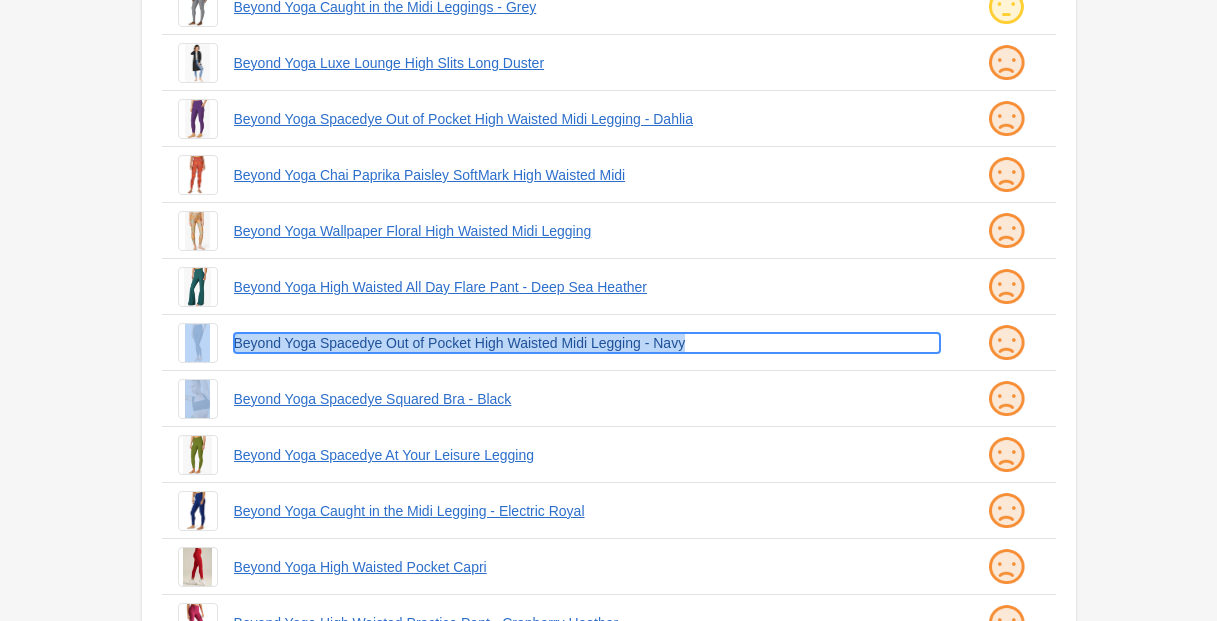 click on "Beyond Yoga Spacedye Out of Pocket High Waisted Midi Legging - Navy" at bounding box center [587, 343] 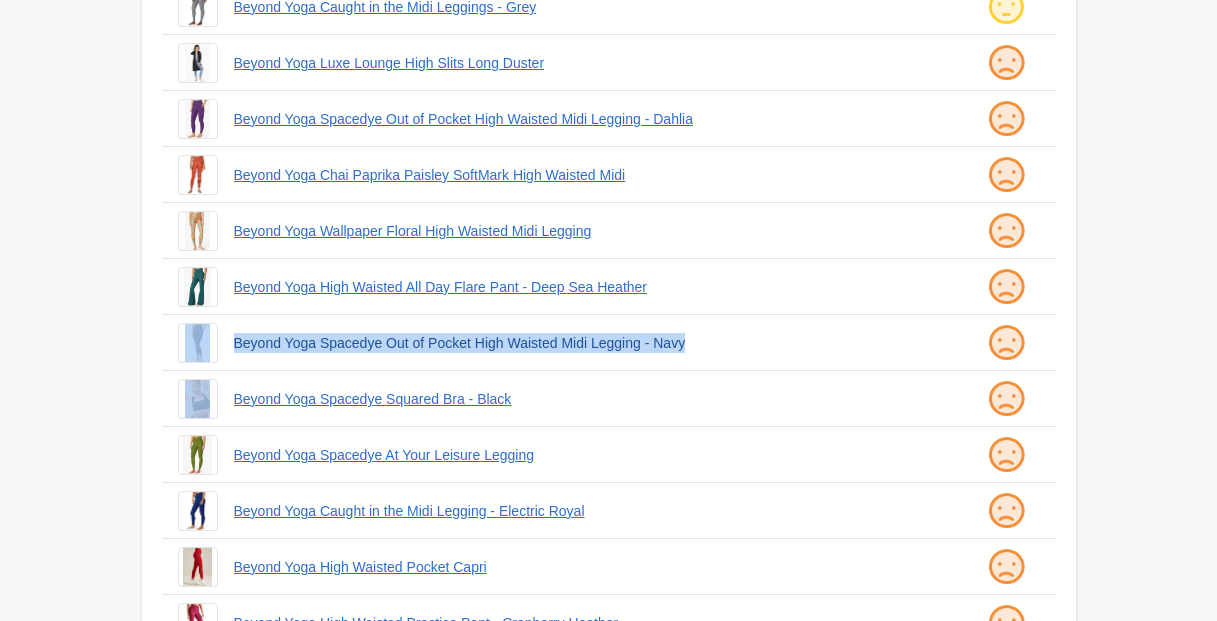 scroll, scrollTop: 0, scrollLeft: 0, axis: both 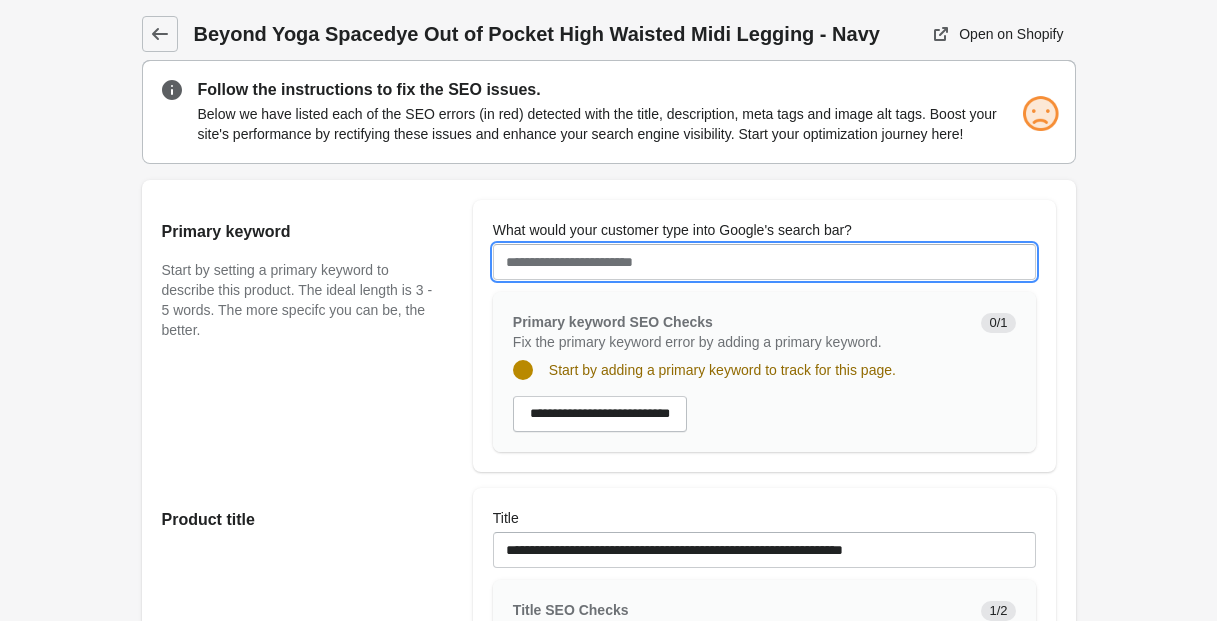 click on "What would your customer type into Google's search bar?" at bounding box center (764, 262) 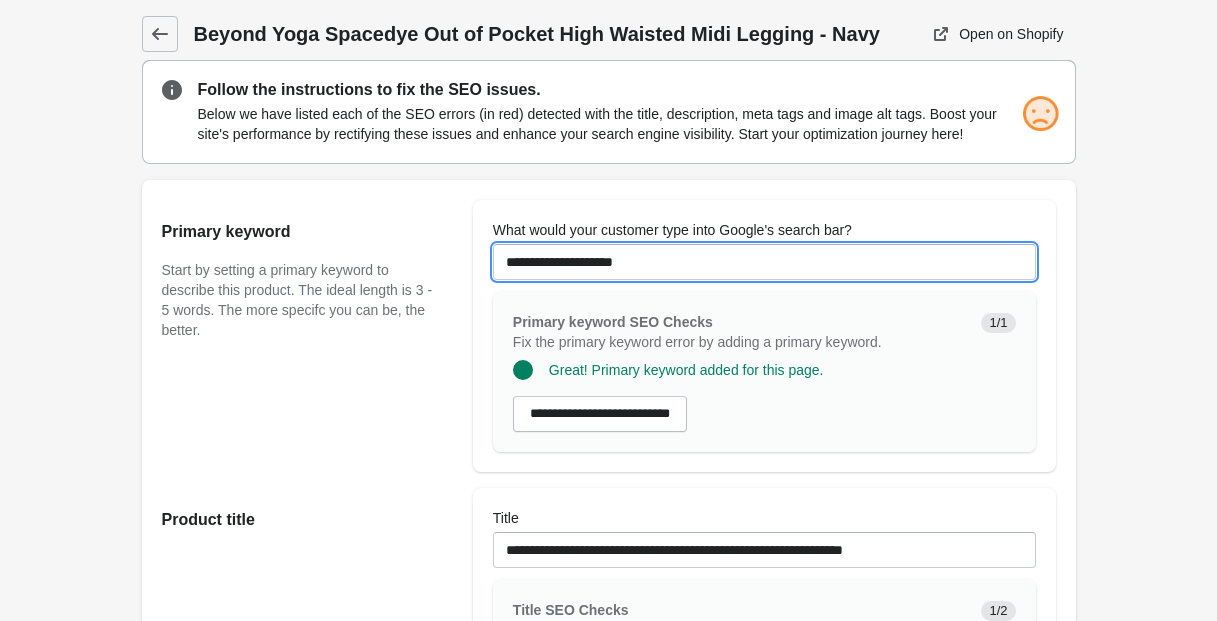 type on "**********" 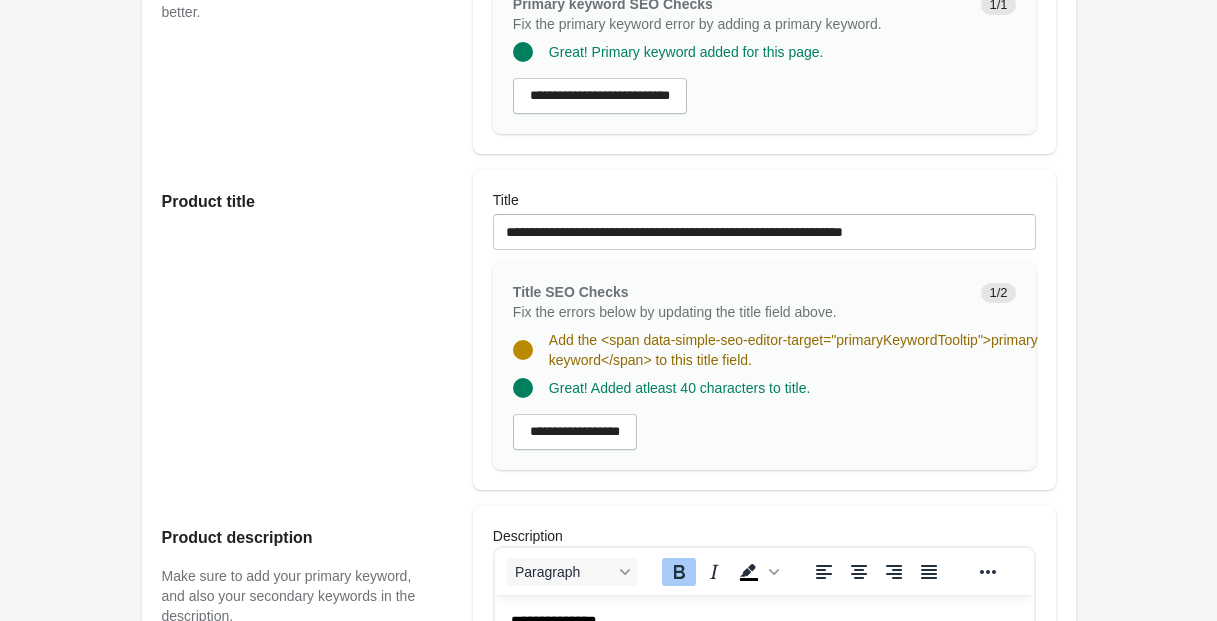 scroll, scrollTop: 323, scrollLeft: 0, axis: vertical 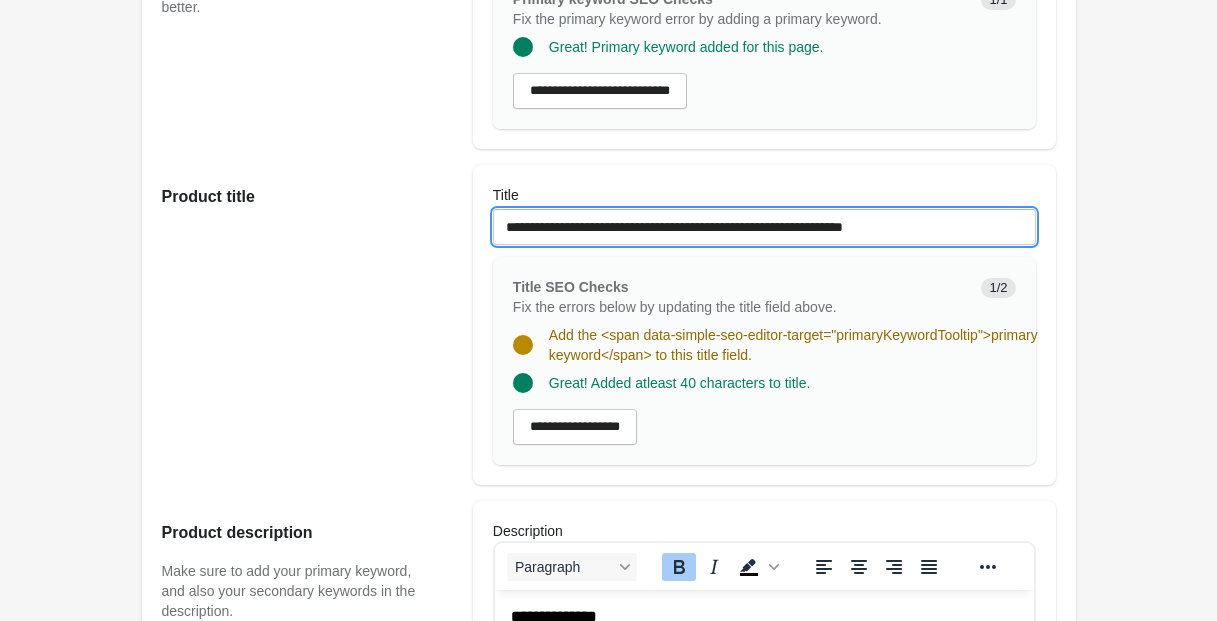 drag, startPoint x: 595, startPoint y: 247, endPoint x: 469, endPoint y: 239, distance: 126.253716 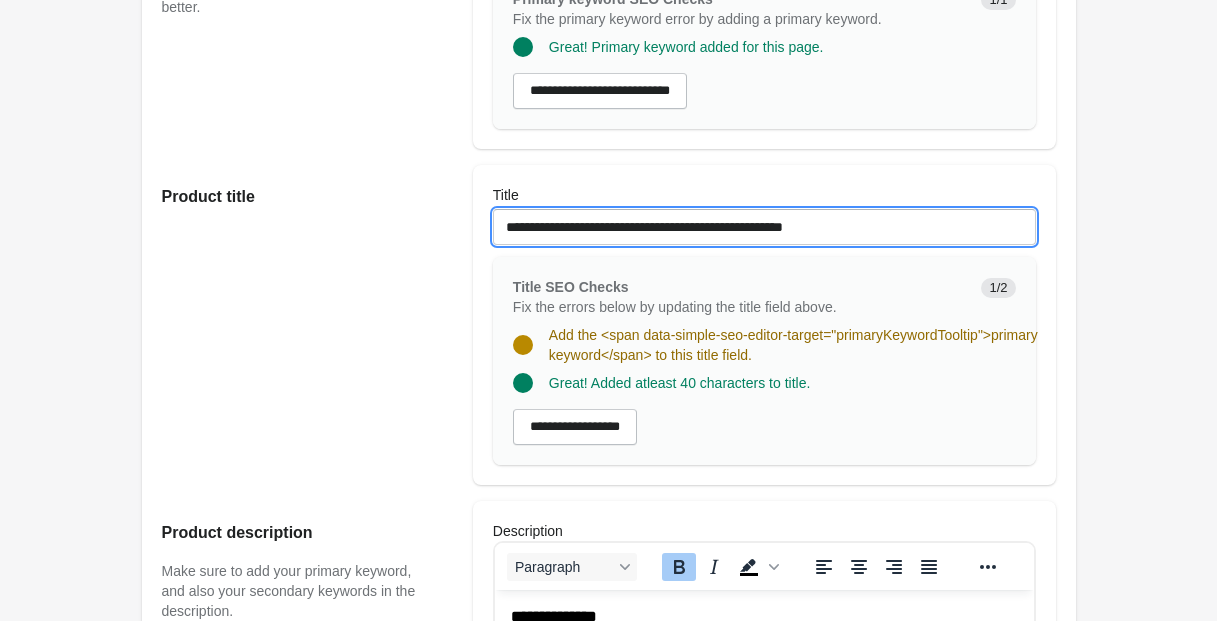 click on "**********" at bounding box center [764, 227] 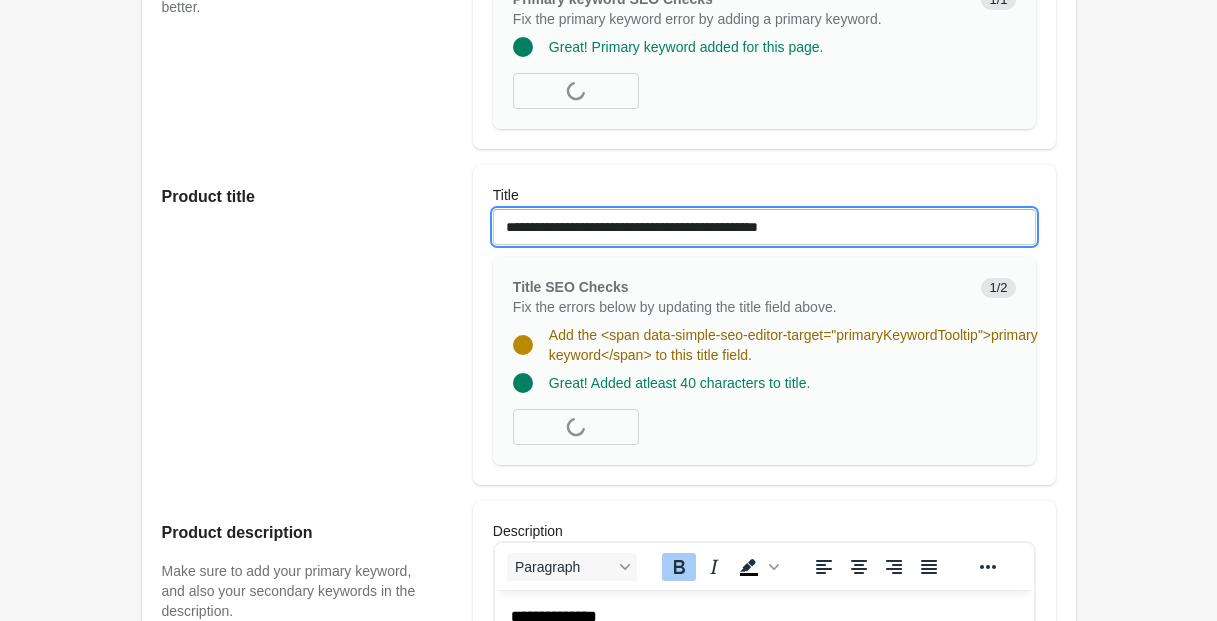 scroll, scrollTop: 258, scrollLeft: 0, axis: vertical 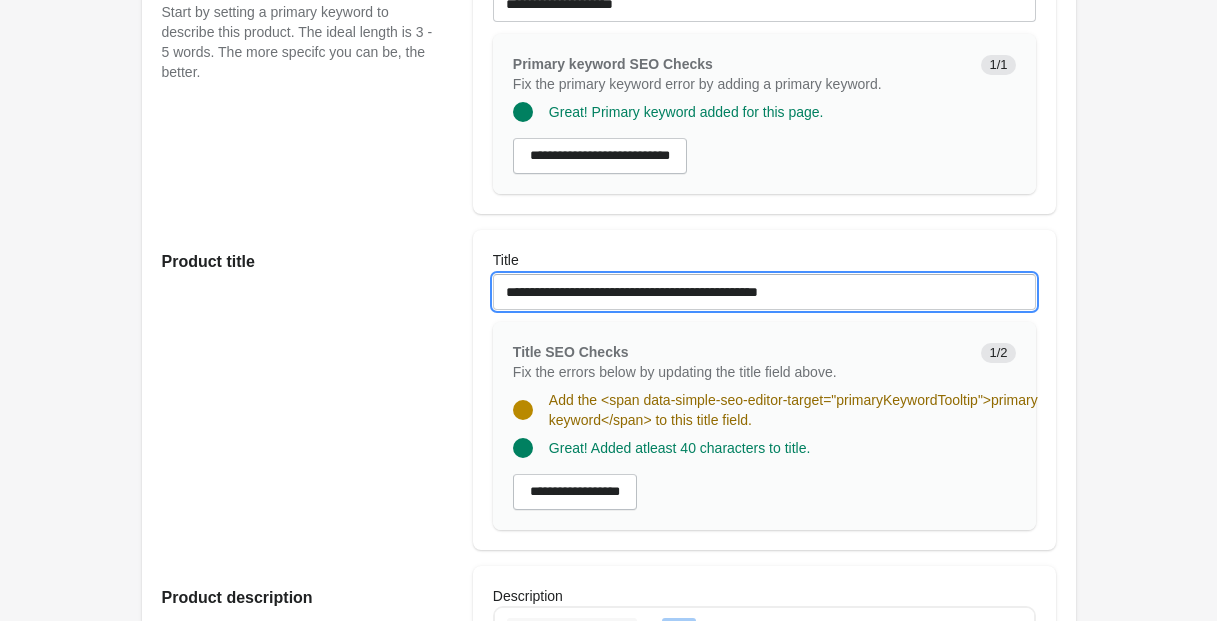 click on "**********" at bounding box center (764, 292) 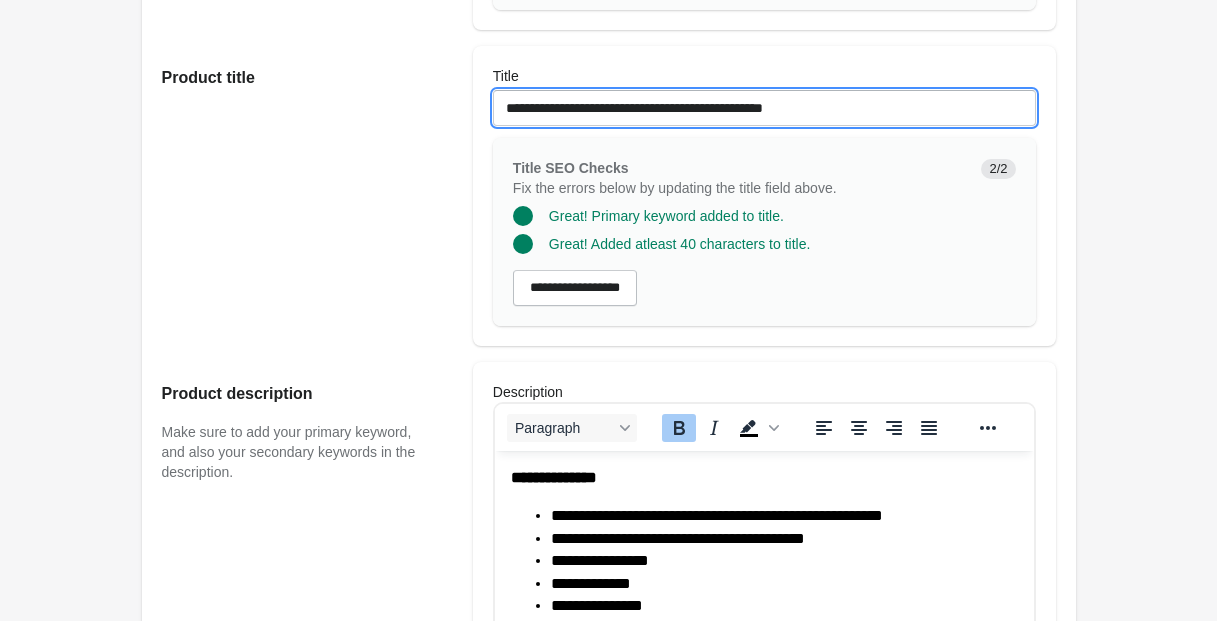 scroll, scrollTop: 434, scrollLeft: 0, axis: vertical 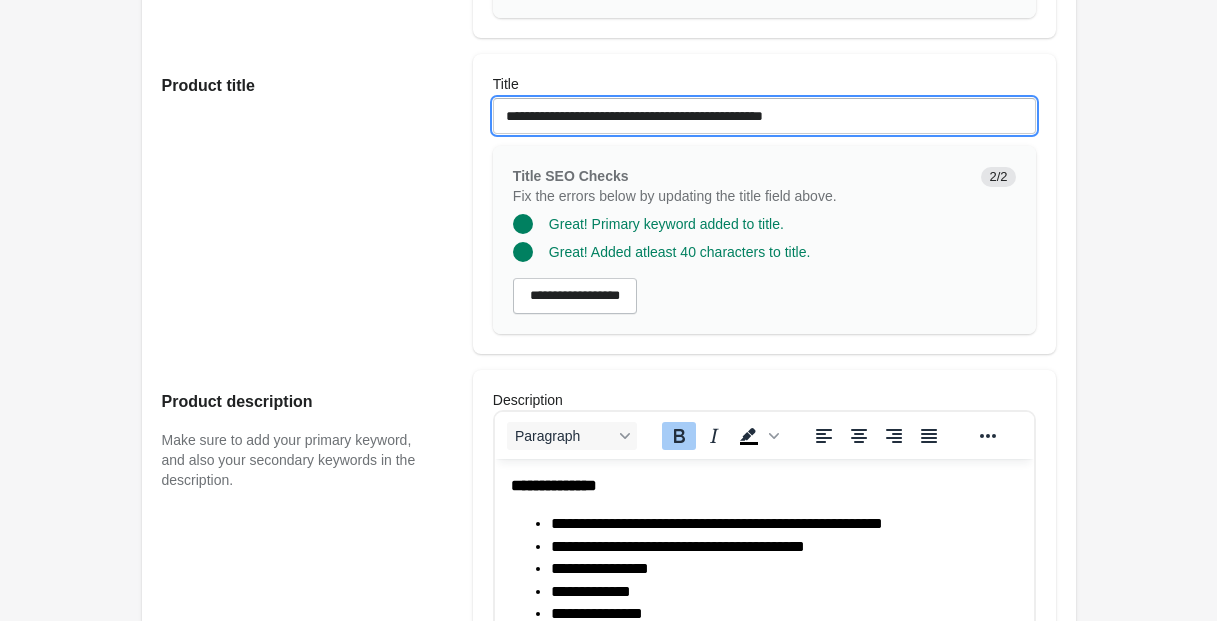 drag, startPoint x: 504, startPoint y: 134, endPoint x: 909, endPoint y: 130, distance: 405.01974 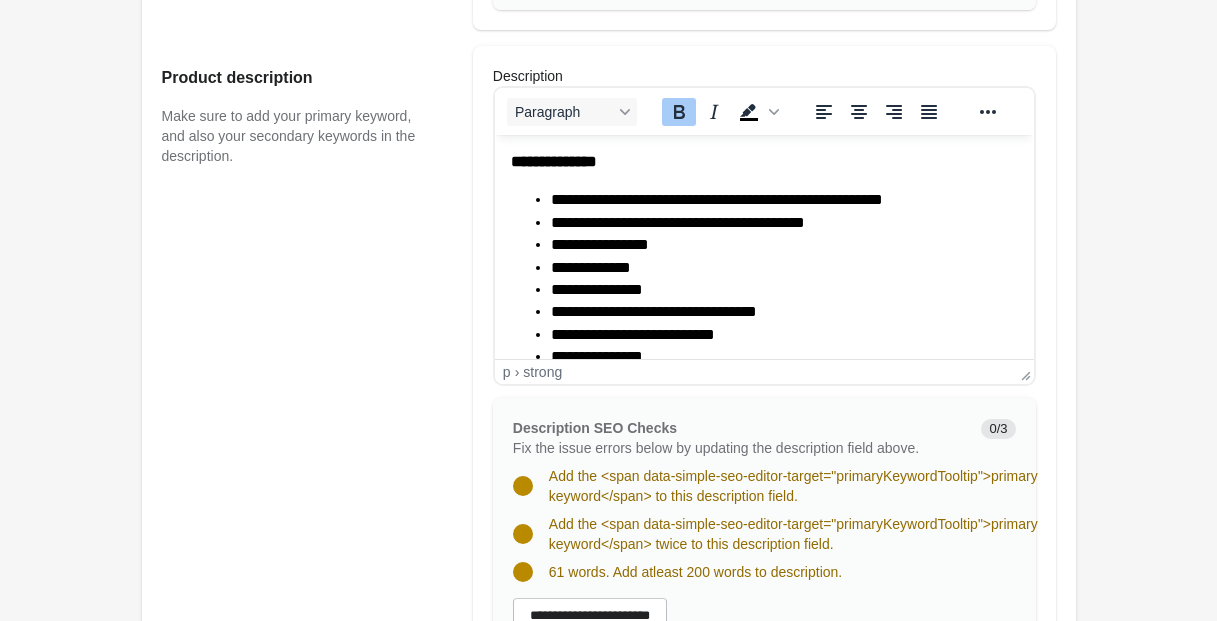 scroll, scrollTop: 768, scrollLeft: 0, axis: vertical 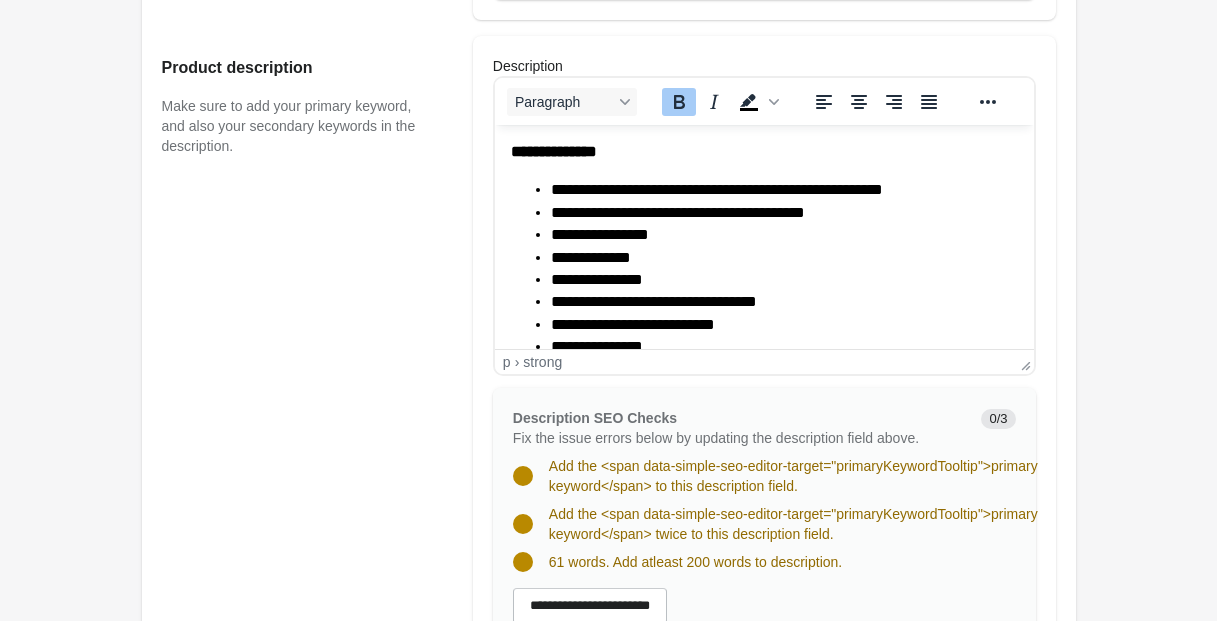 click on "**********" at bounding box center (553, 151) 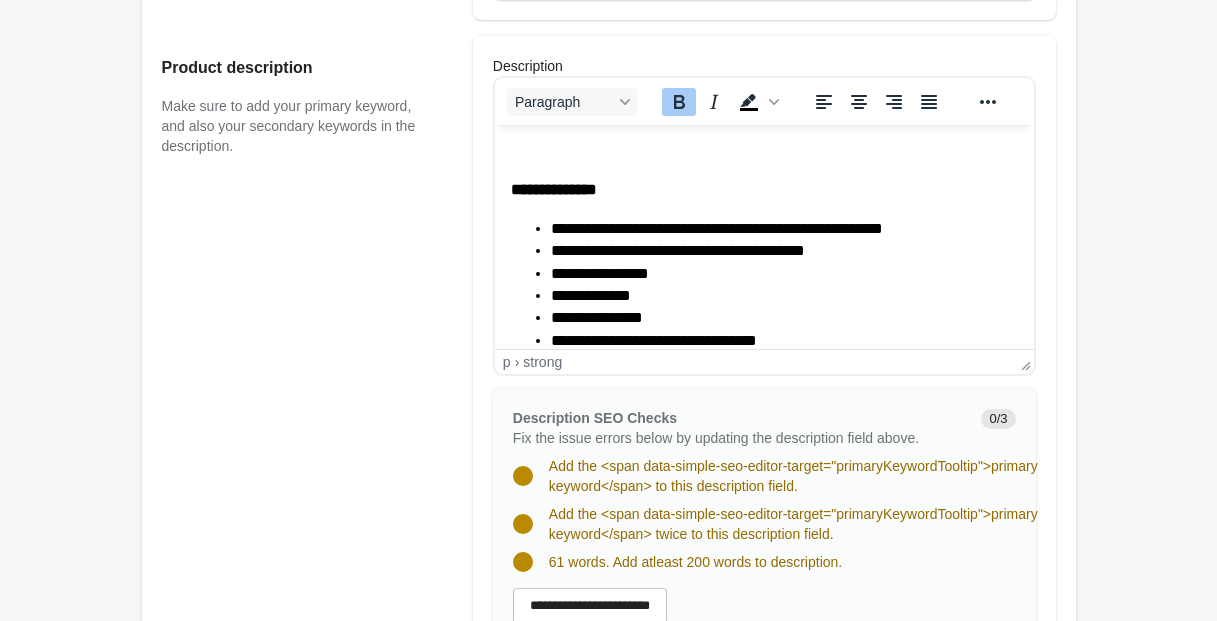 click at bounding box center [763, 152] 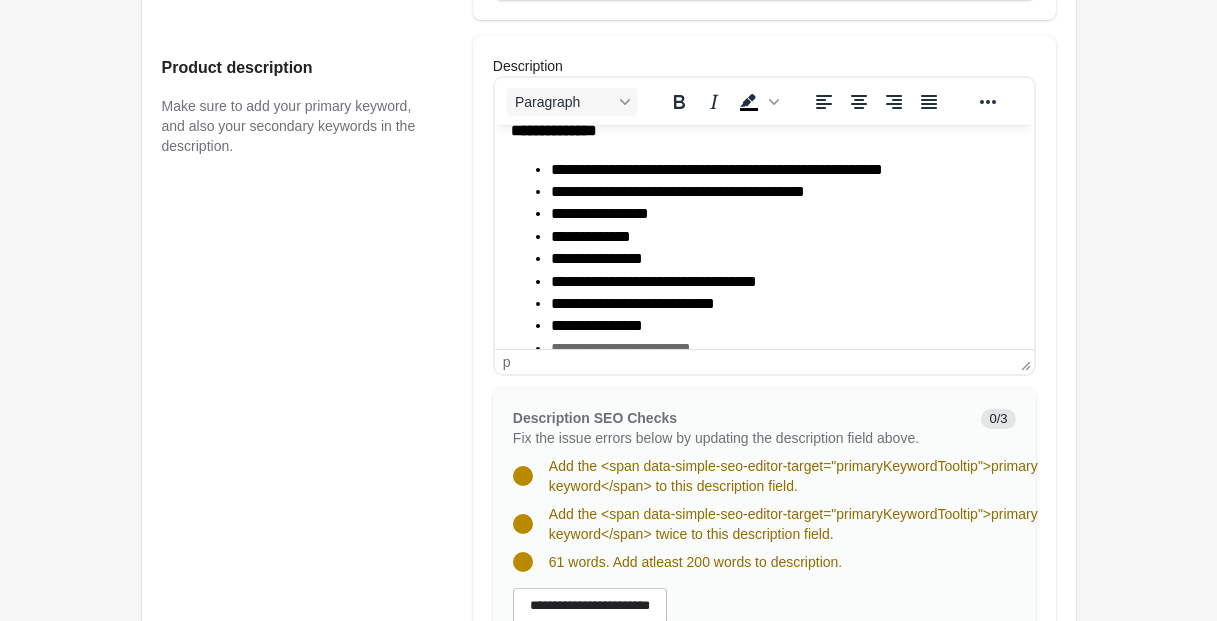 scroll, scrollTop: 560, scrollLeft: 0, axis: vertical 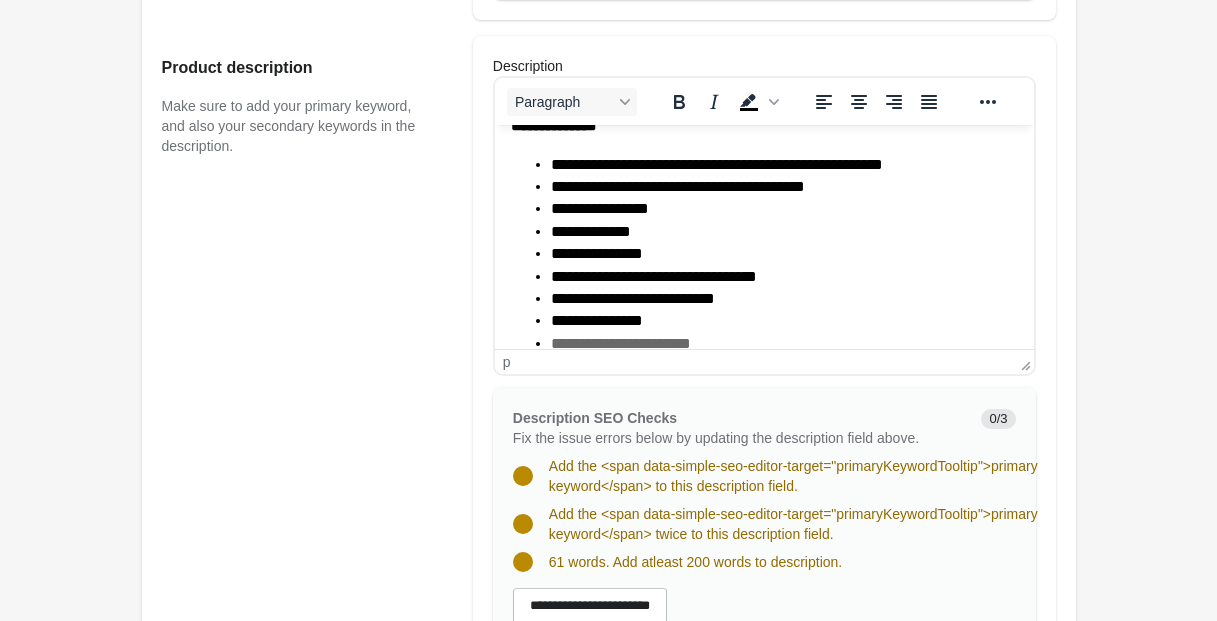 click on "**********" 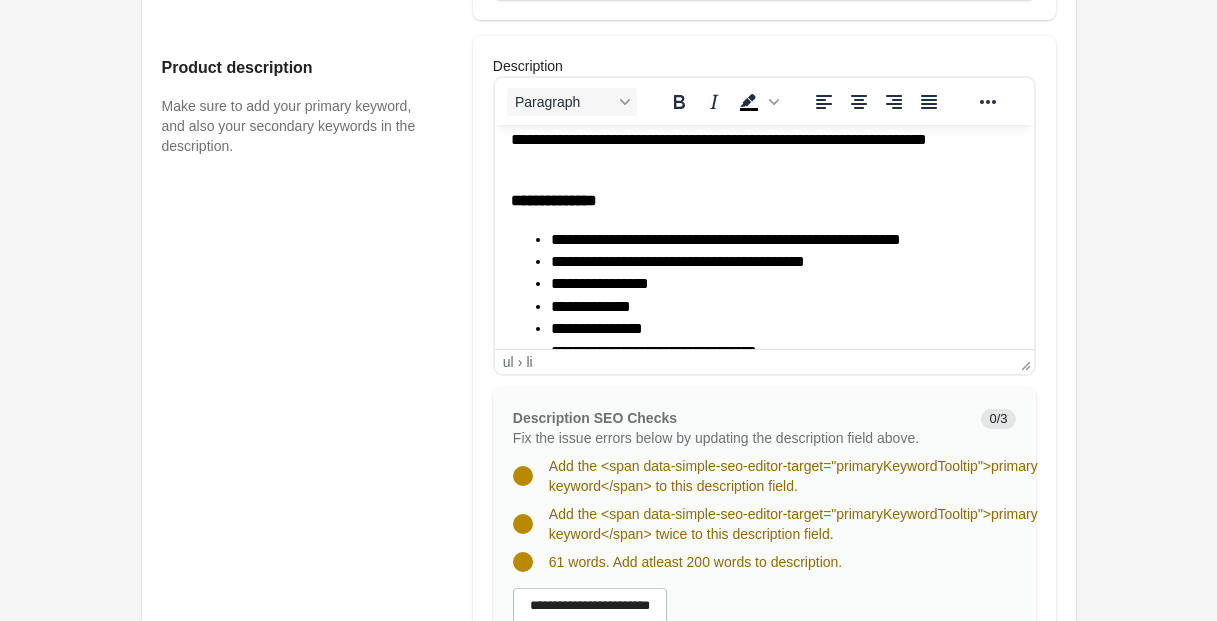 scroll, scrollTop: 477, scrollLeft: 0, axis: vertical 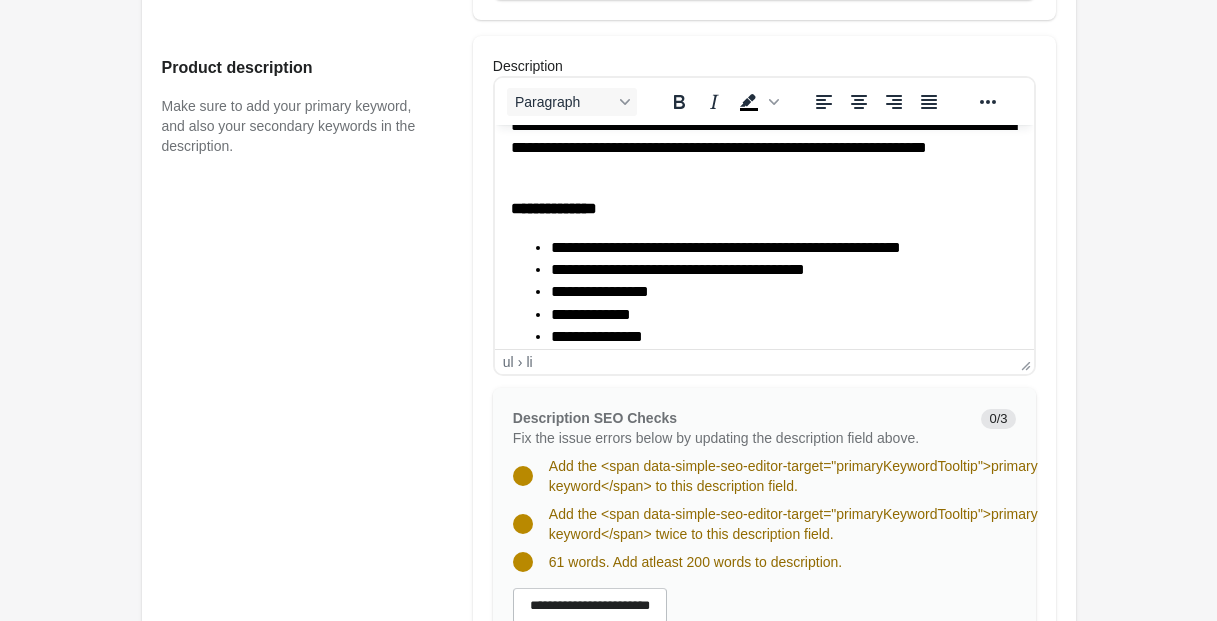 click on "**********" at bounding box center [553, 208] 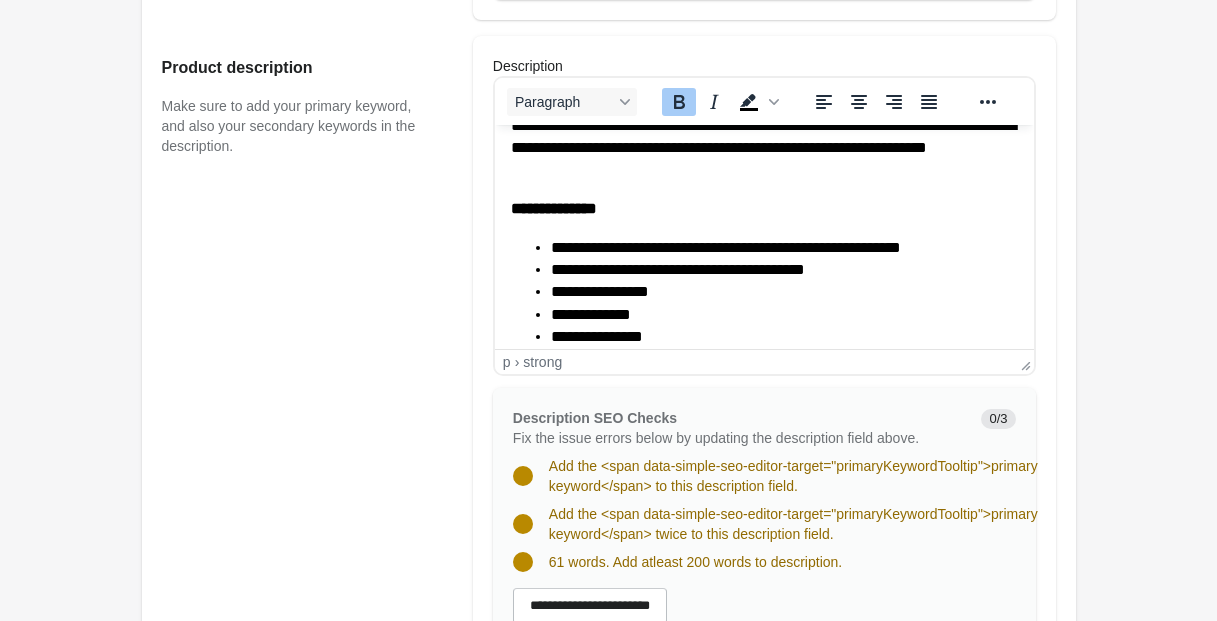 click on "**********" at bounding box center [553, 208] 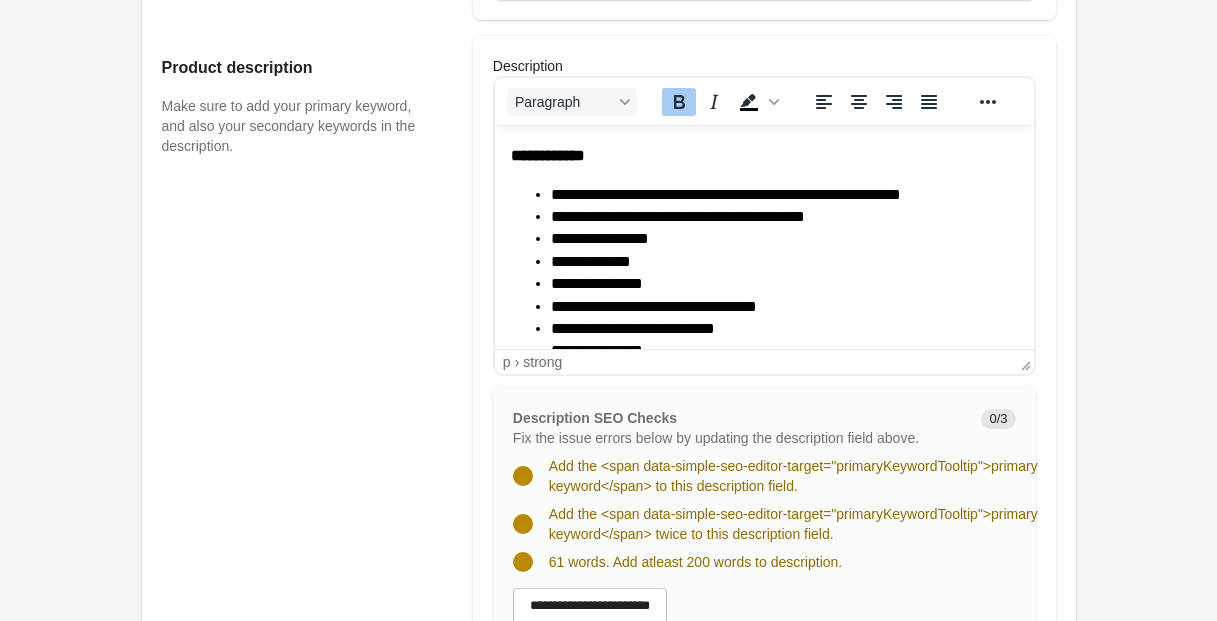 scroll, scrollTop: 572, scrollLeft: 0, axis: vertical 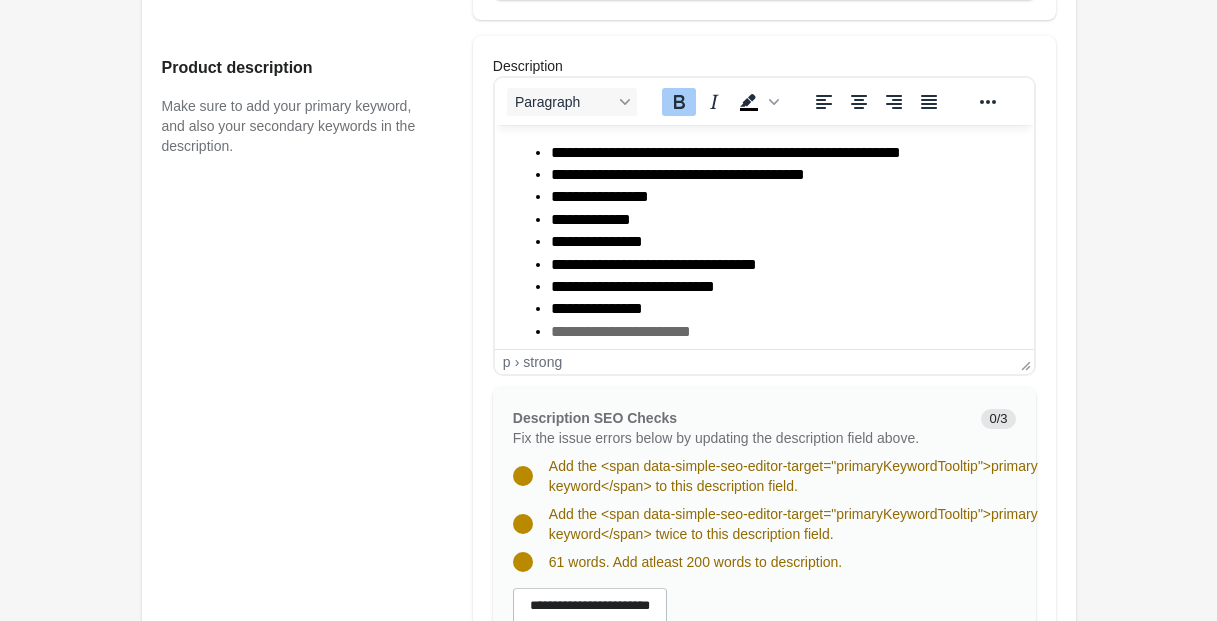 click on "**********" 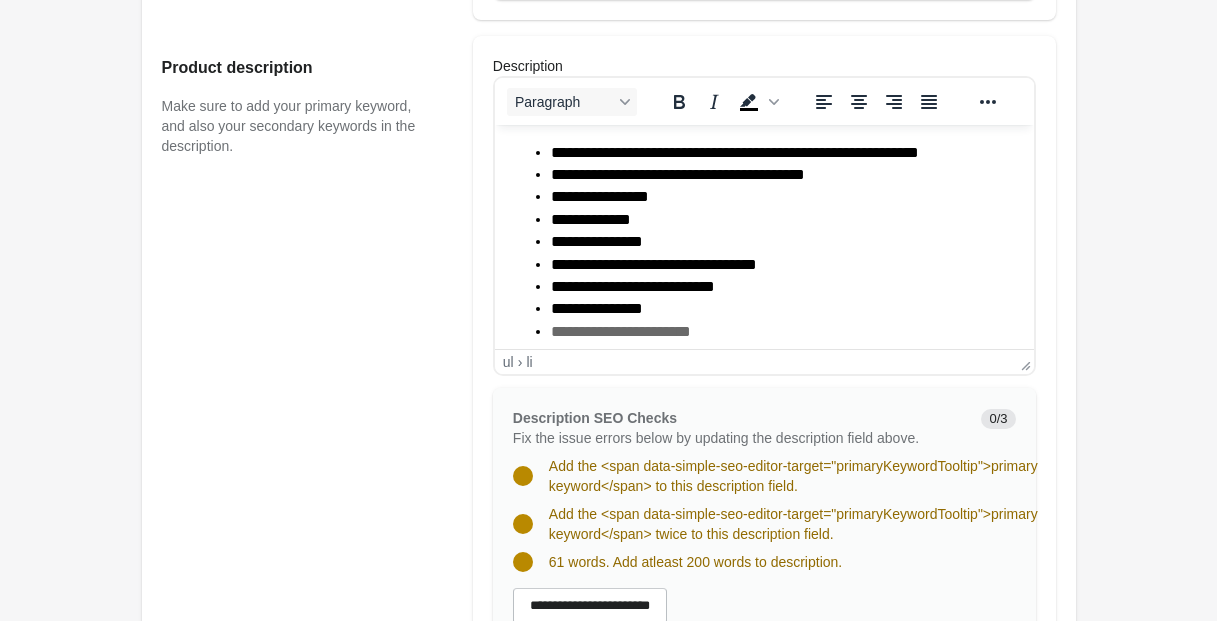 click on "*****" 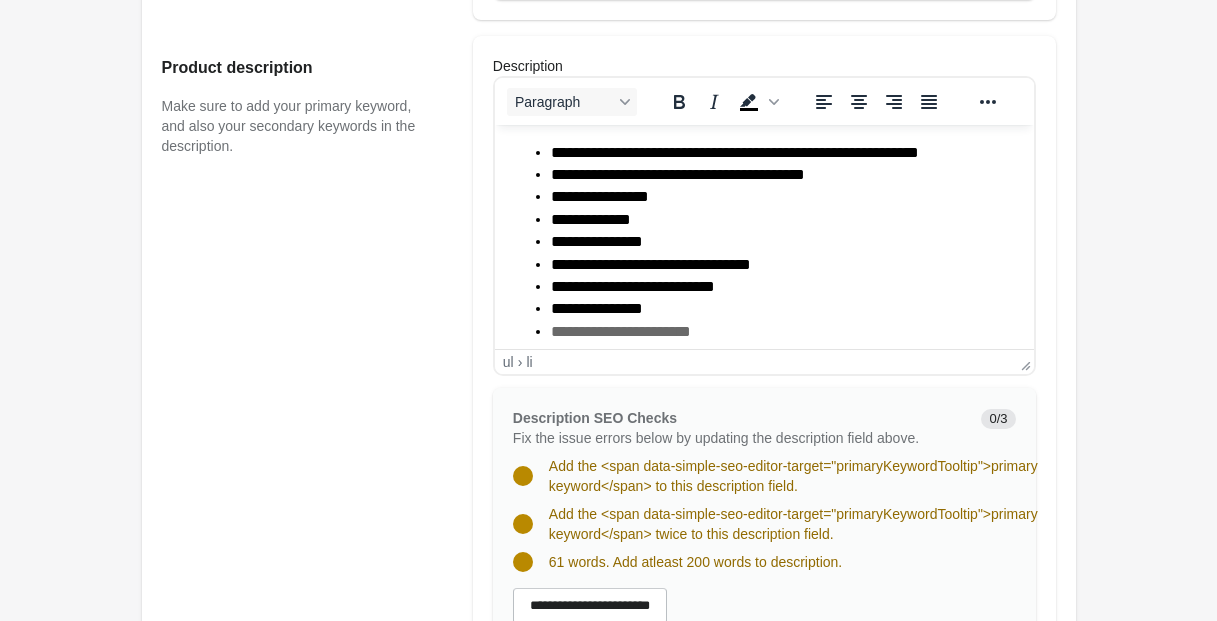 click on "**********" at bounding box center (783, 242) 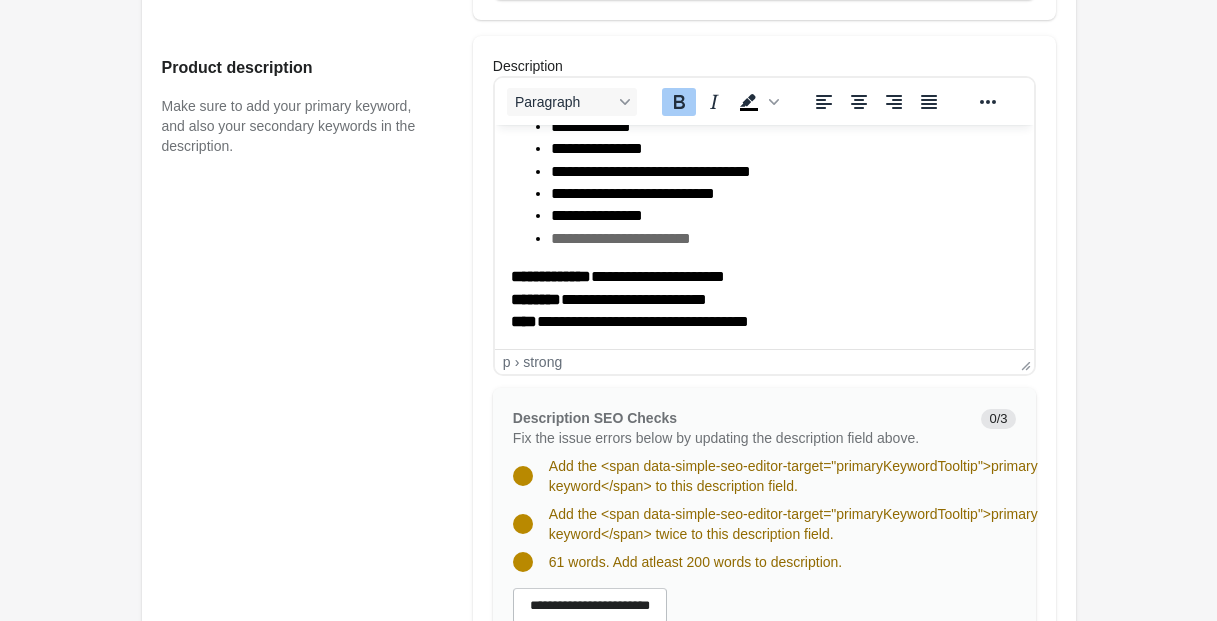 click on "**********" at bounding box center (550, 276) 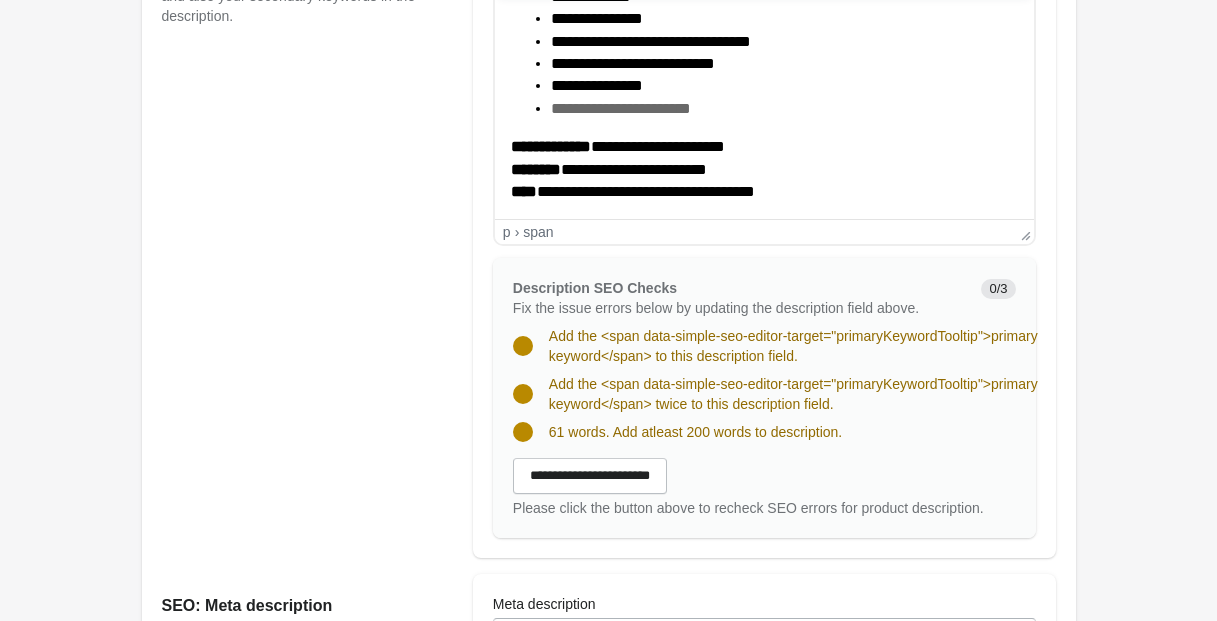 scroll, scrollTop: 922, scrollLeft: 0, axis: vertical 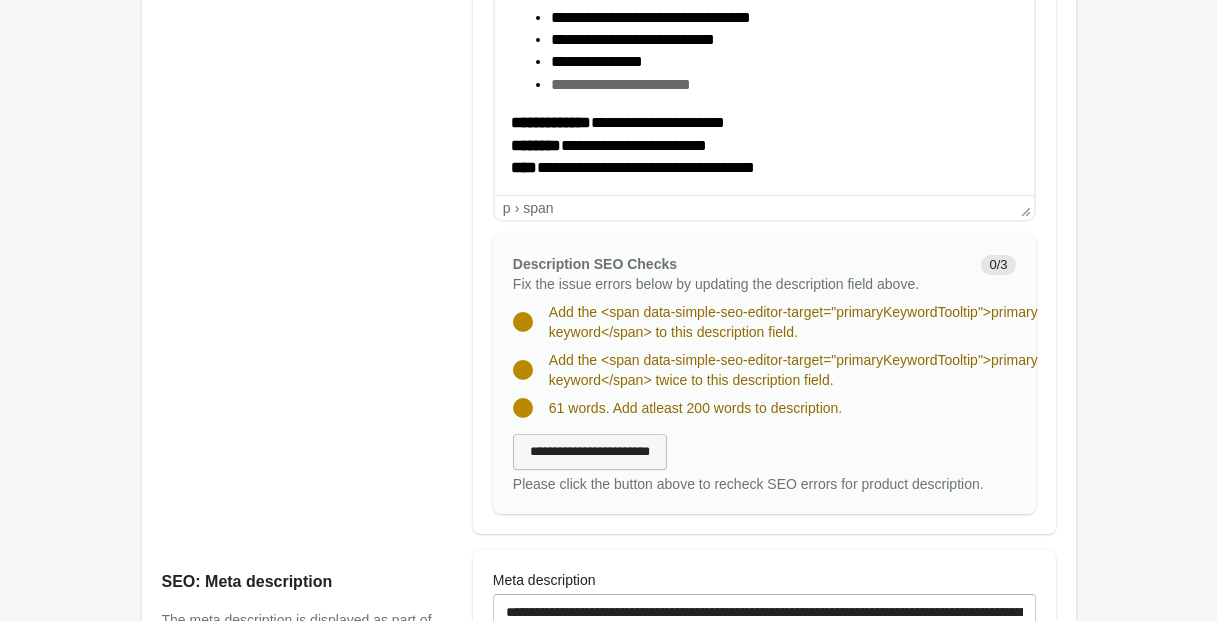 click on "**********" at bounding box center (590, 452) 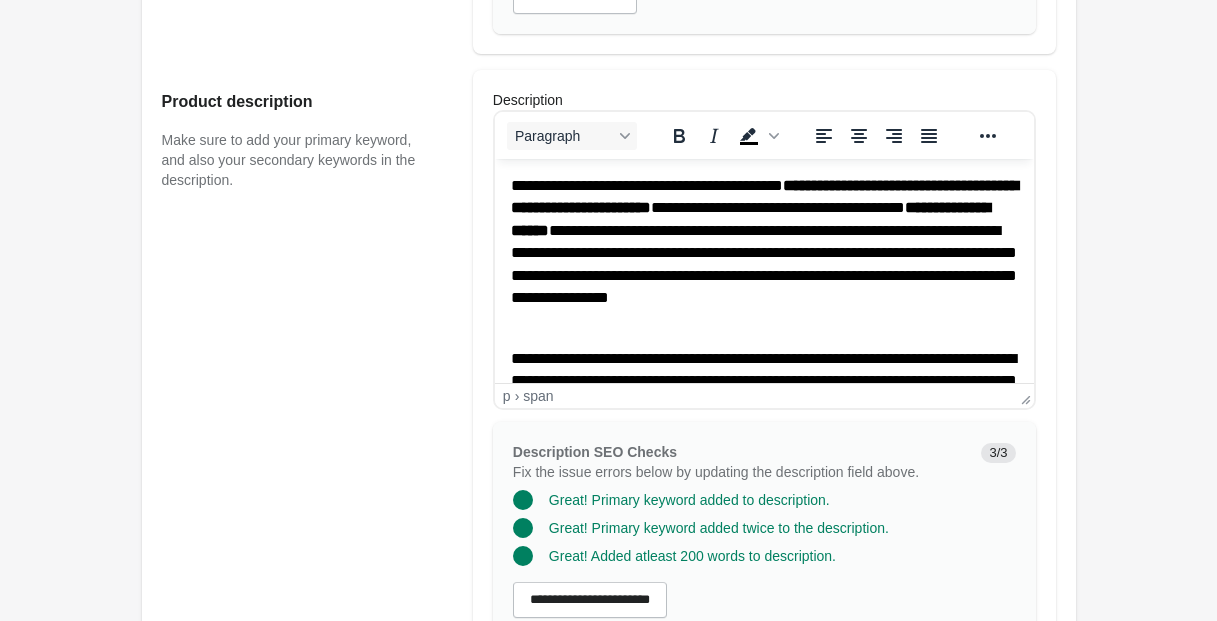 scroll, scrollTop: 732, scrollLeft: 0, axis: vertical 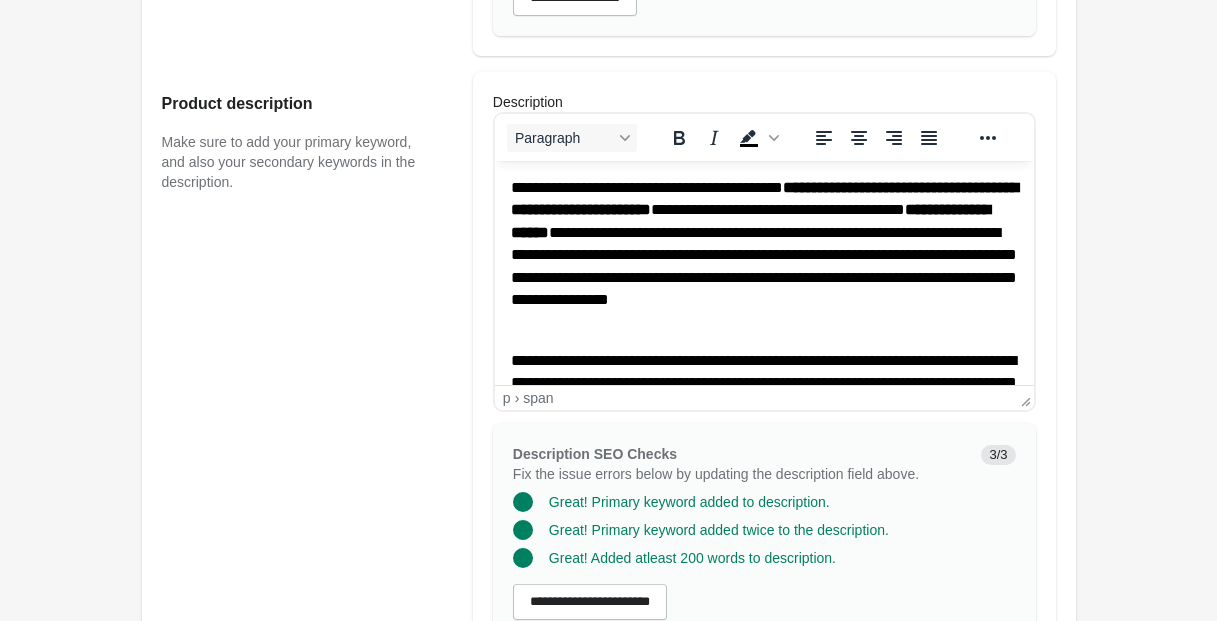 click on "*********" 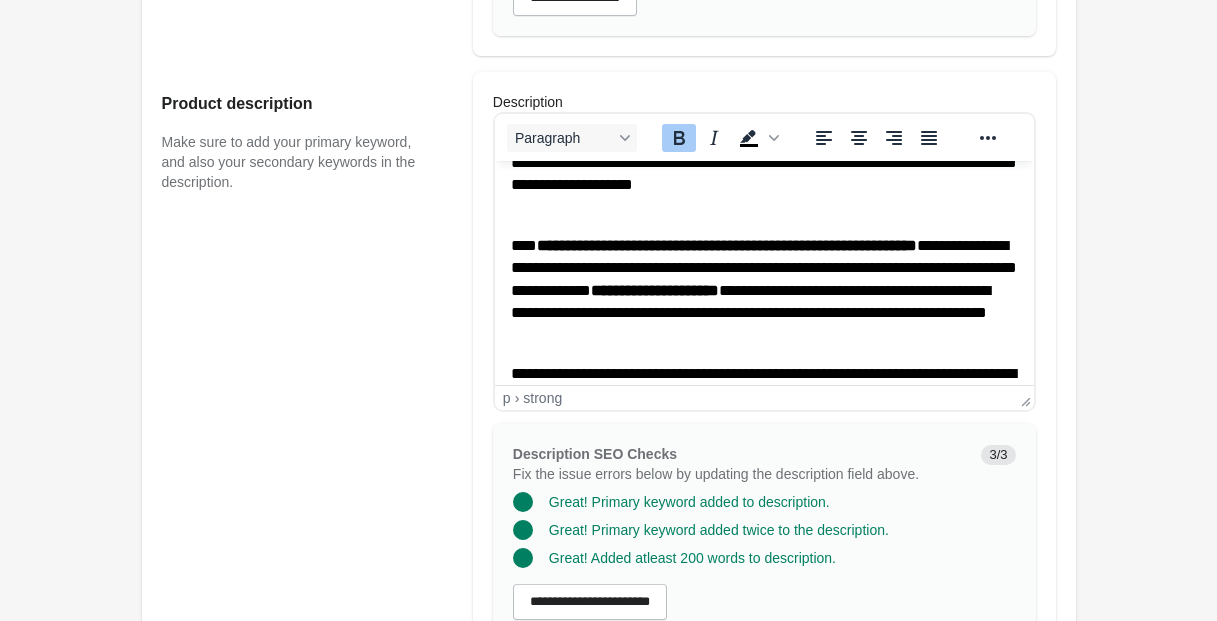 scroll, scrollTop: 268, scrollLeft: 0, axis: vertical 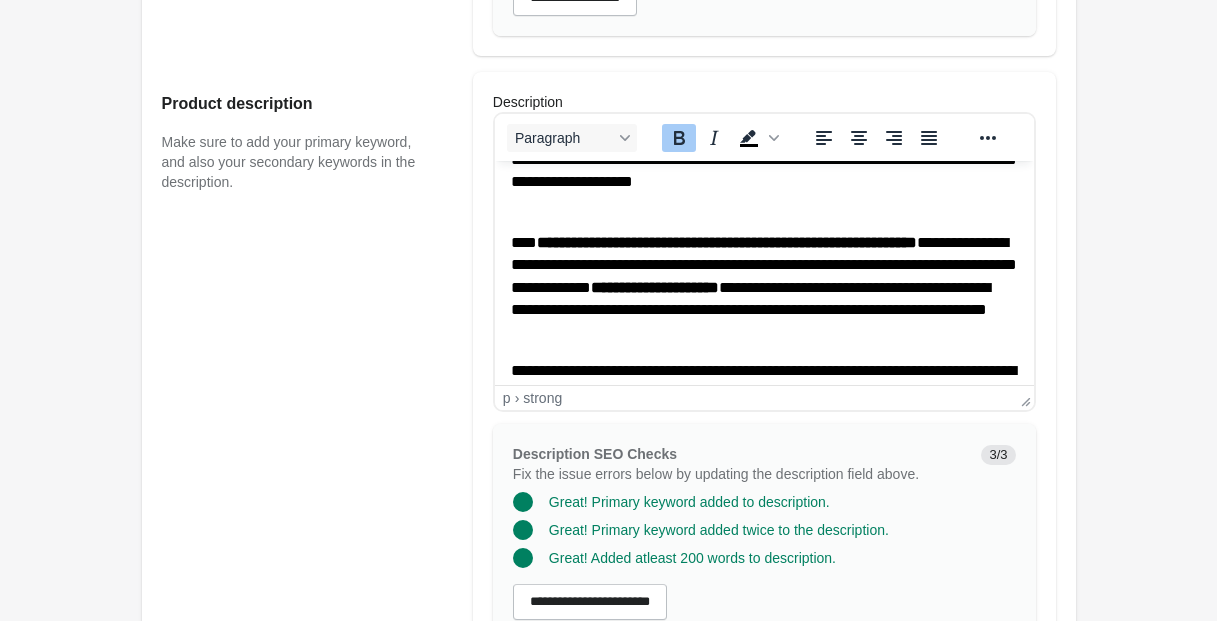 click on "*********" 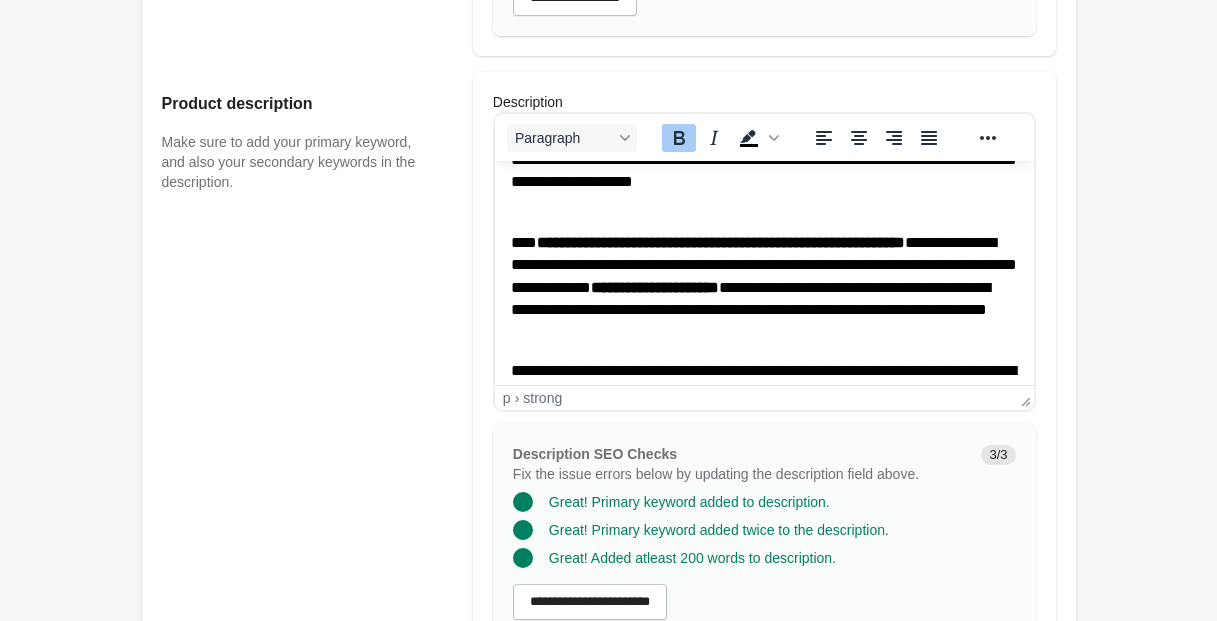 click on "********" 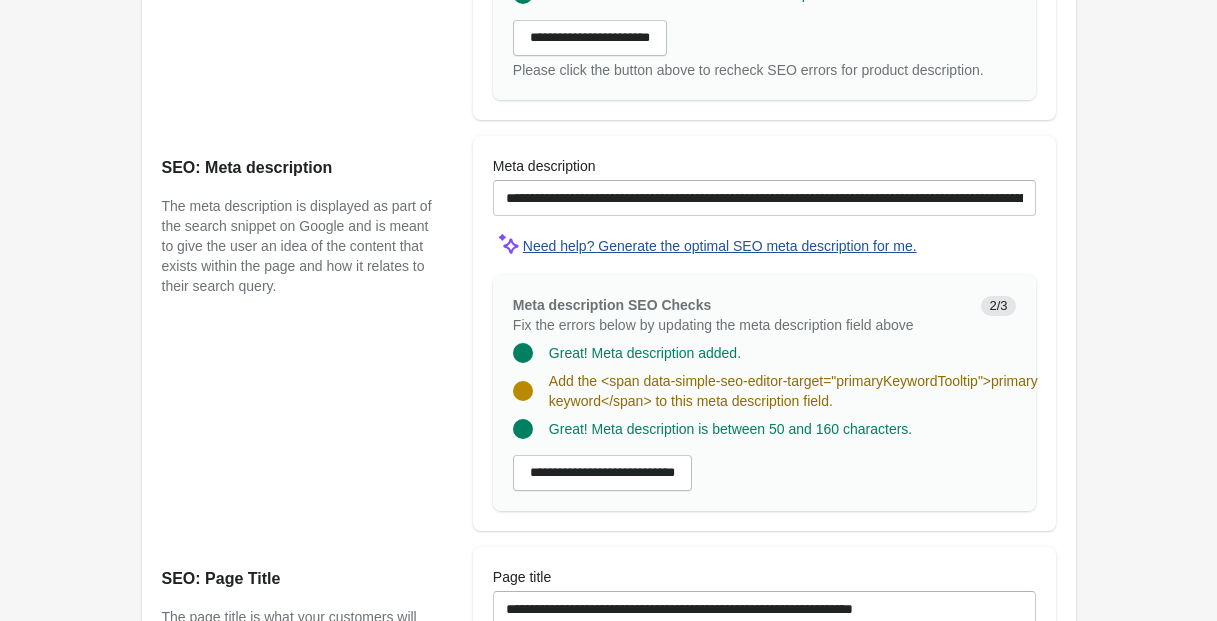 scroll, scrollTop: 1344, scrollLeft: 0, axis: vertical 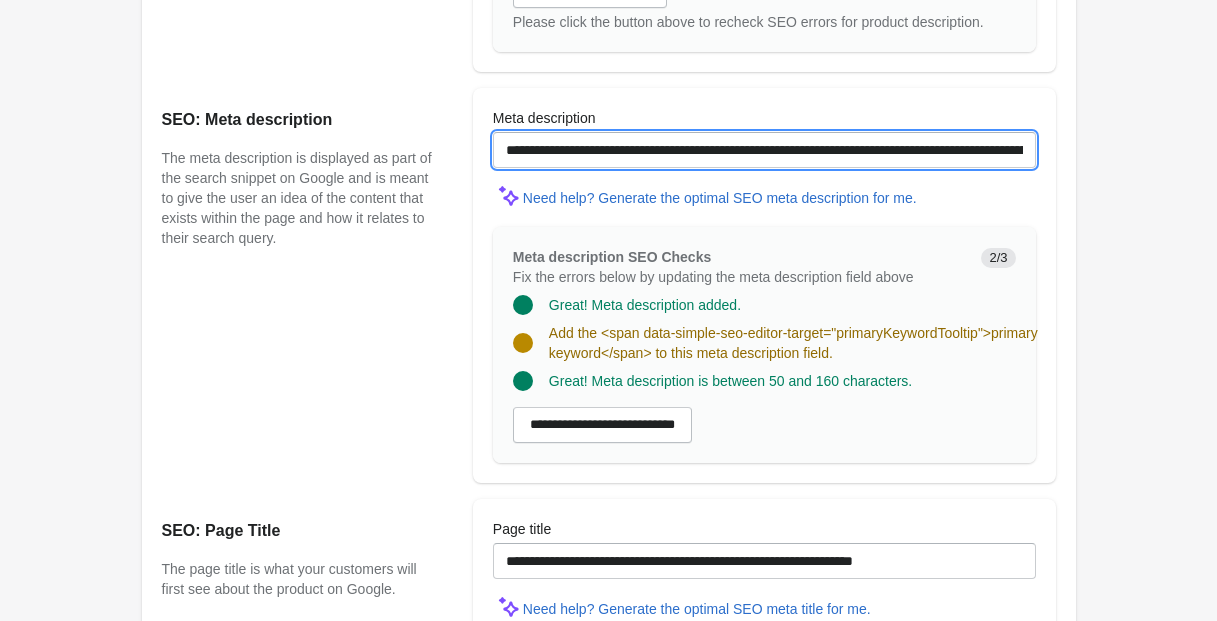 drag, startPoint x: 630, startPoint y: 169, endPoint x: 472, endPoint y: 166, distance: 158.02847 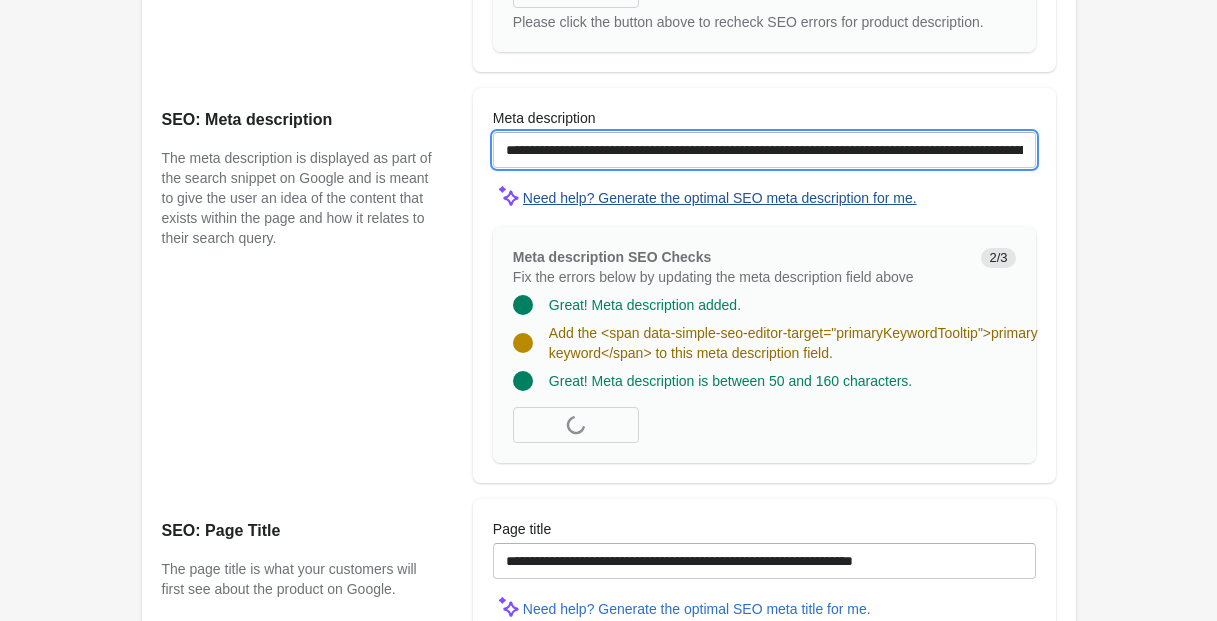 scroll, scrollTop: 1331, scrollLeft: 0, axis: vertical 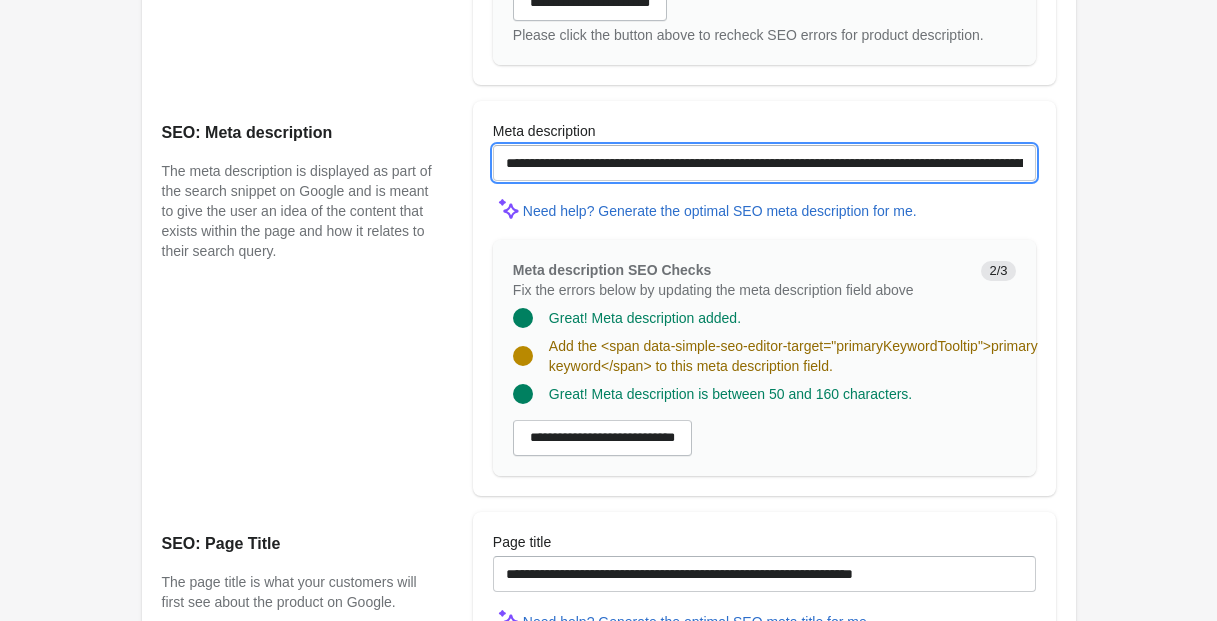 drag, startPoint x: 809, startPoint y: 187, endPoint x: 779, endPoint y: 205, distance: 34.98571 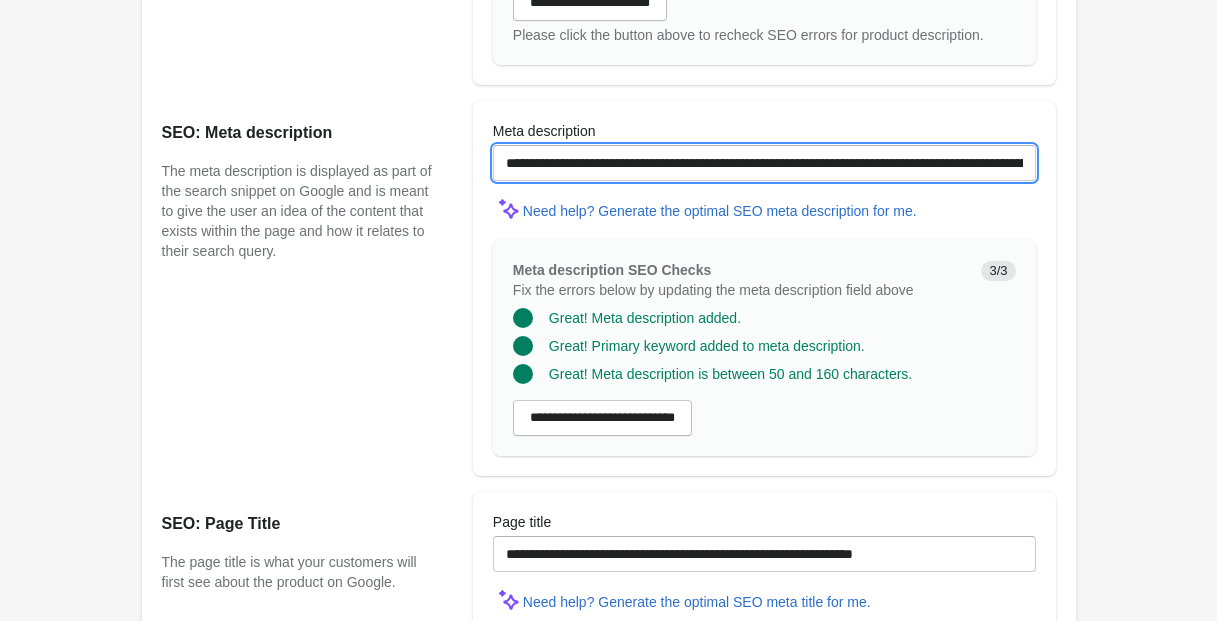 scroll, scrollTop: 0, scrollLeft: 3, axis: horizontal 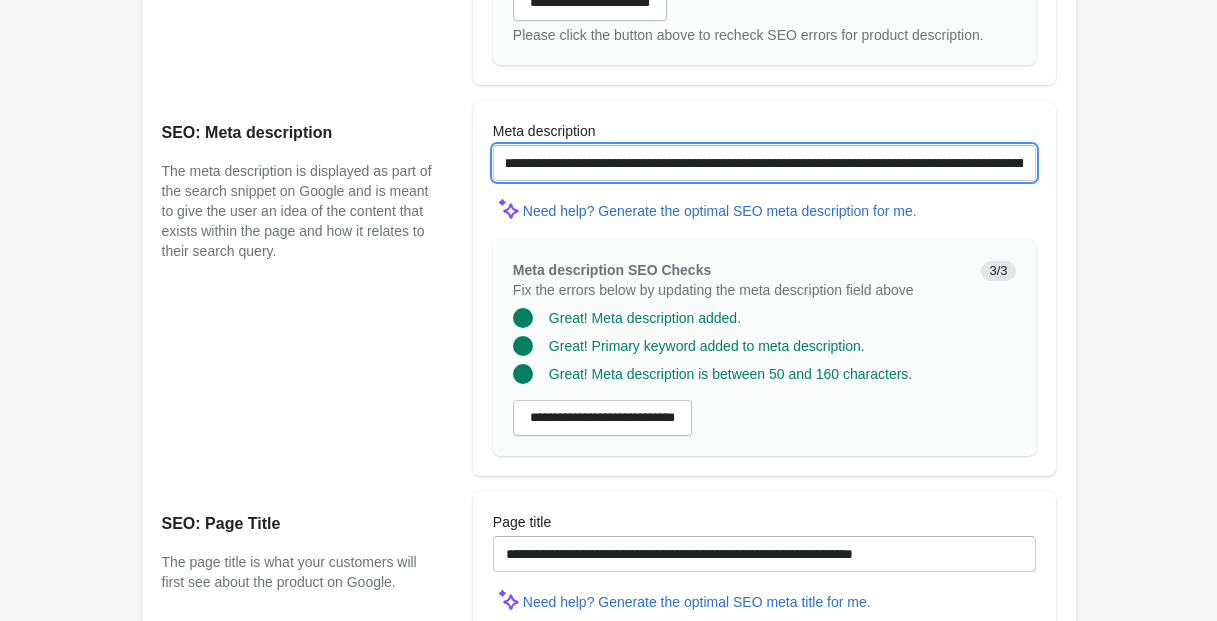 click on "**********" at bounding box center (764, 163) 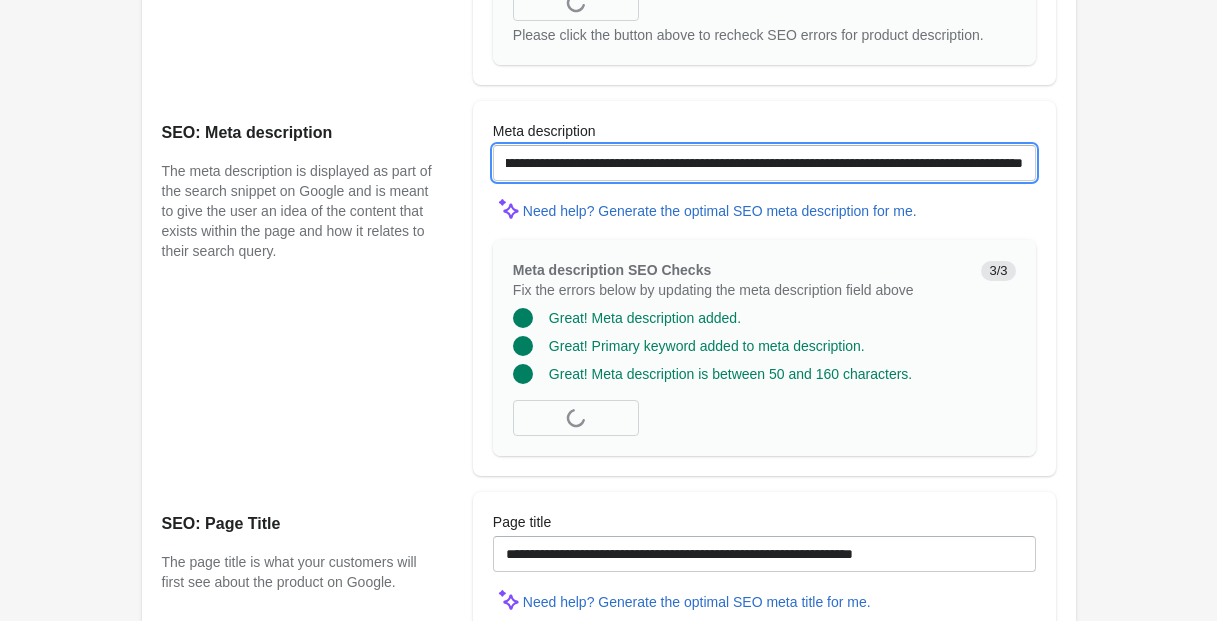 scroll, scrollTop: 0, scrollLeft: 395, axis: horizontal 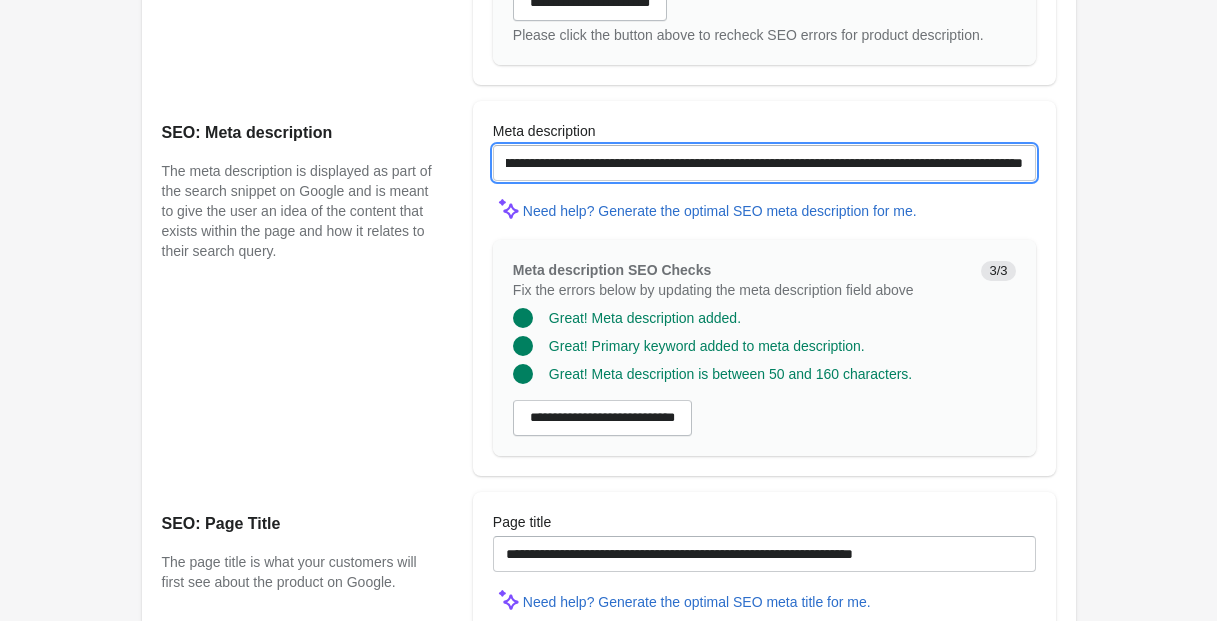 drag, startPoint x: 1028, startPoint y: 184, endPoint x: 699, endPoint y: 182, distance: 329.00607 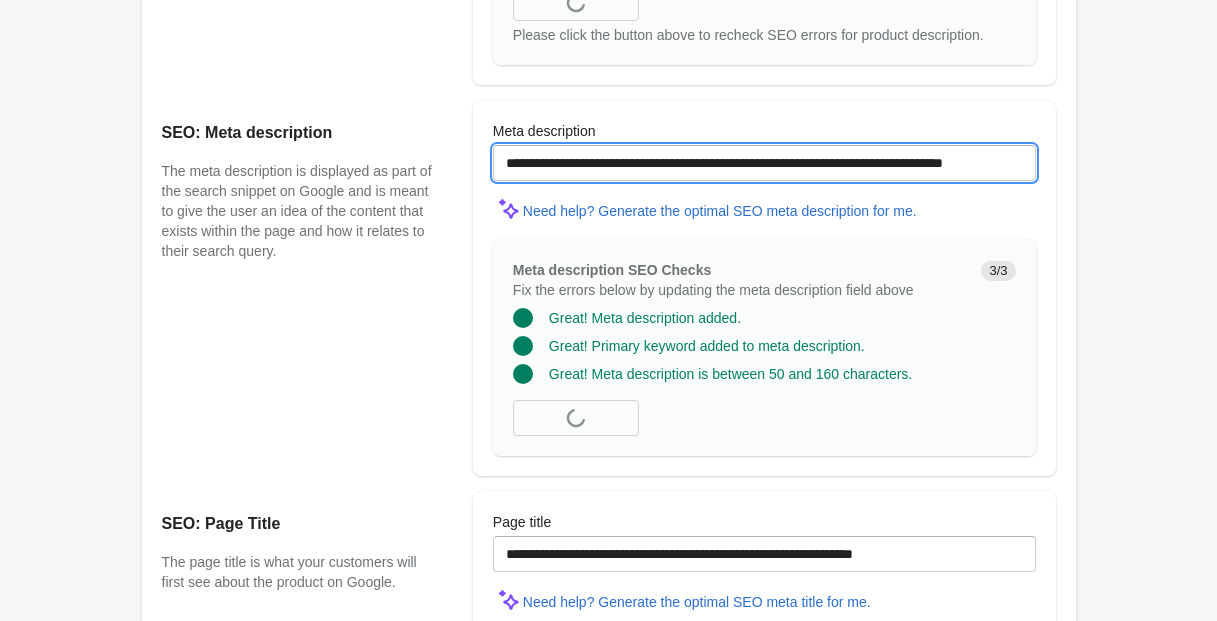 scroll, scrollTop: 0, scrollLeft: 71, axis: horizontal 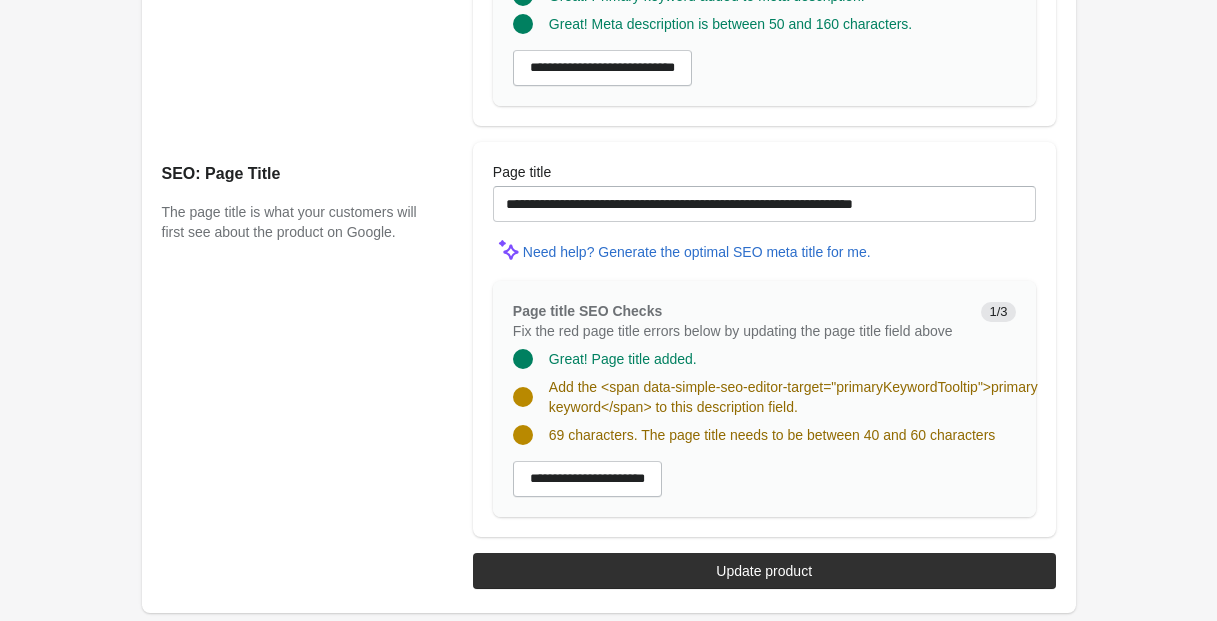 type on "**********" 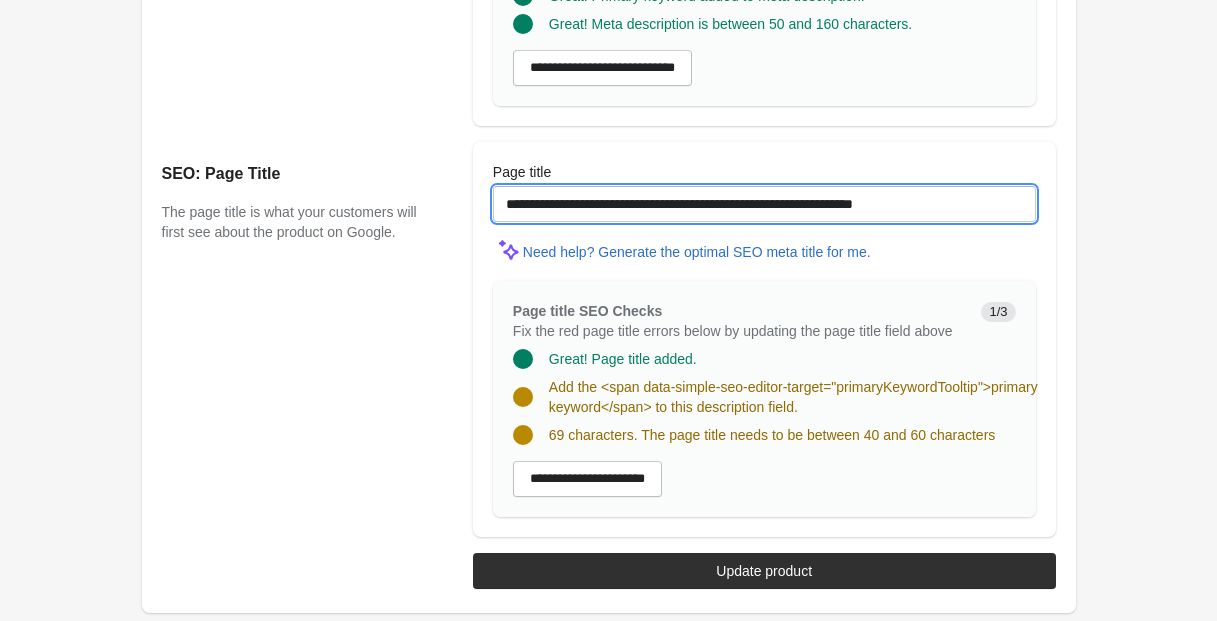 scroll, scrollTop: 0, scrollLeft: 0, axis: both 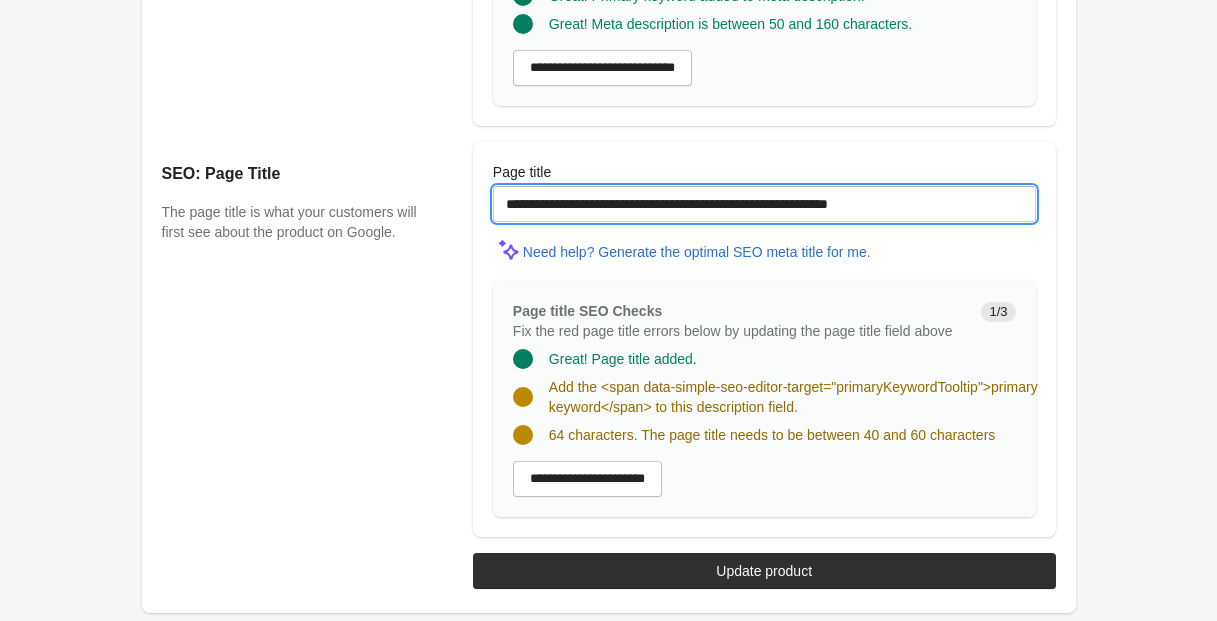 drag, startPoint x: 896, startPoint y: 149, endPoint x: 885, endPoint y: 166, distance: 20.248457 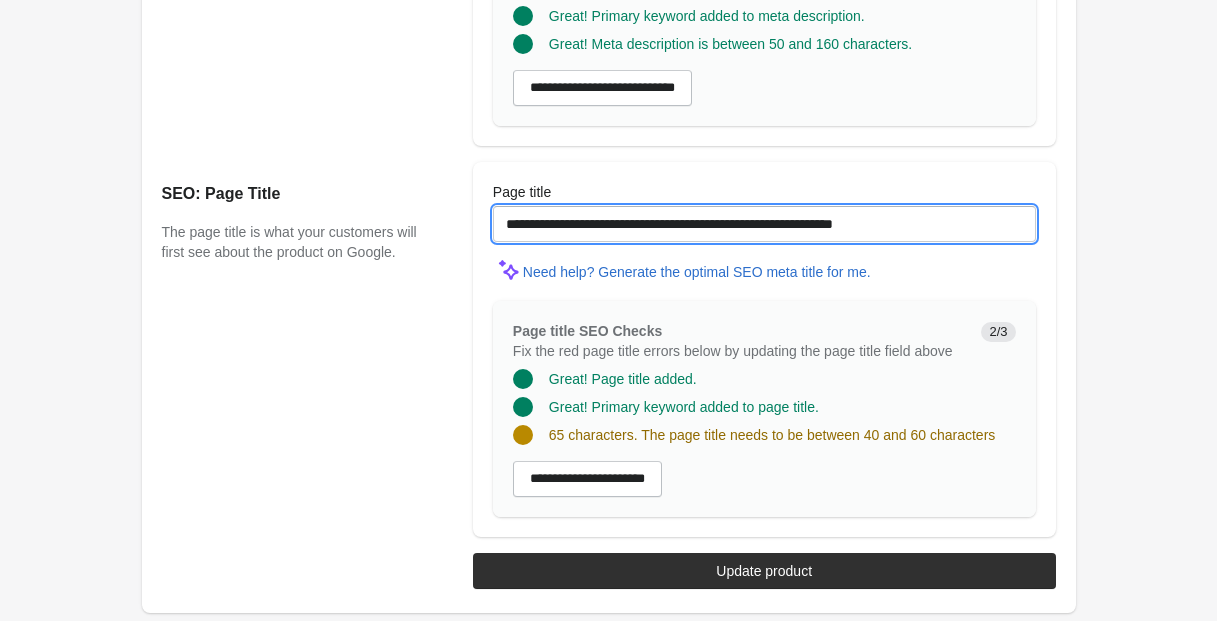 scroll, scrollTop: 1717, scrollLeft: 0, axis: vertical 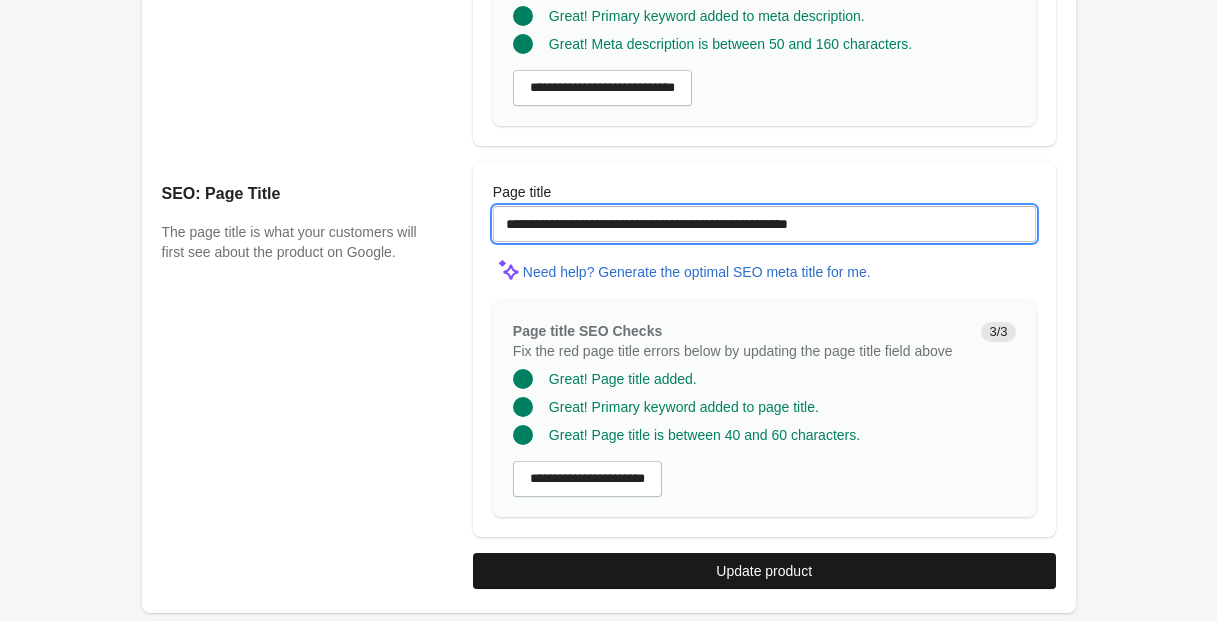 type on "**********" 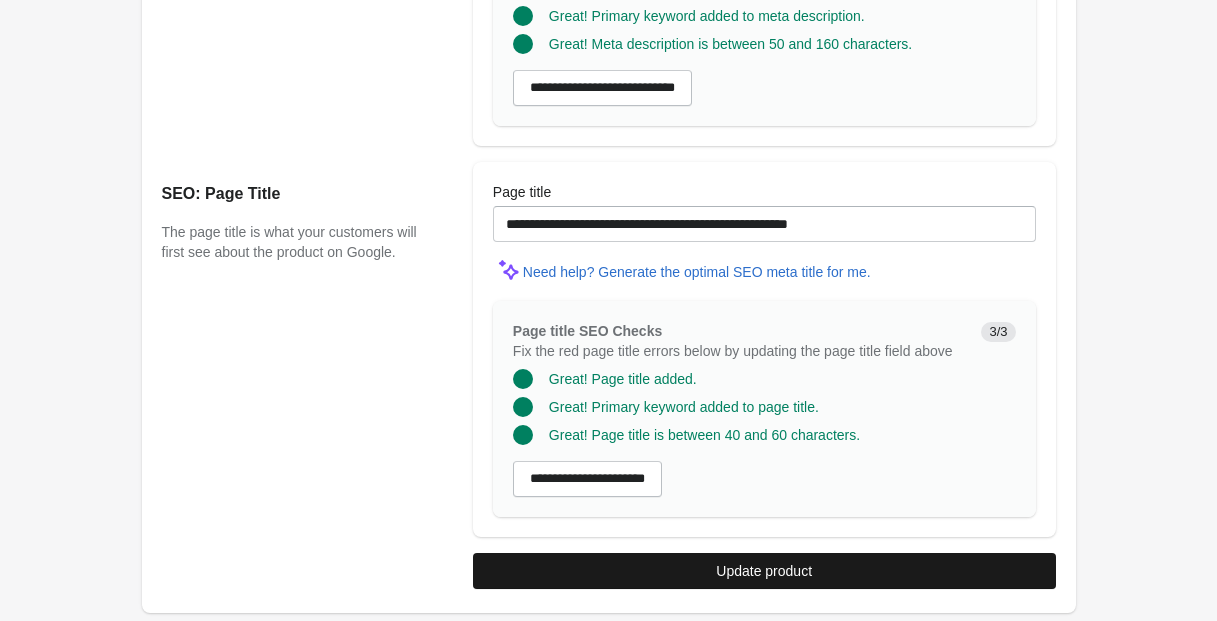 click on "Update product" at bounding box center [764, 571] 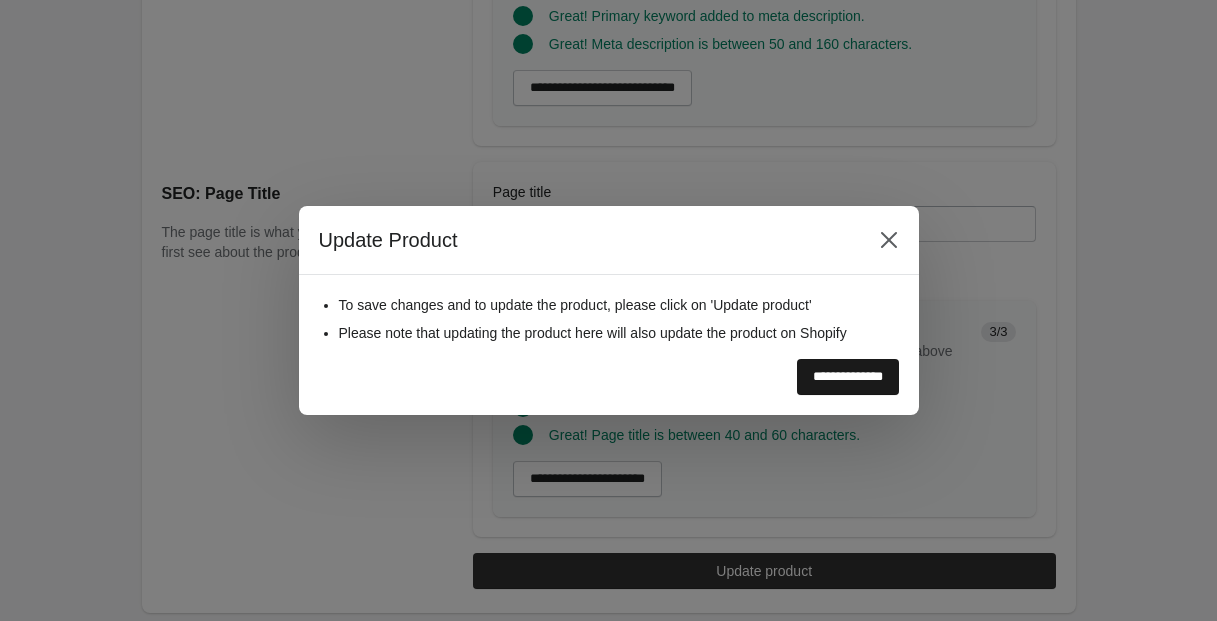 click on "**********" at bounding box center [848, 377] 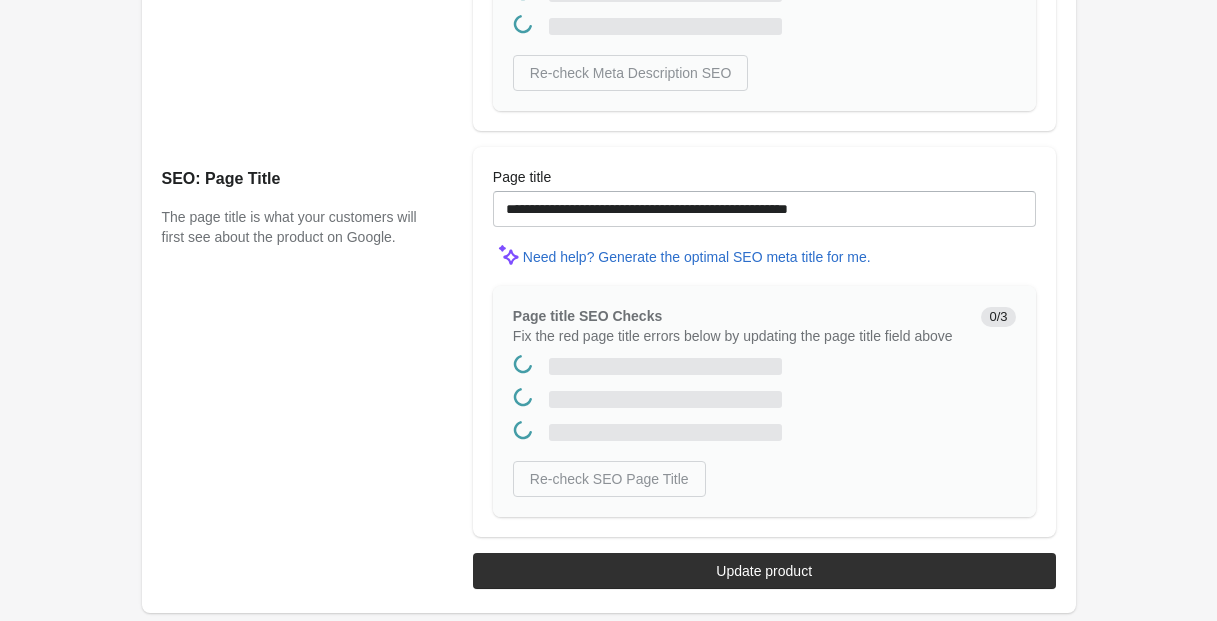 scroll, scrollTop: 0, scrollLeft: 0, axis: both 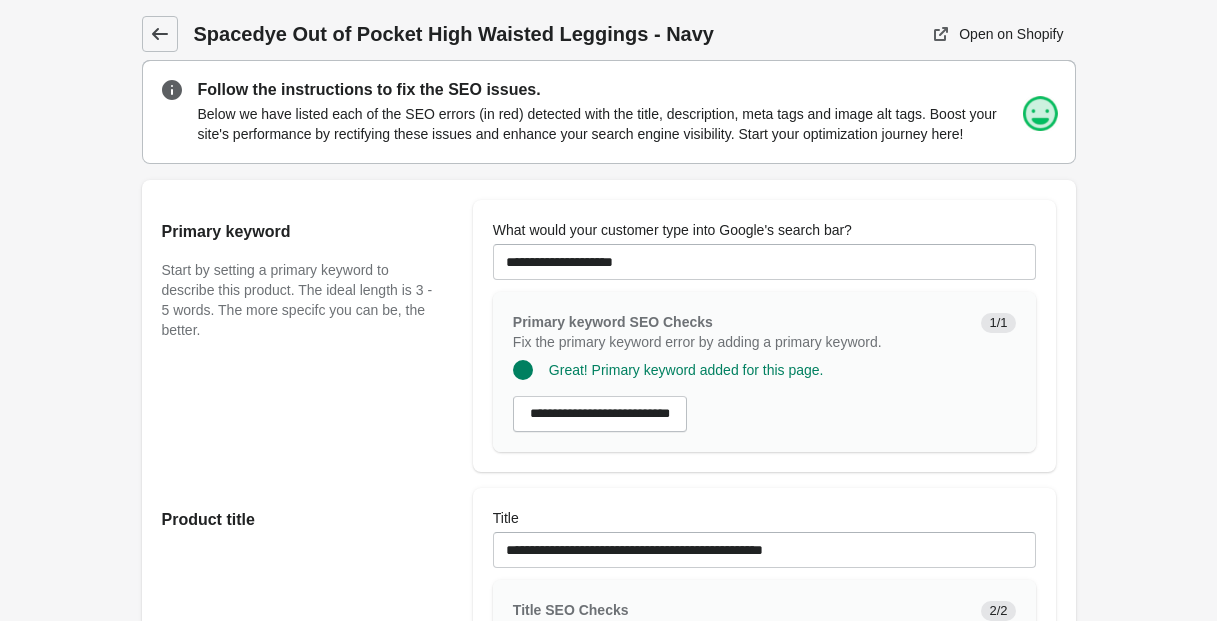 click 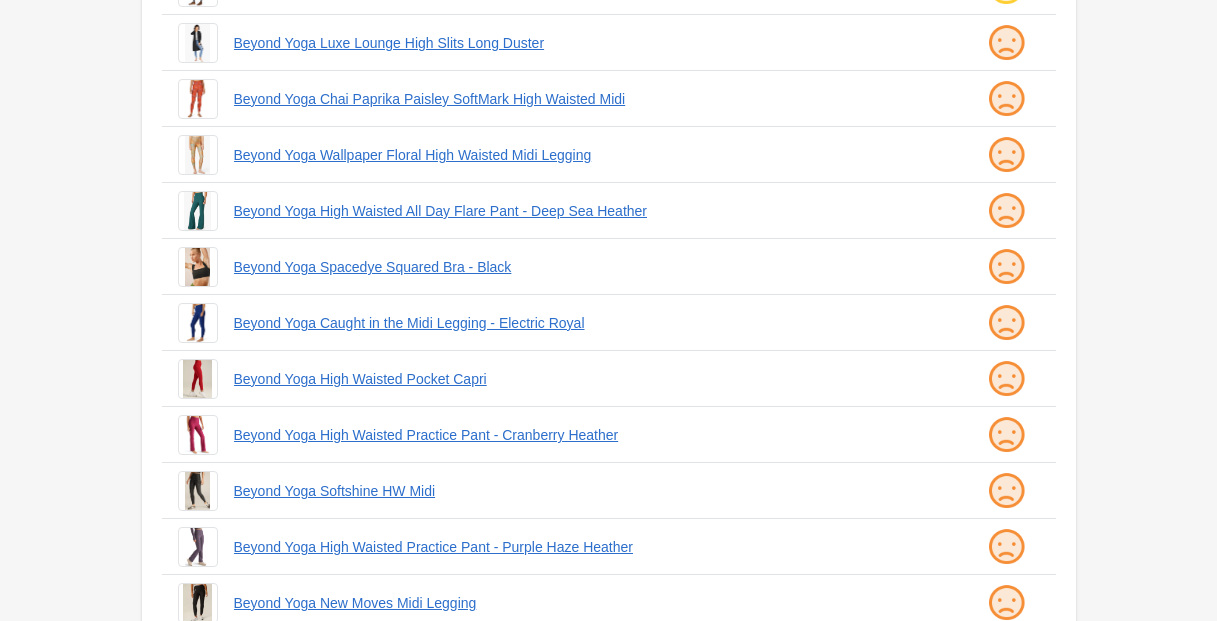 scroll, scrollTop: 0, scrollLeft: 0, axis: both 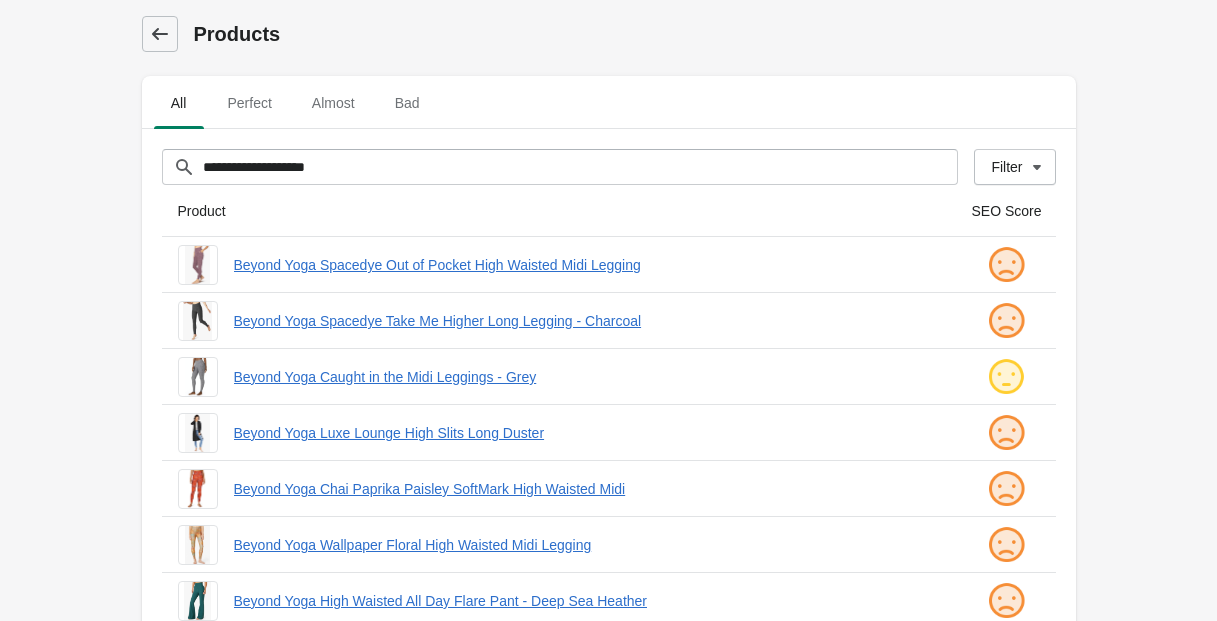 click 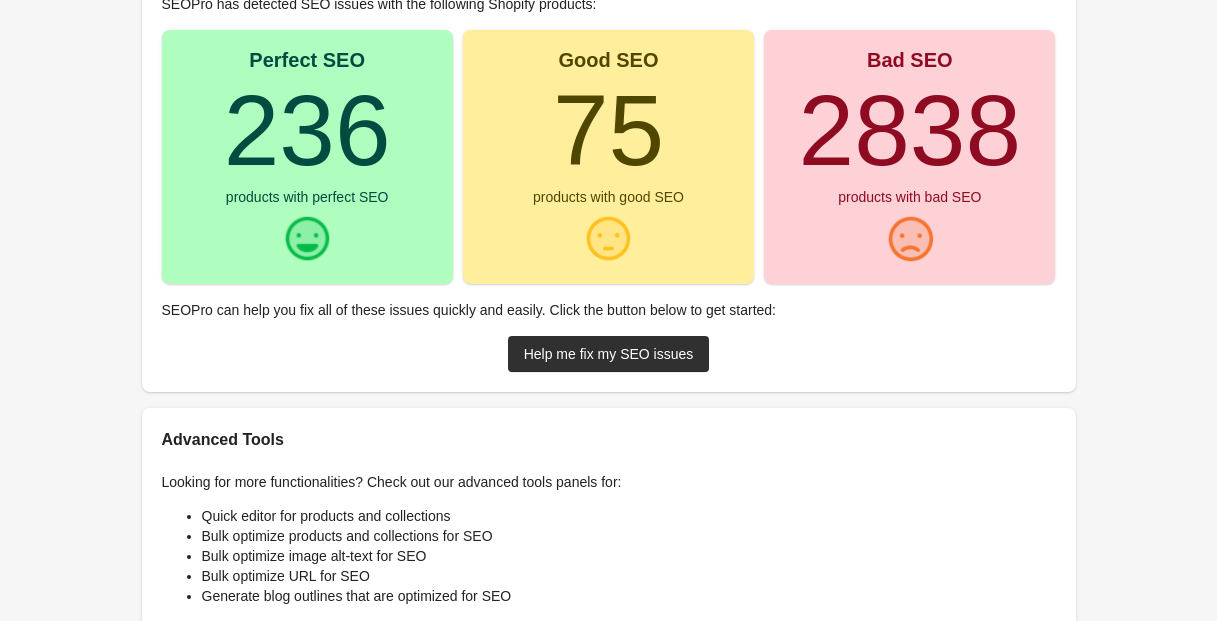 scroll, scrollTop: 0, scrollLeft: 0, axis: both 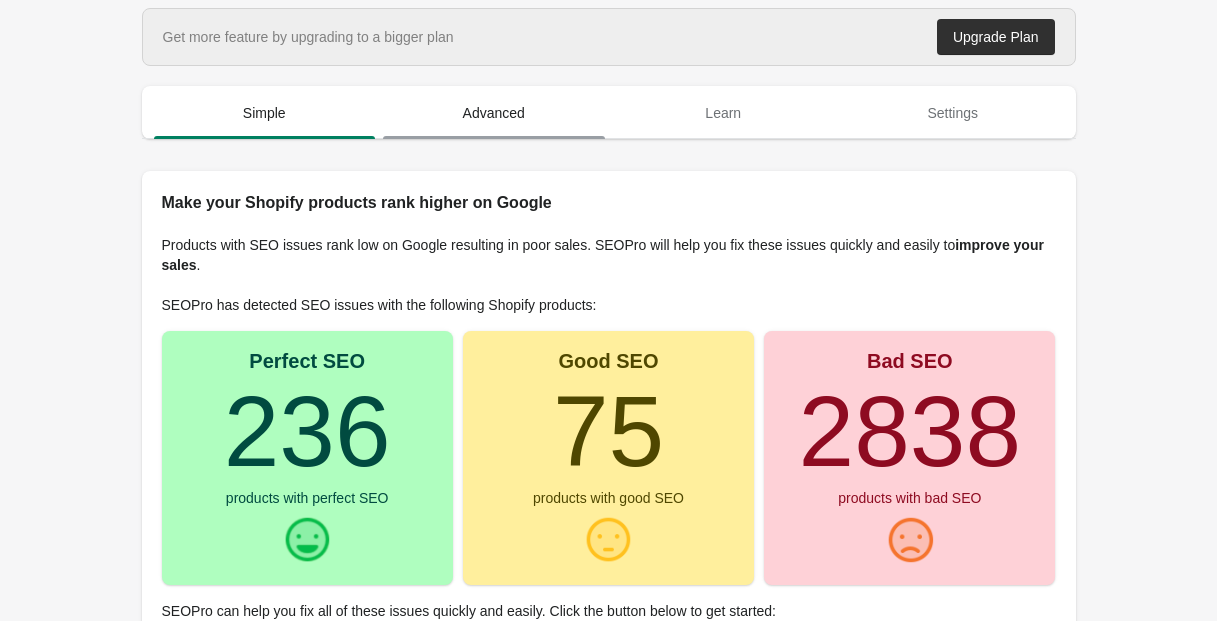click on "Advanced" at bounding box center [494, 113] 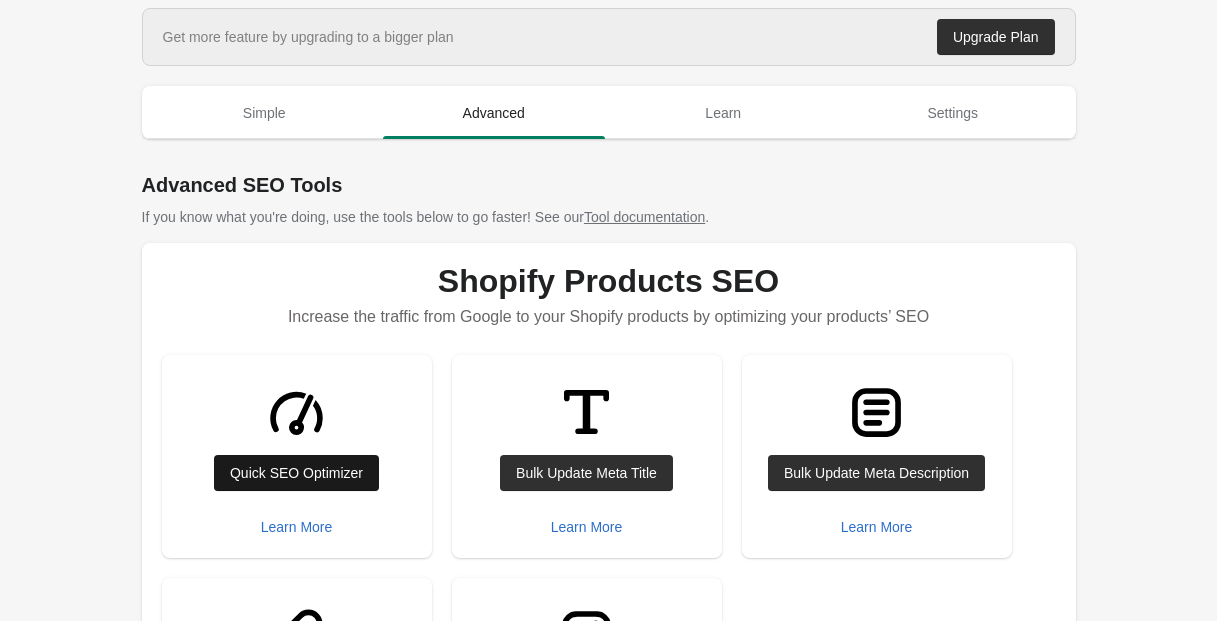 click on "Quick SEO Optimizer" at bounding box center [296, 473] 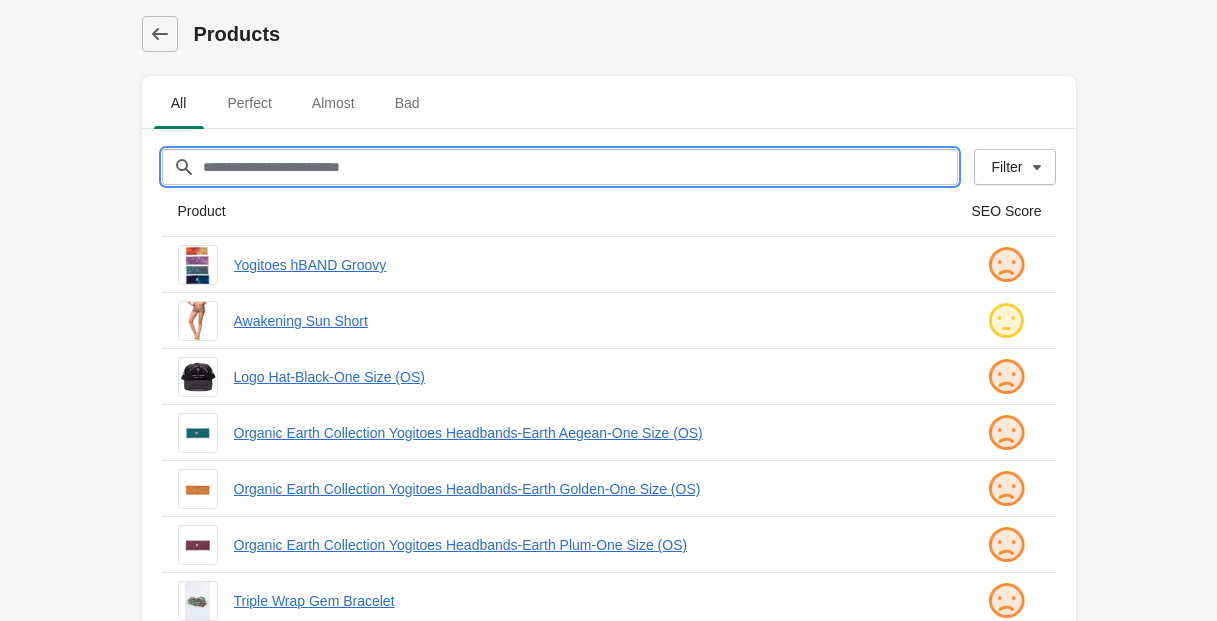 click on "Filter[title]" at bounding box center (580, 167) 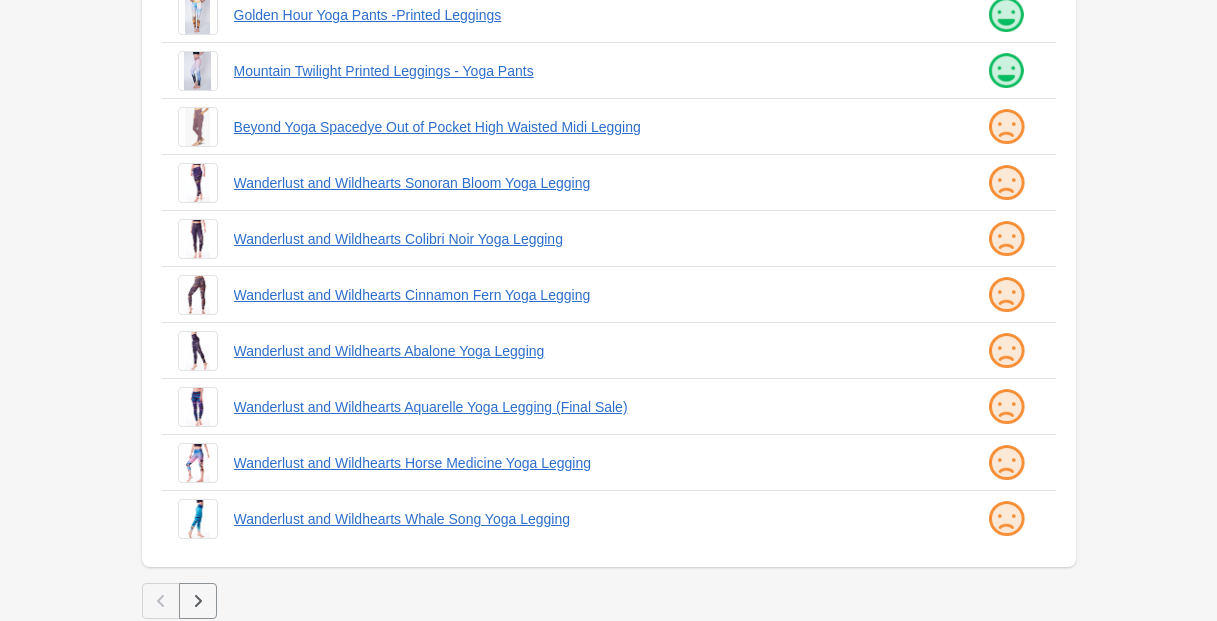 scroll, scrollTop: 536, scrollLeft: 0, axis: vertical 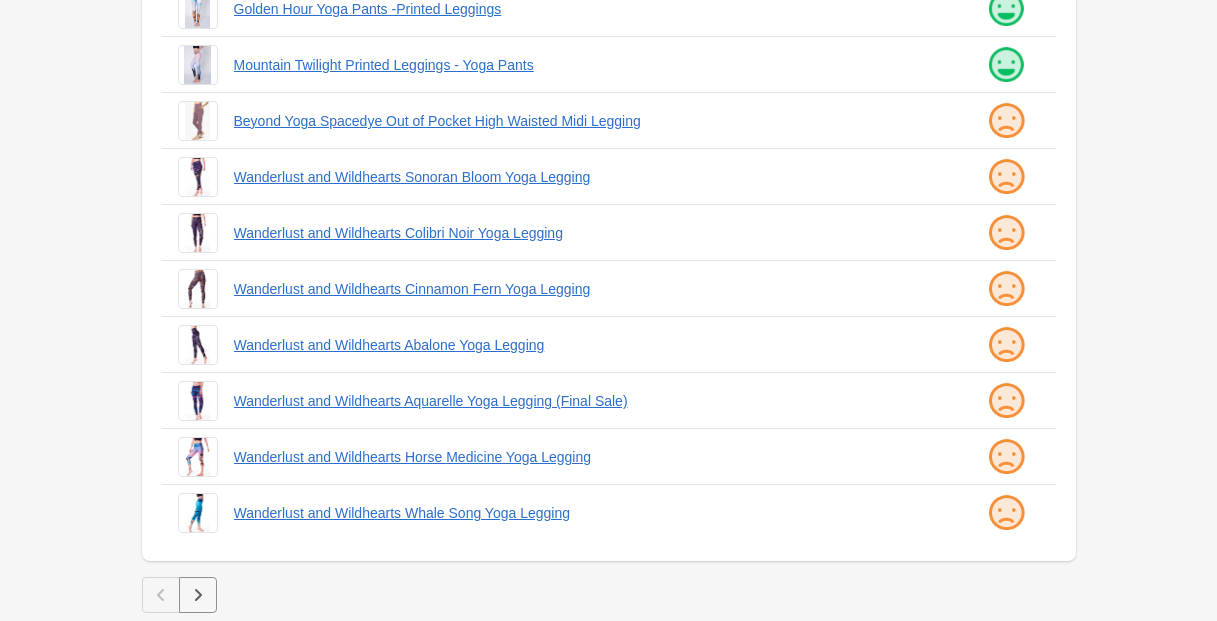 type on "**********" 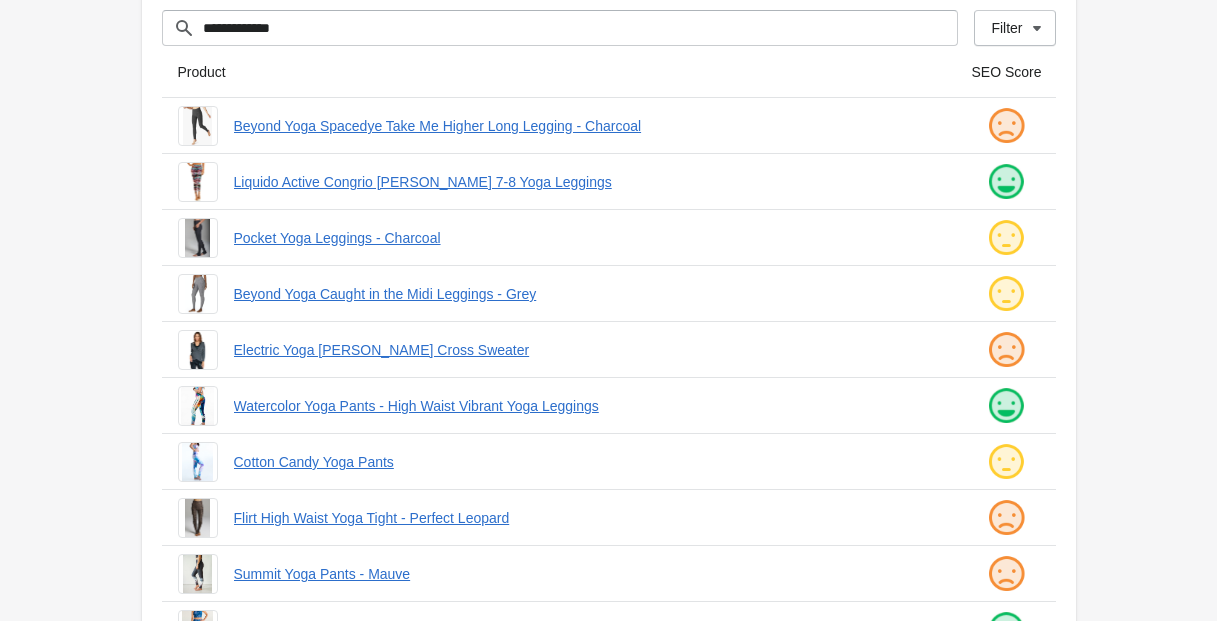 scroll, scrollTop: 137, scrollLeft: 0, axis: vertical 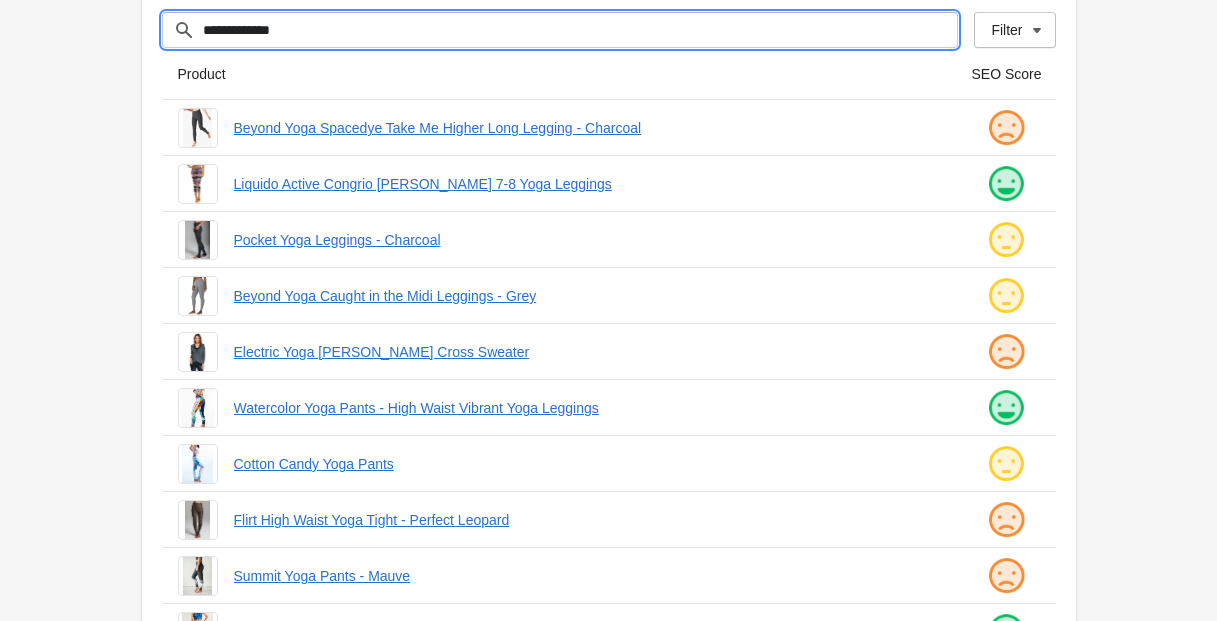 click on "**********" at bounding box center (580, 30) 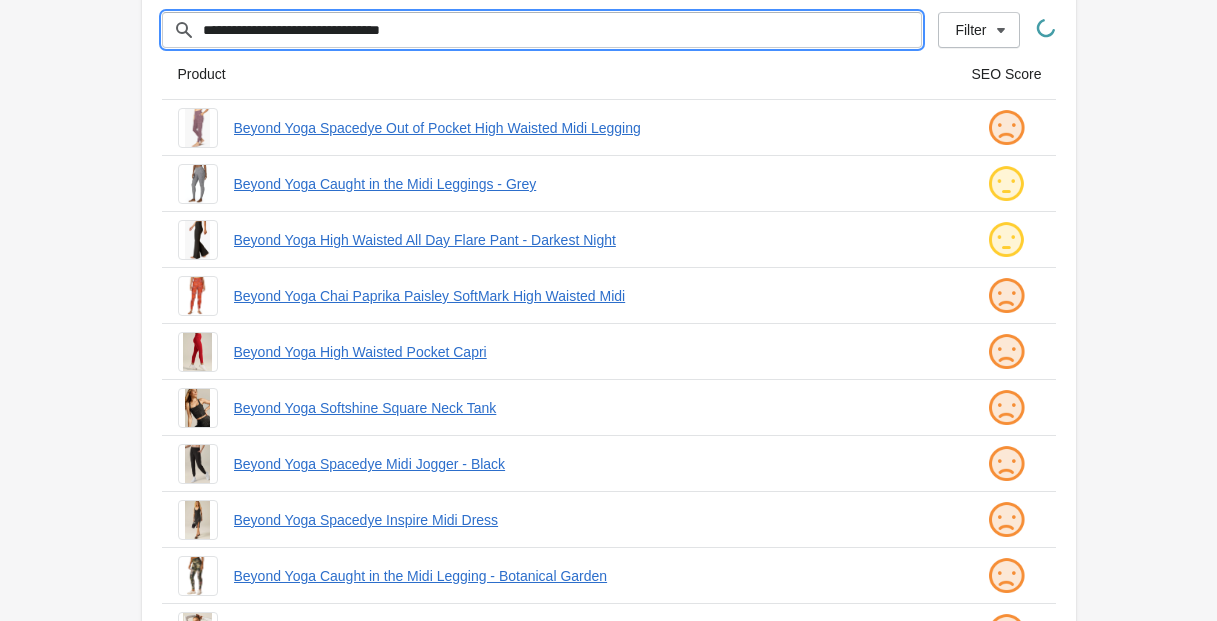 scroll, scrollTop: 0, scrollLeft: 0, axis: both 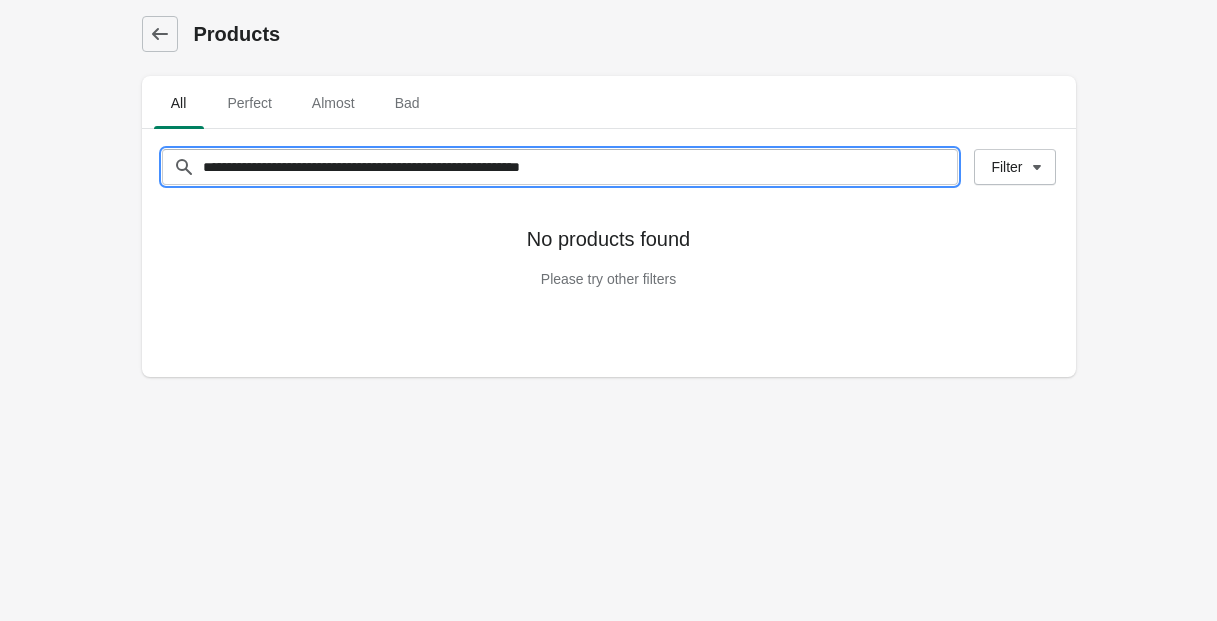type on "**********" 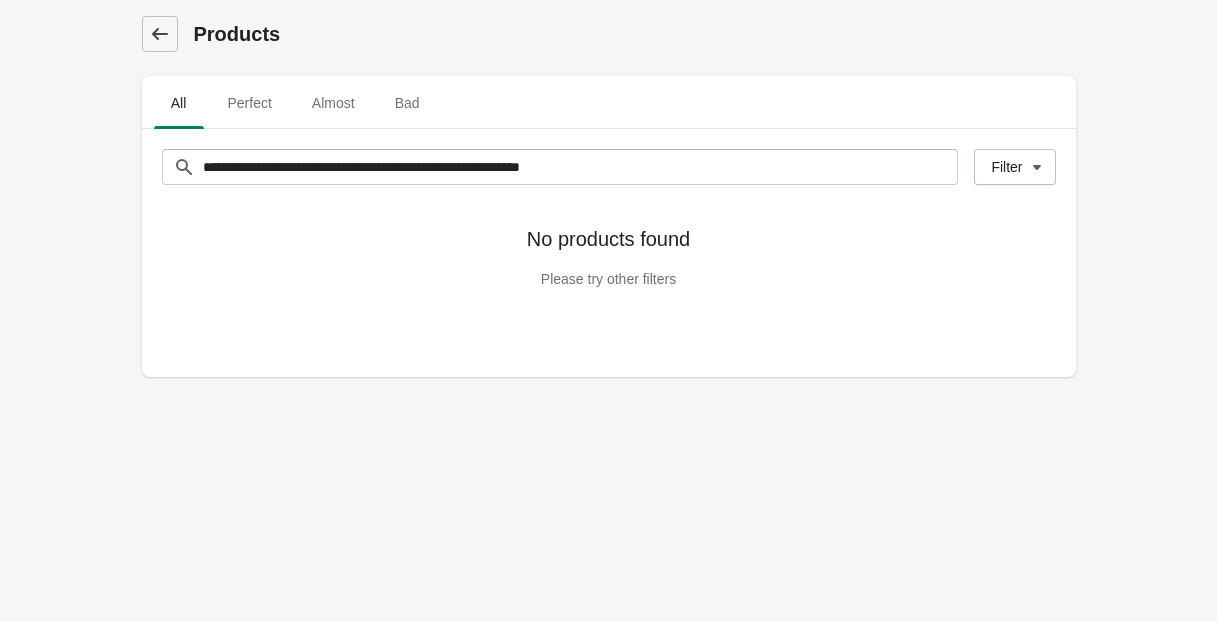 click 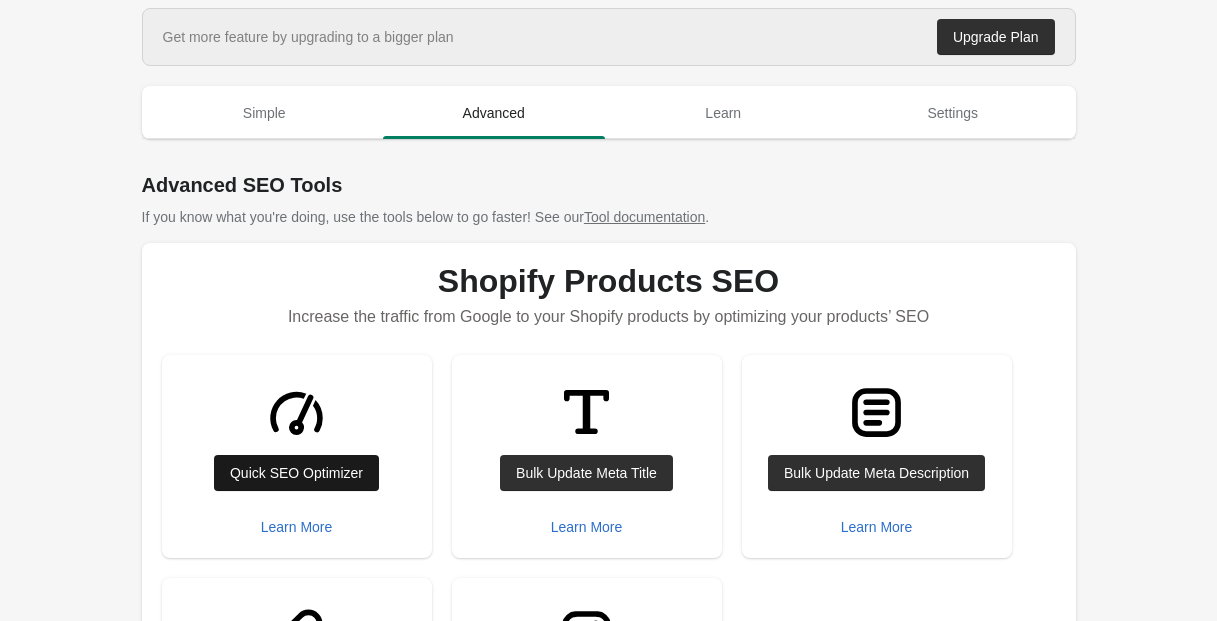 click on "Quick SEO Optimizer" at bounding box center [296, 473] 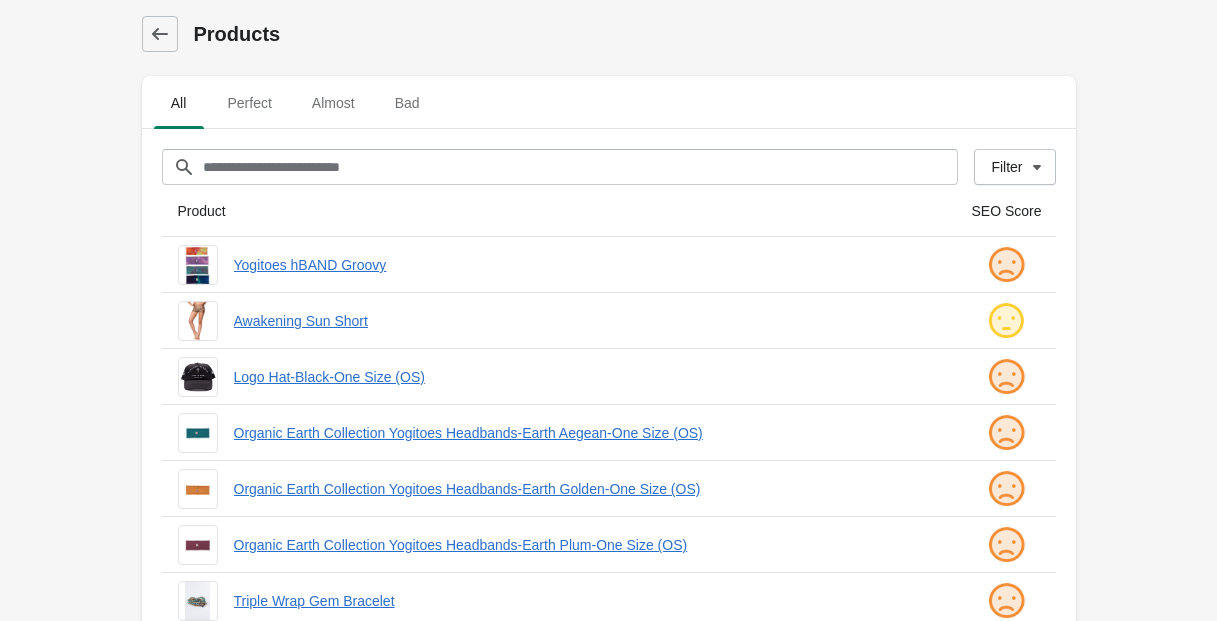 scroll, scrollTop: 1, scrollLeft: 0, axis: vertical 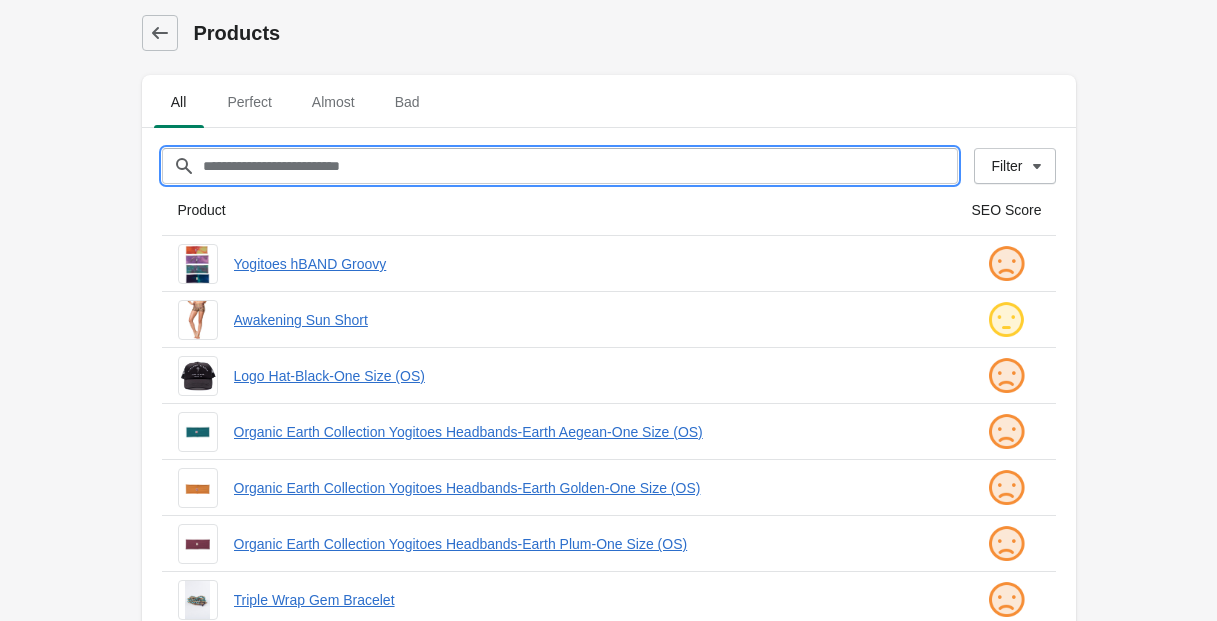 click on "Filter[title]" at bounding box center (580, 166) 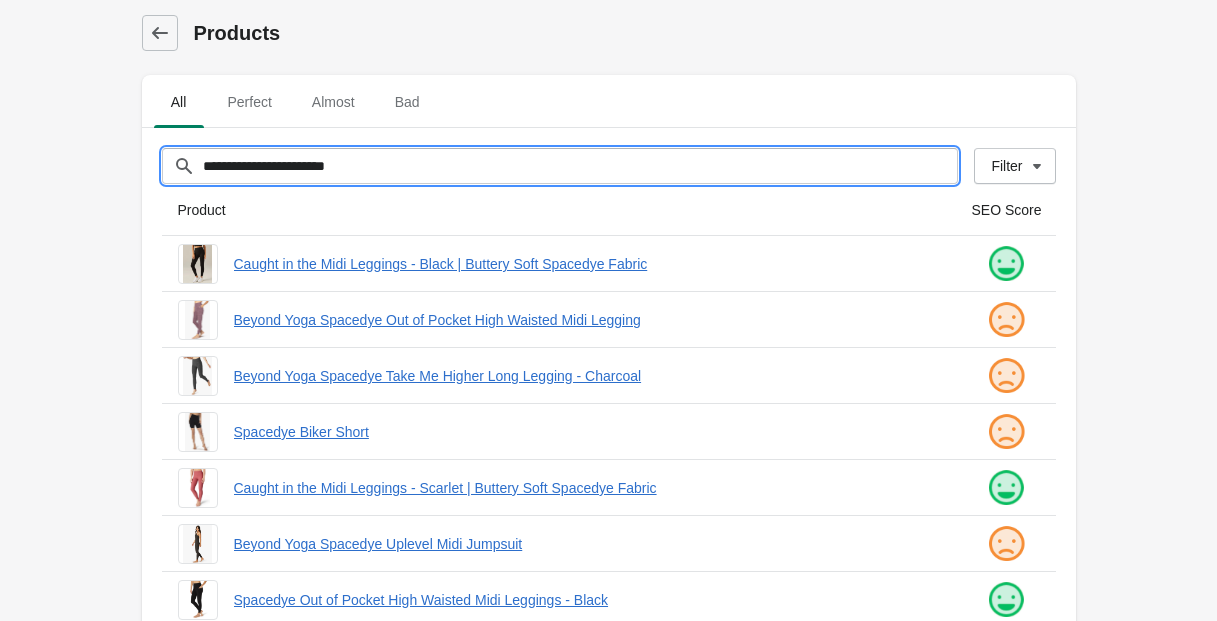 scroll, scrollTop: 0, scrollLeft: 0, axis: both 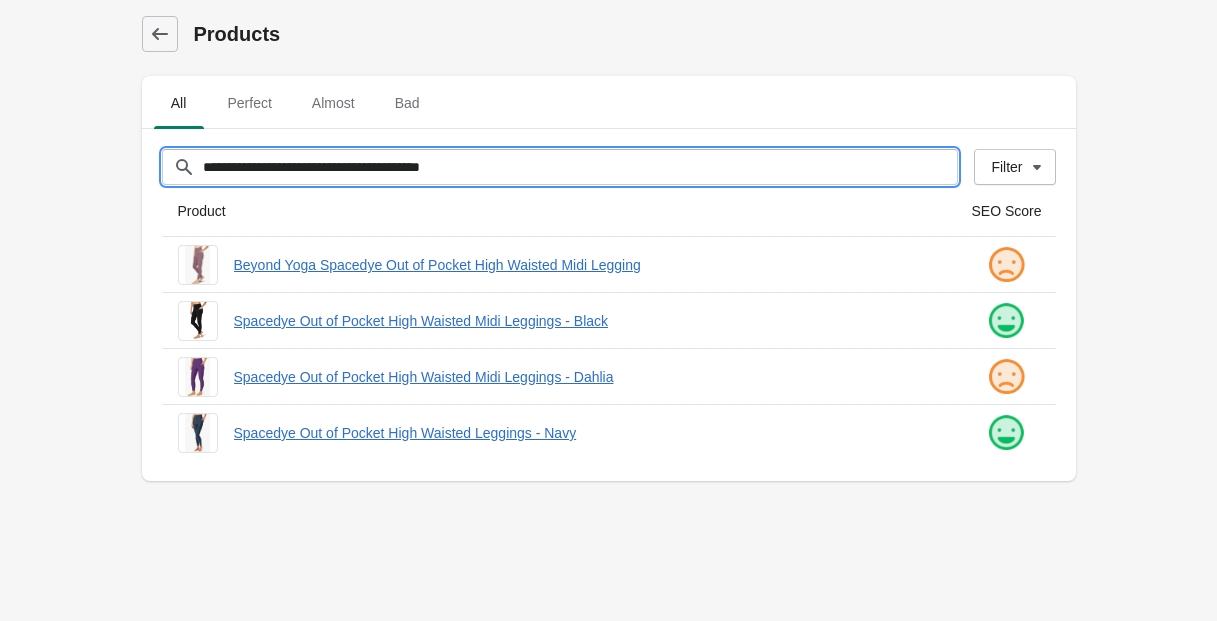 drag, startPoint x: 530, startPoint y: 168, endPoint x: 147, endPoint y: 175, distance: 383.06396 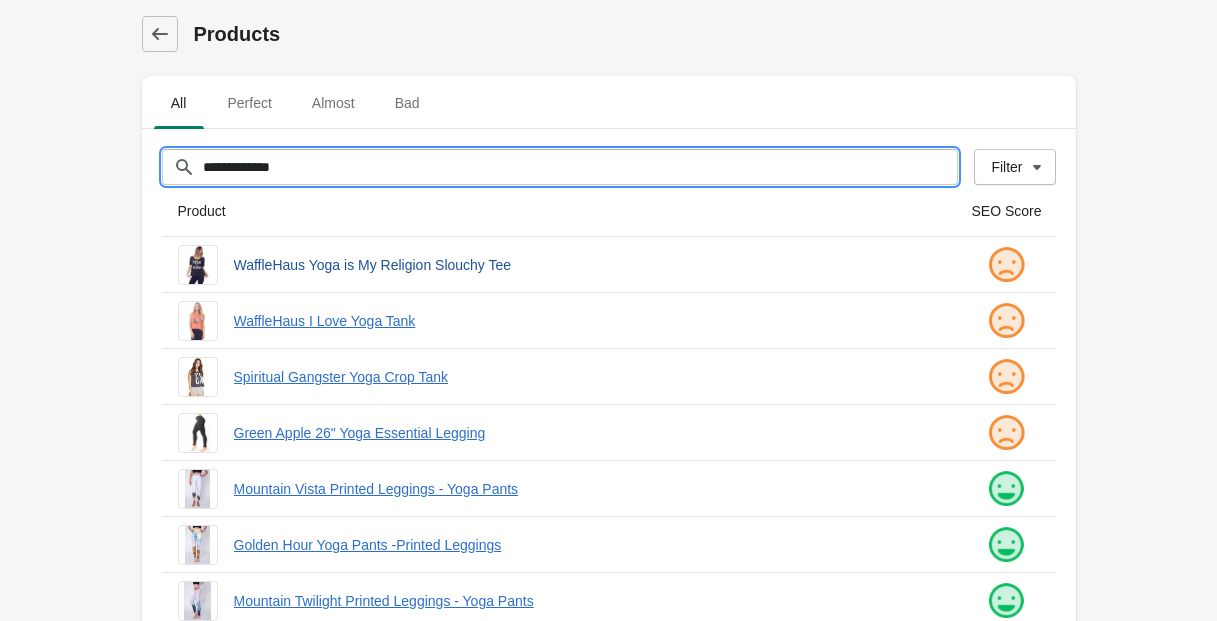 scroll, scrollTop: 536, scrollLeft: 0, axis: vertical 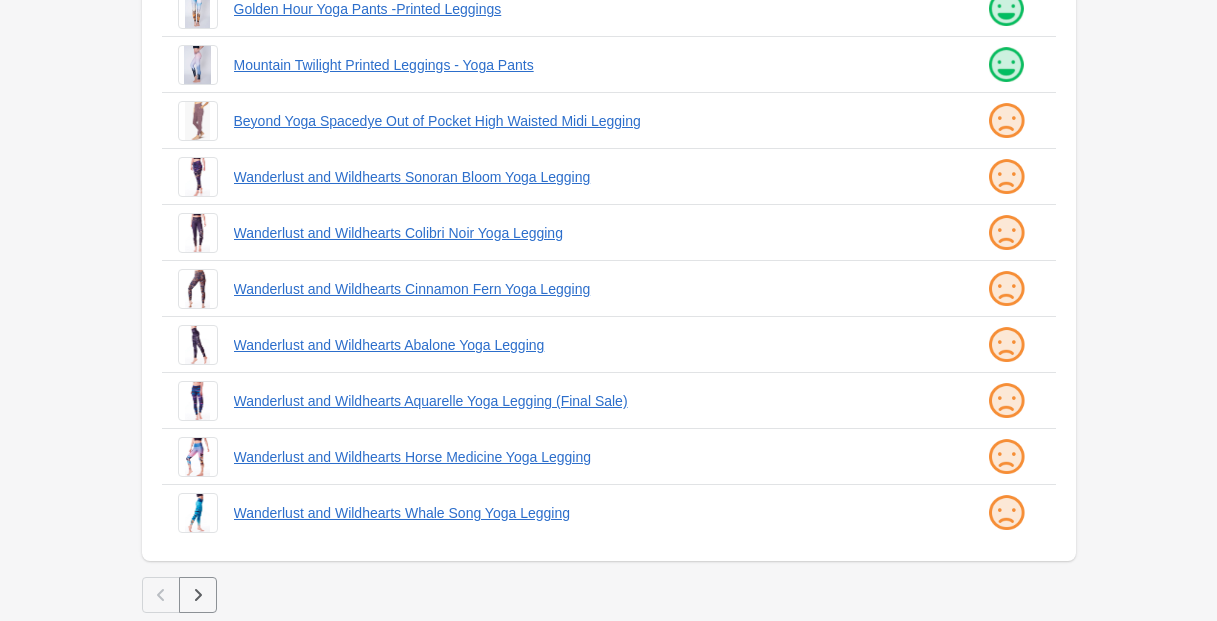 type on "**********" 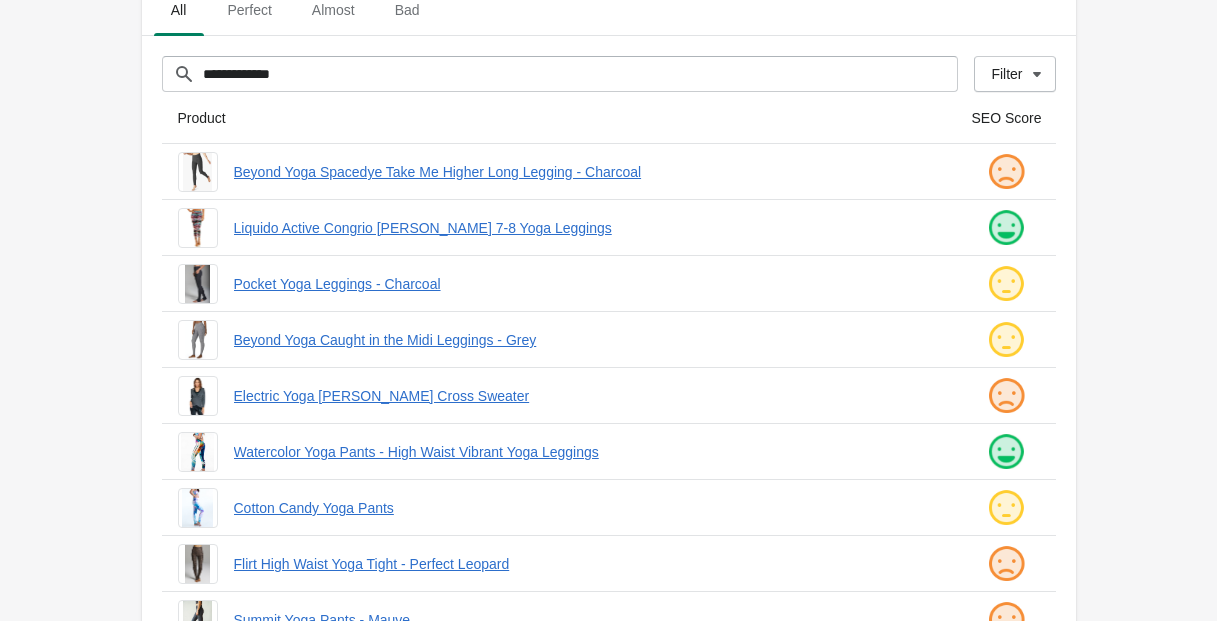 scroll, scrollTop: 92, scrollLeft: 0, axis: vertical 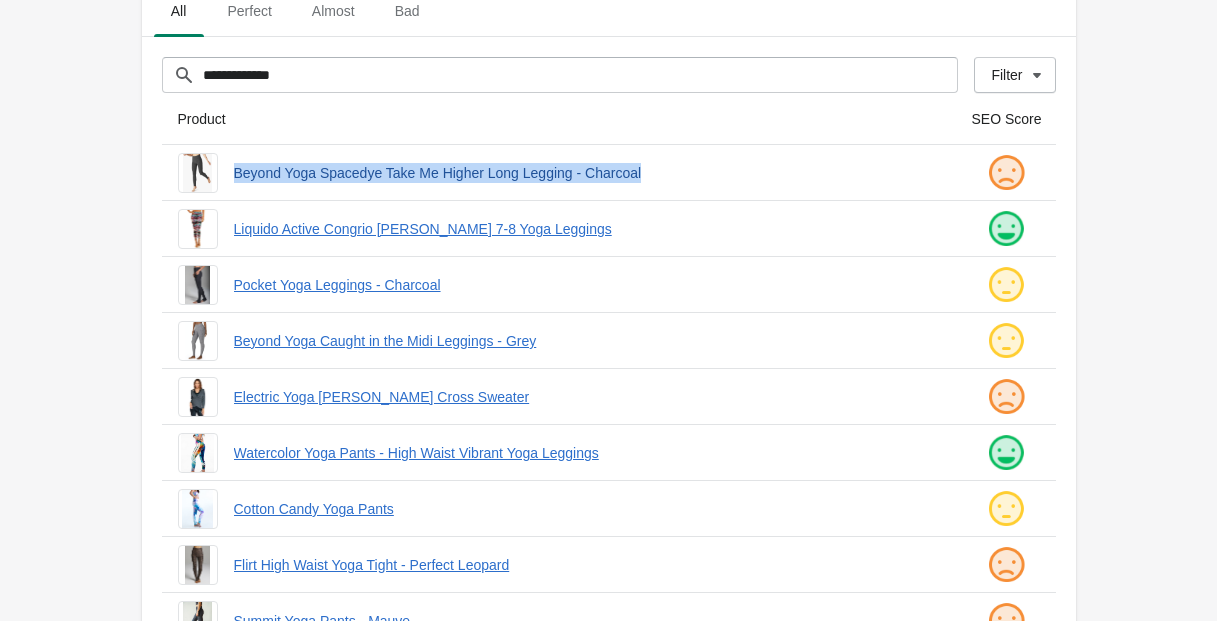 drag, startPoint x: 226, startPoint y: 172, endPoint x: 749, endPoint y: 178, distance: 523.0344 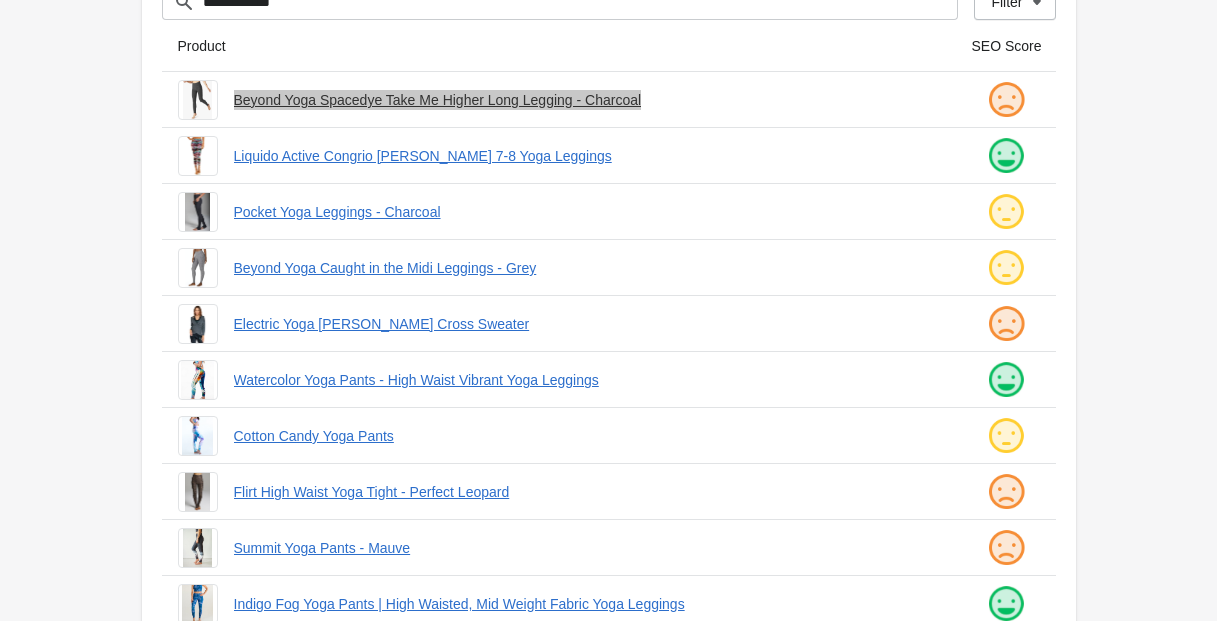 scroll, scrollTop: 168, scrollLeft: 0, axis: vertical 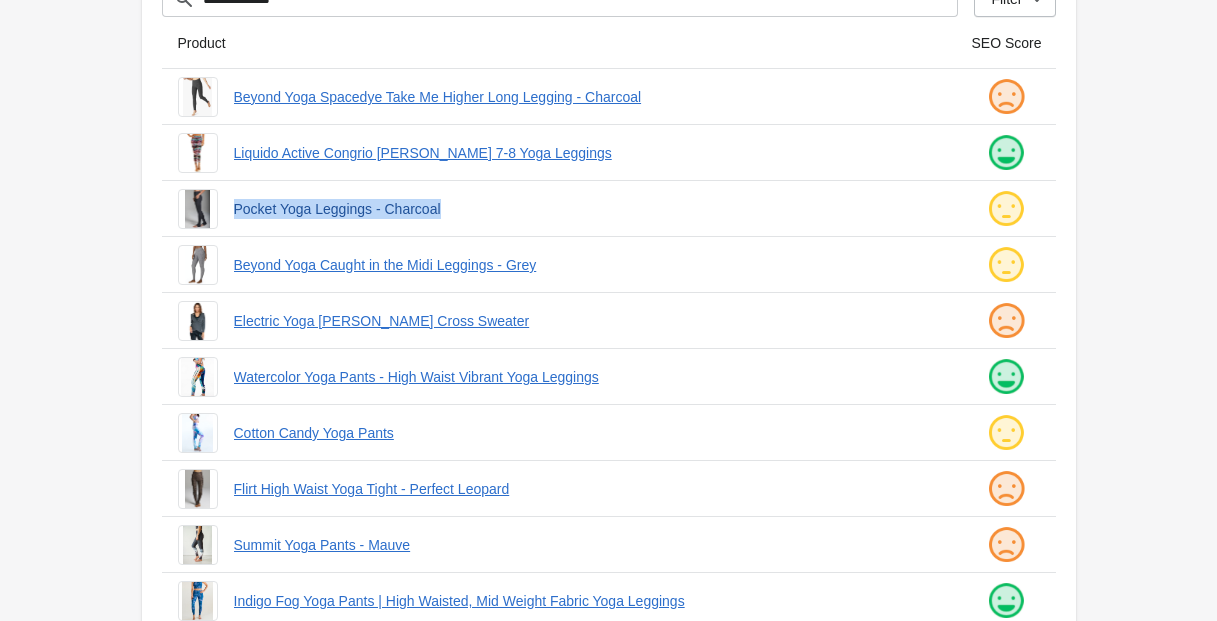 drag, startPoint x: 227, startPoint y: 207, endPoint x: 498, endPoint y: 204, distance: 271.0166 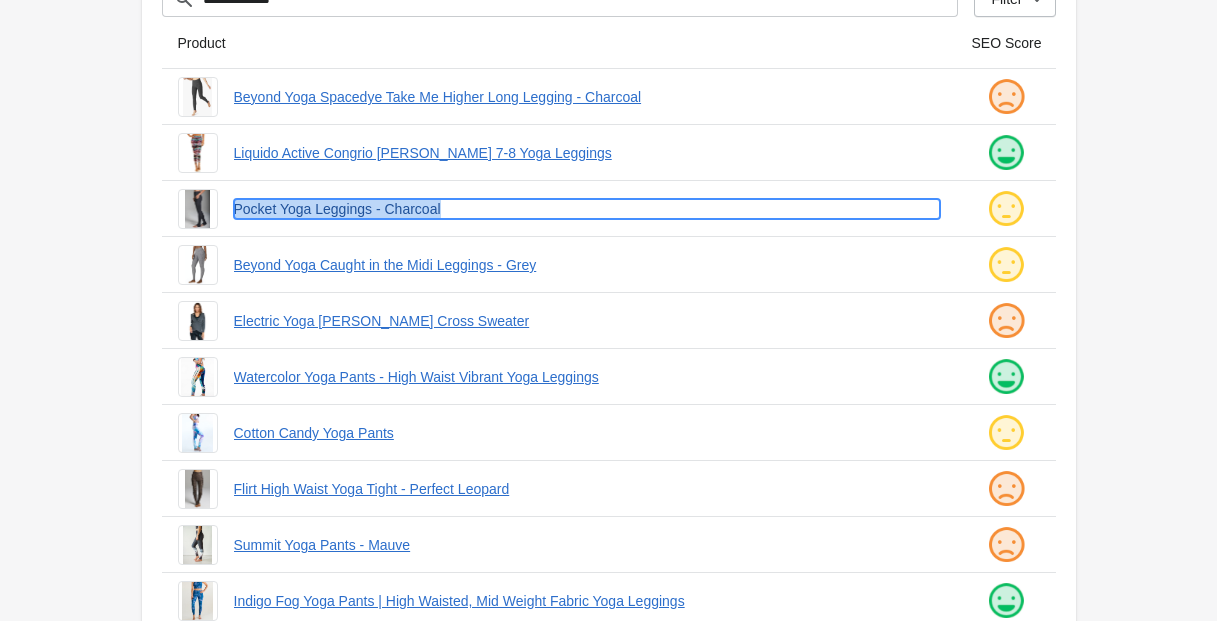 click on "Pocket Yoga Leggings - Charcoal" at bounding box center [587, 209] 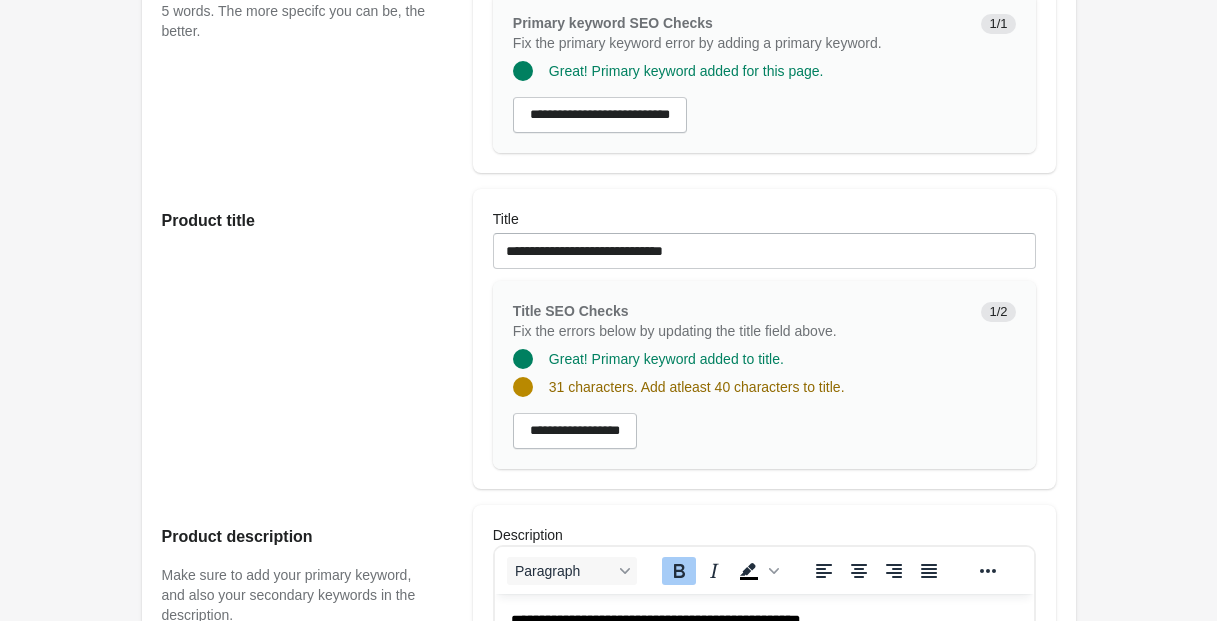 scroll, scrollTop: 309, scrollLeft: 0, axis: vertical 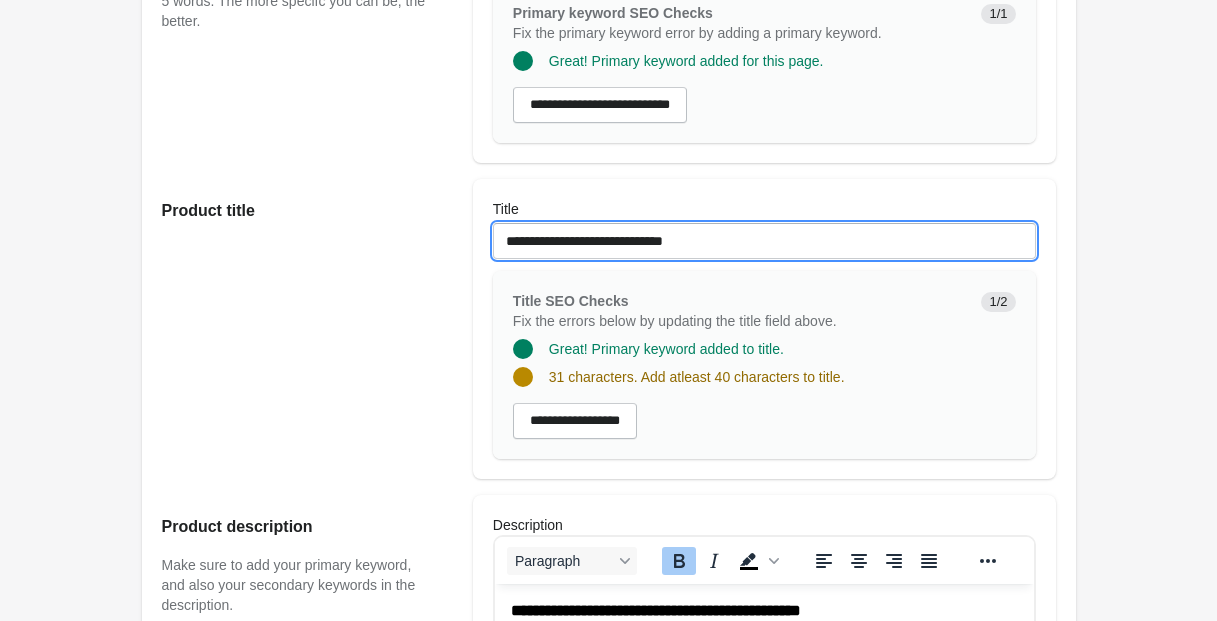 click on "**********" at bounding box center (764, 241) 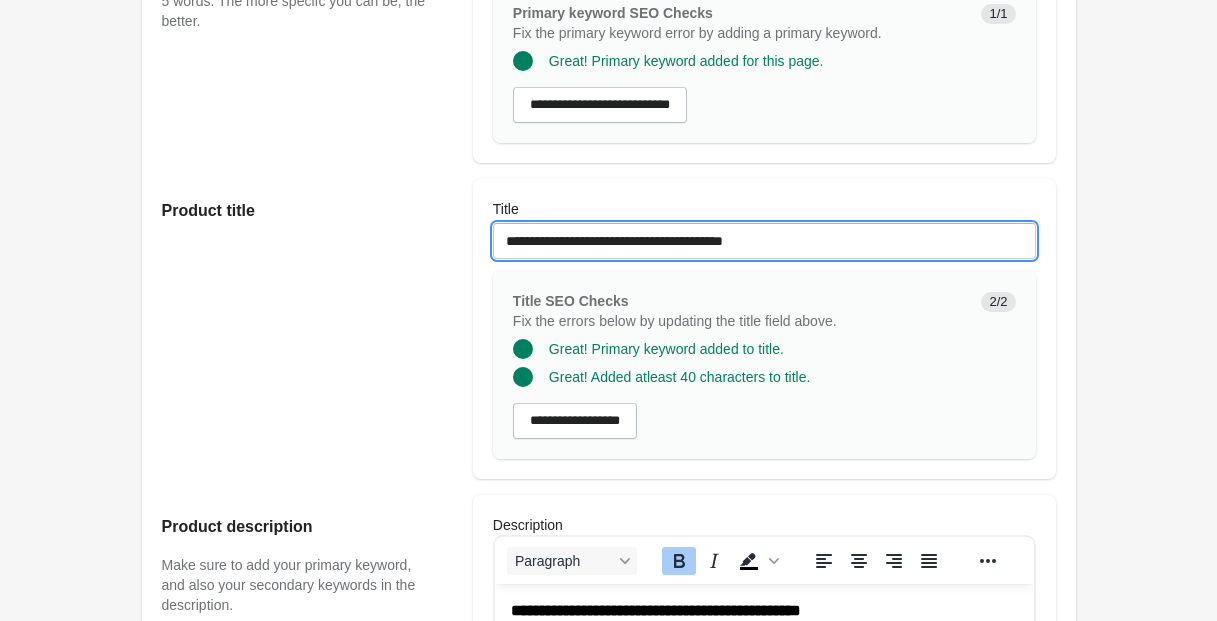 type on "**********" 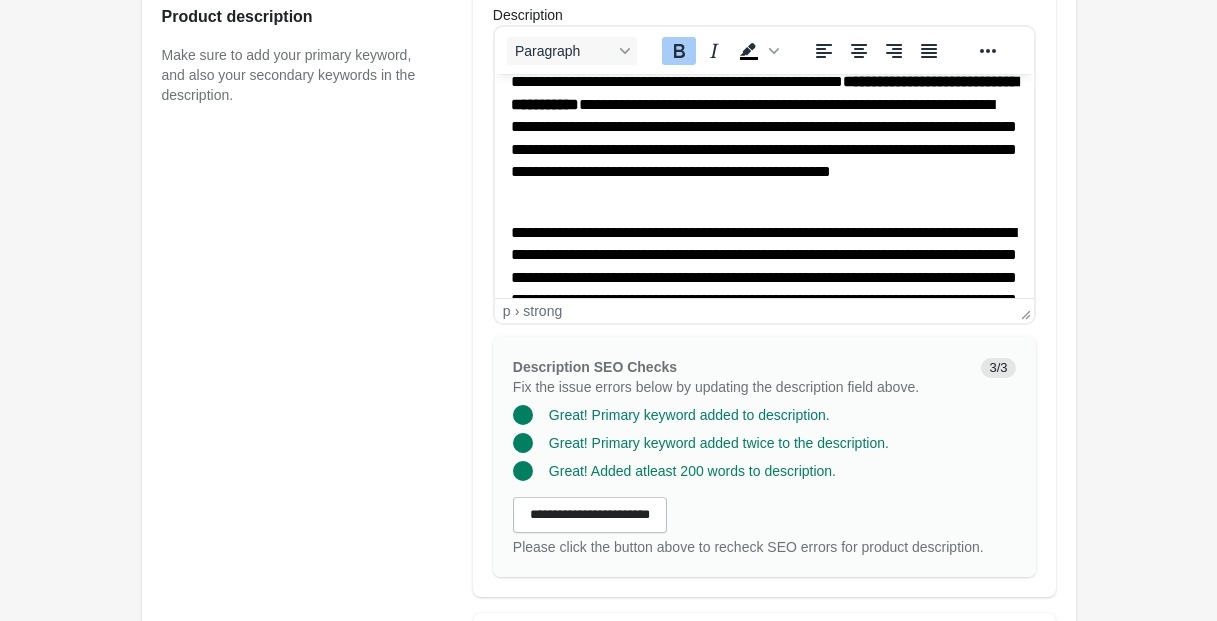 scroll, scrollTop: 47, scrollLeft: 0, axis: vertical 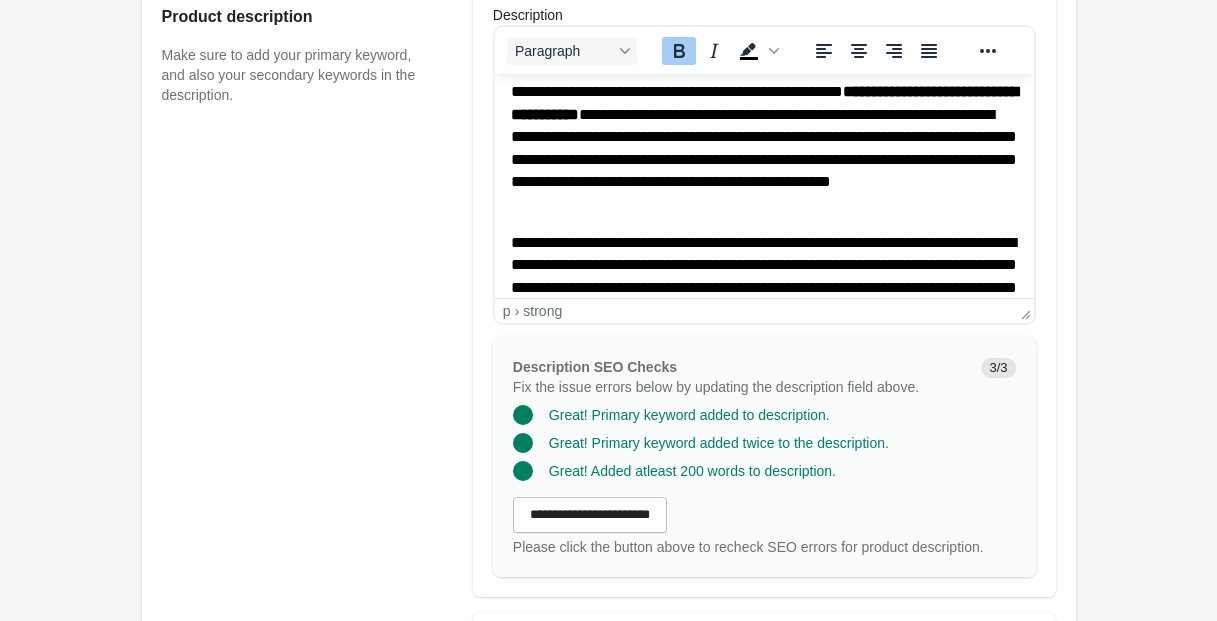 click on "*********" 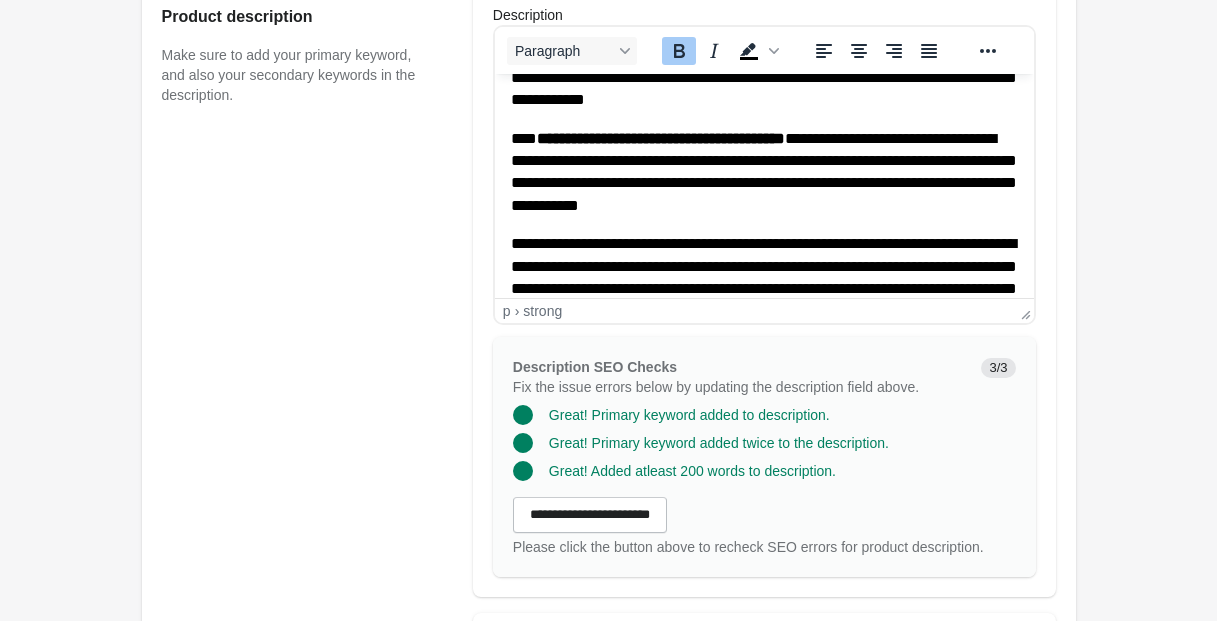 scroll, scrollTop: 283, scrollLeft: 0, axis: vertical 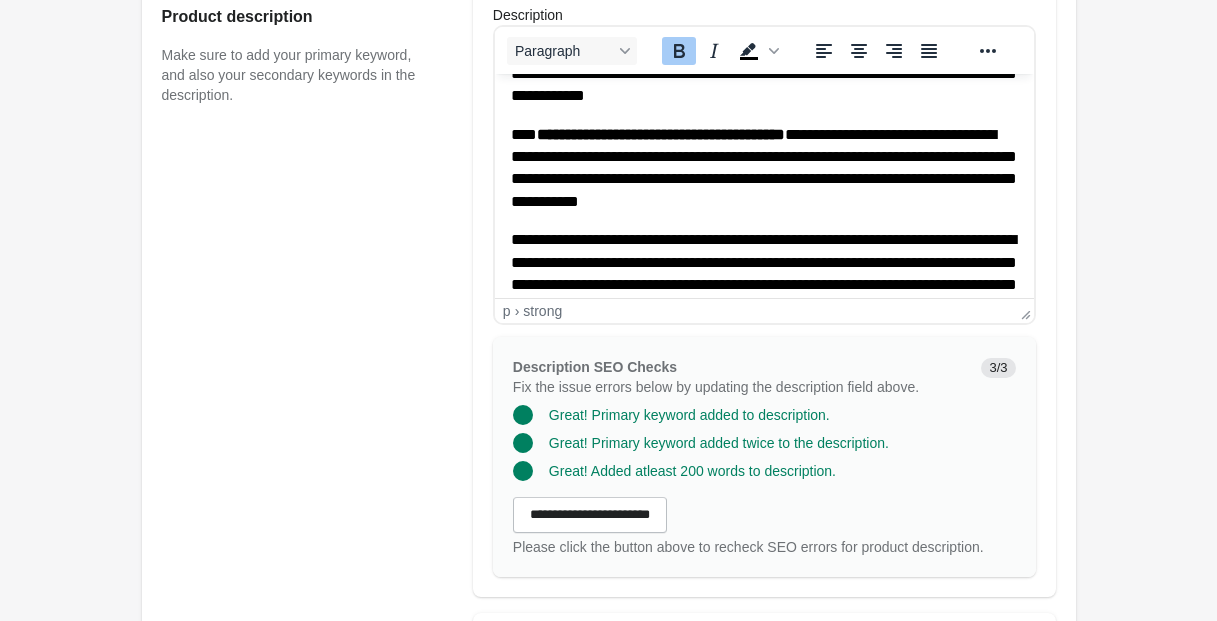 click on "*********" 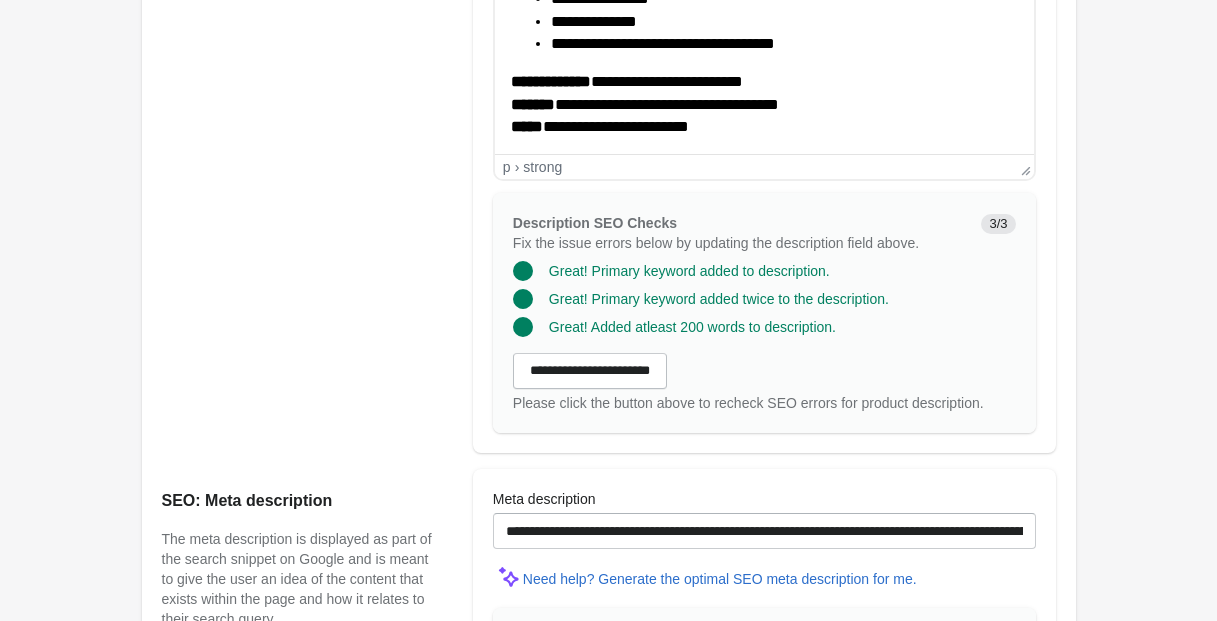 scroll, scrollTop: 974, scrollLeft: 0, axis: vertical 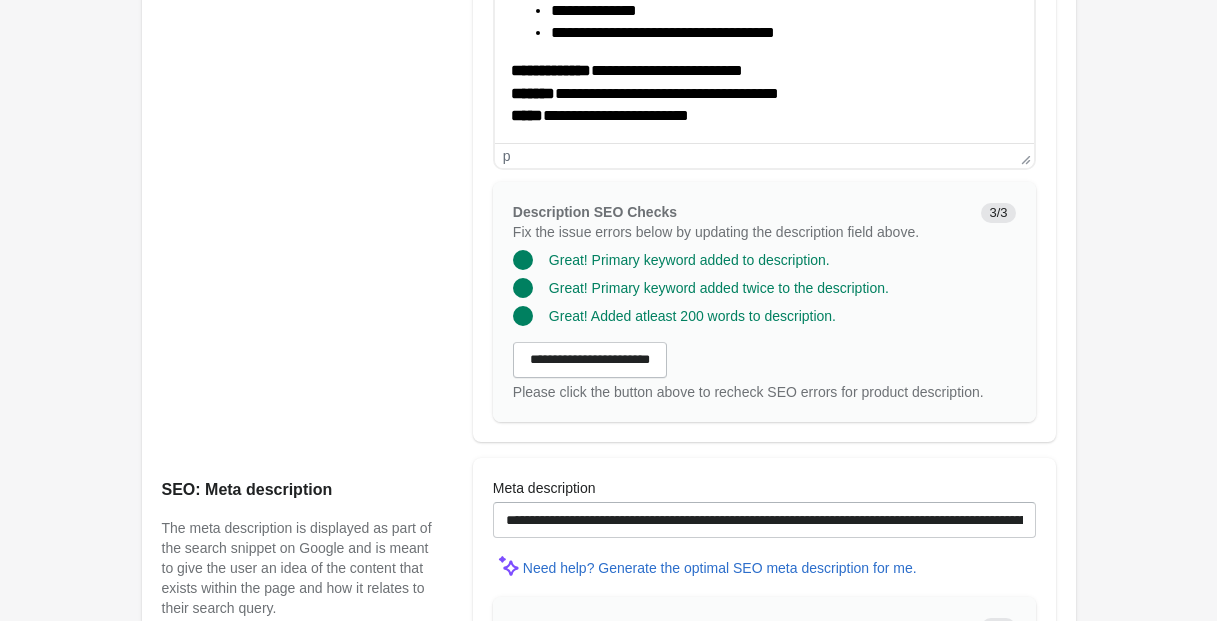 click on "**********" at bounding box center (763, 93) 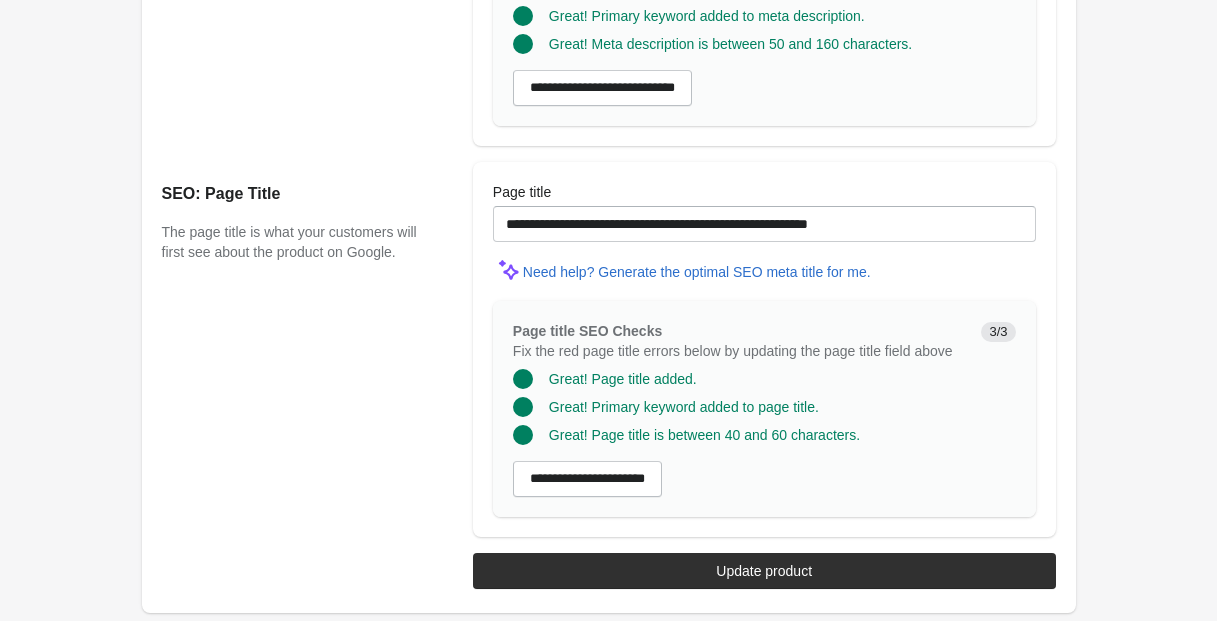 scroll, scrollTop: 1717, scrollLeft: 0, axis: vertical 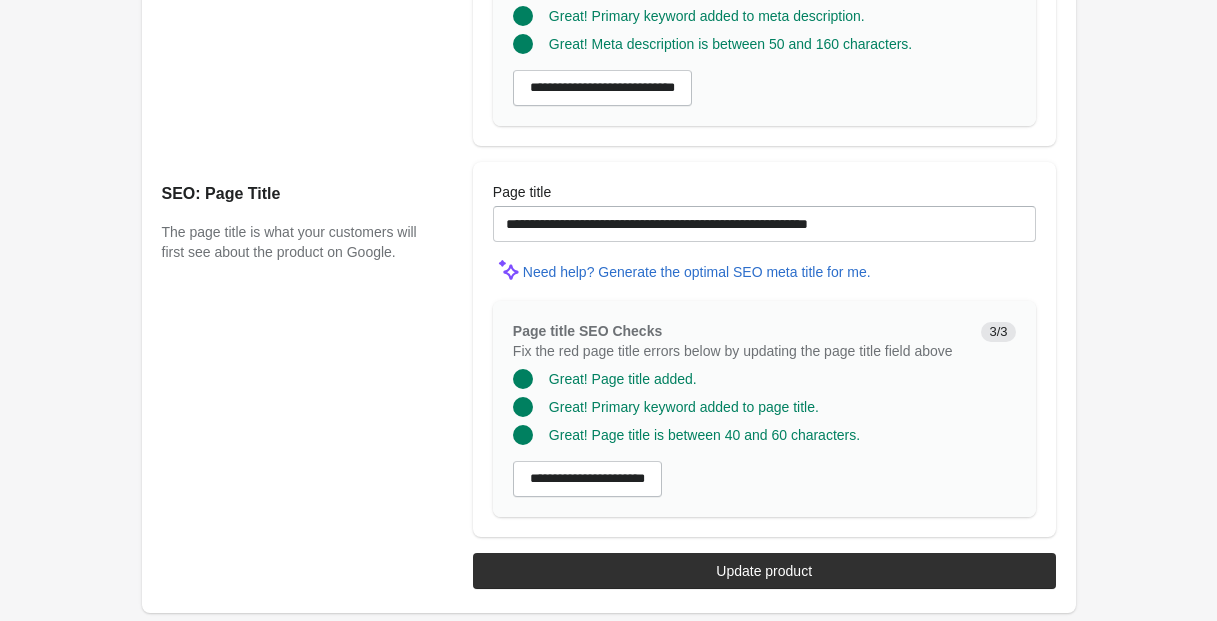 click on "Update product" at bounding box center (764, 571) 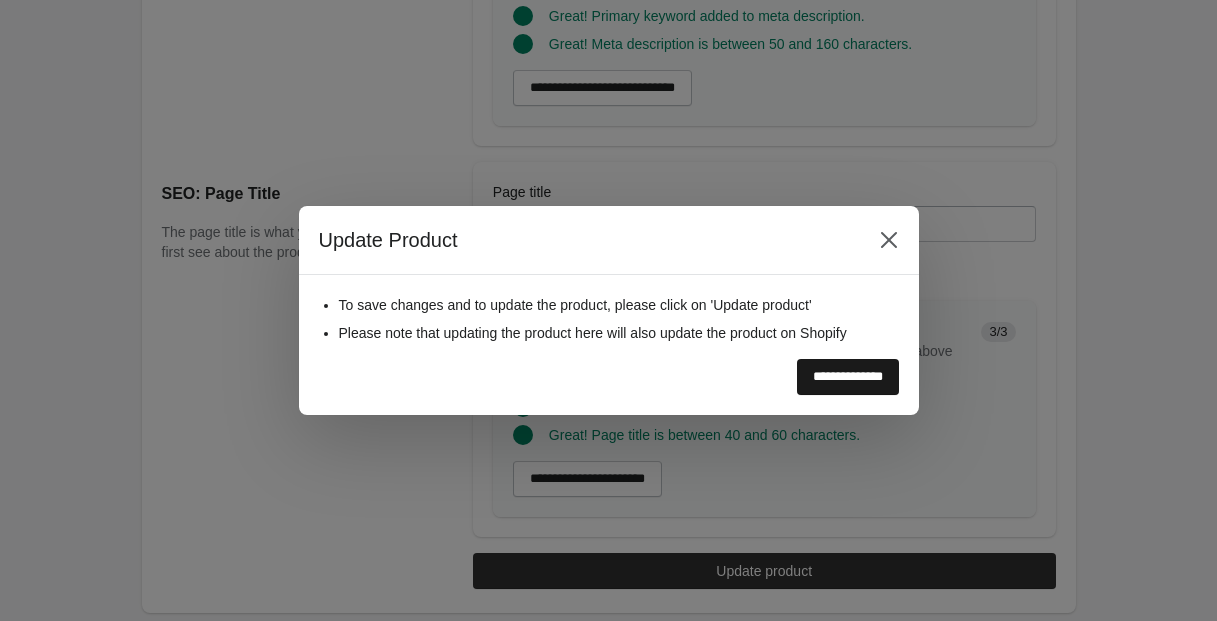 click on "**********" at bounding box center [848, 377] 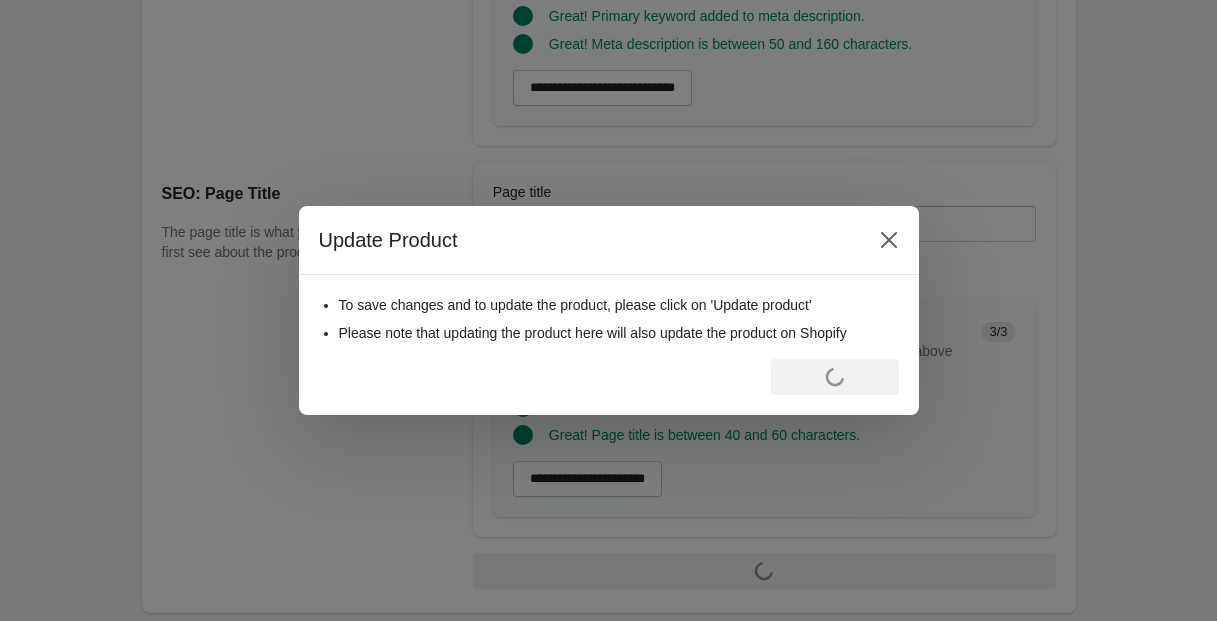 scroll, scrollTop: 0, scrollLeft: 0, axis: both 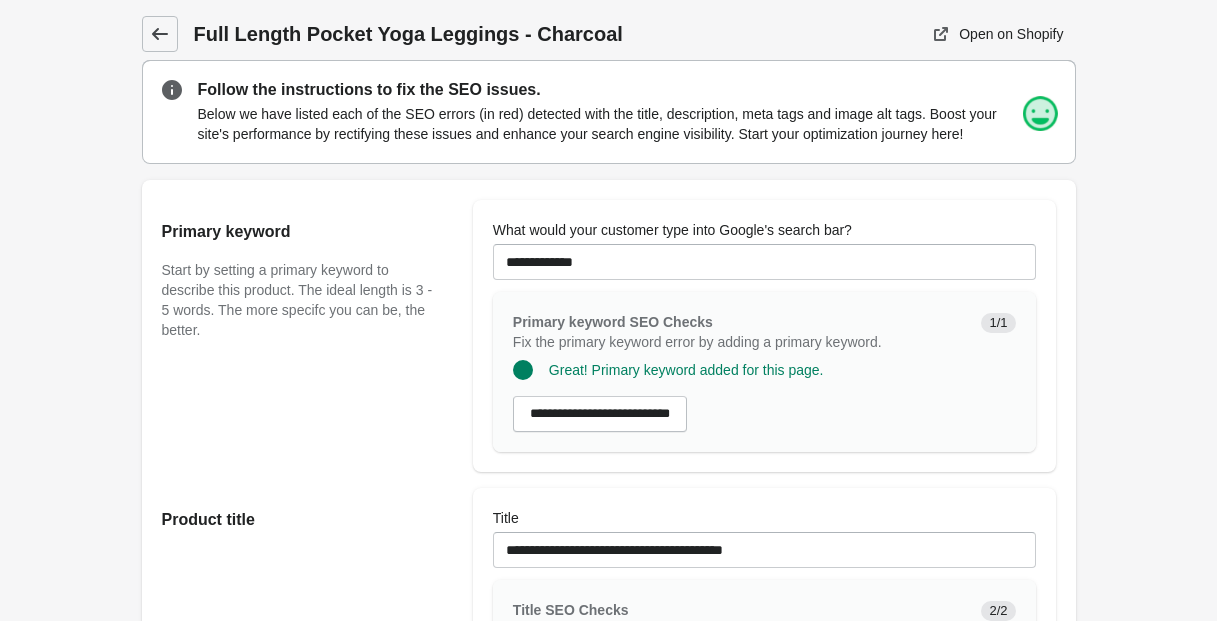 click 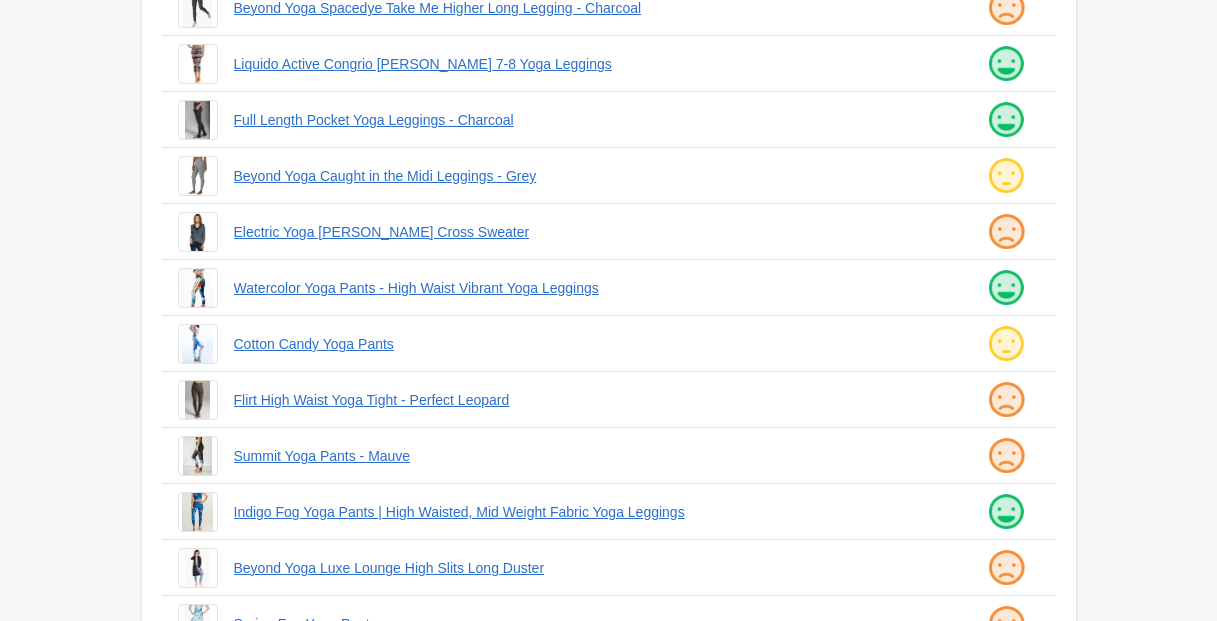 scroll, scrollTop: 258, scrollLeft: 0, axis: vertical 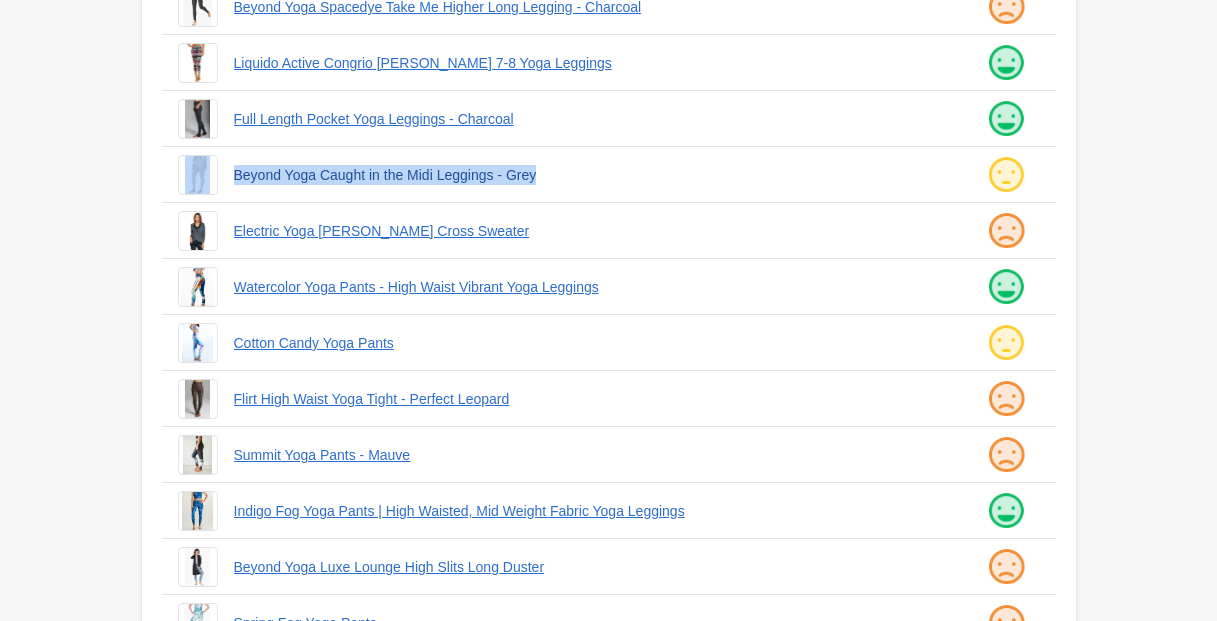 drag, startPoint x: 224, startPoint y: 176, endPoint x: 598, endPoint y: 183, distance: 374.0655 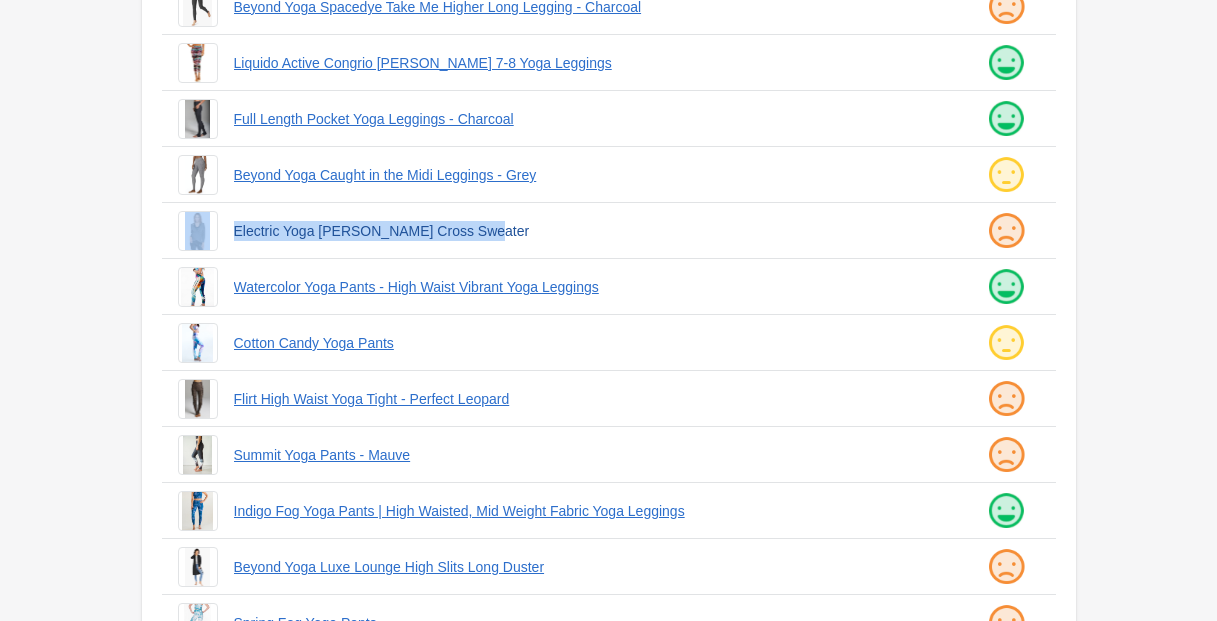 drag, startPoint x: 224, startPoint y: 227, endPoint x: 527, endPoint y: 227, distance: 303 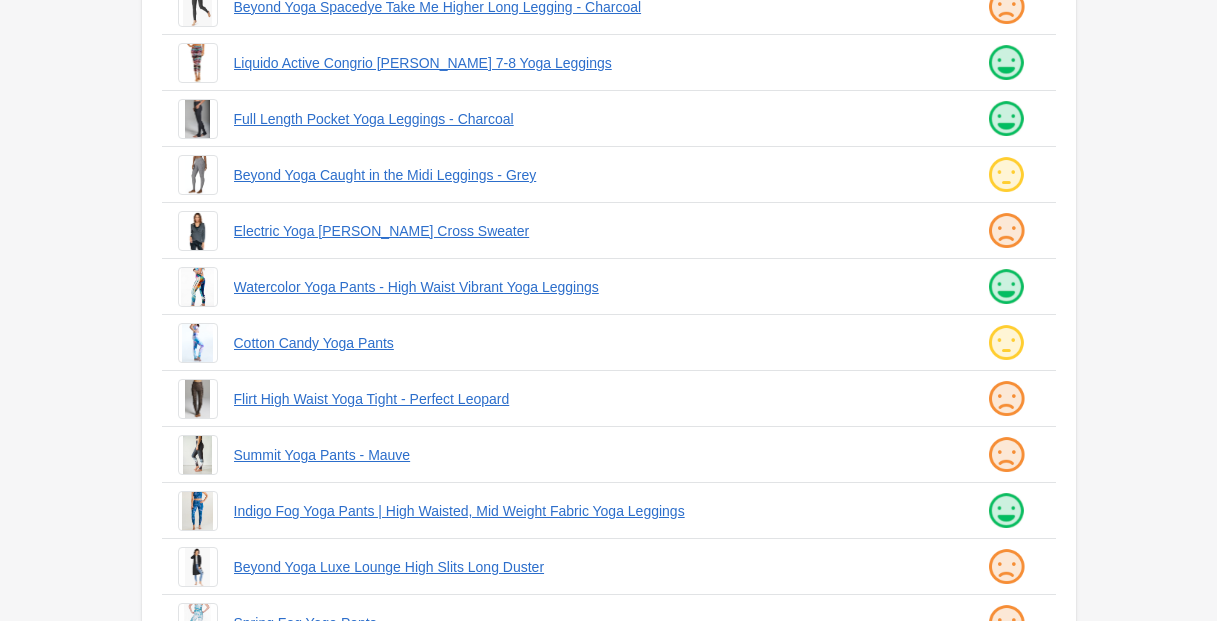 drag, startPoint x: 225, startPoint y: 341, endPoint x: 130, endPoint y: 355, distance: 96.02604 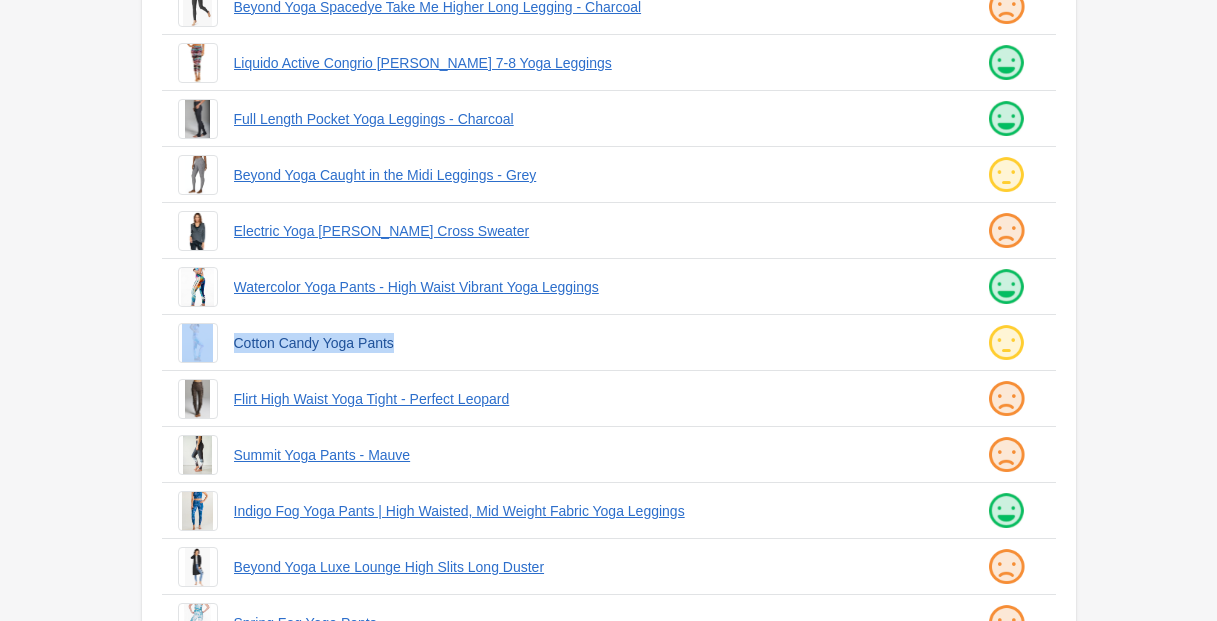 drag, startPoint x: 222, startPoint y: 344, endPoint x: 467, endPoint y: 340, distance: 245.03265 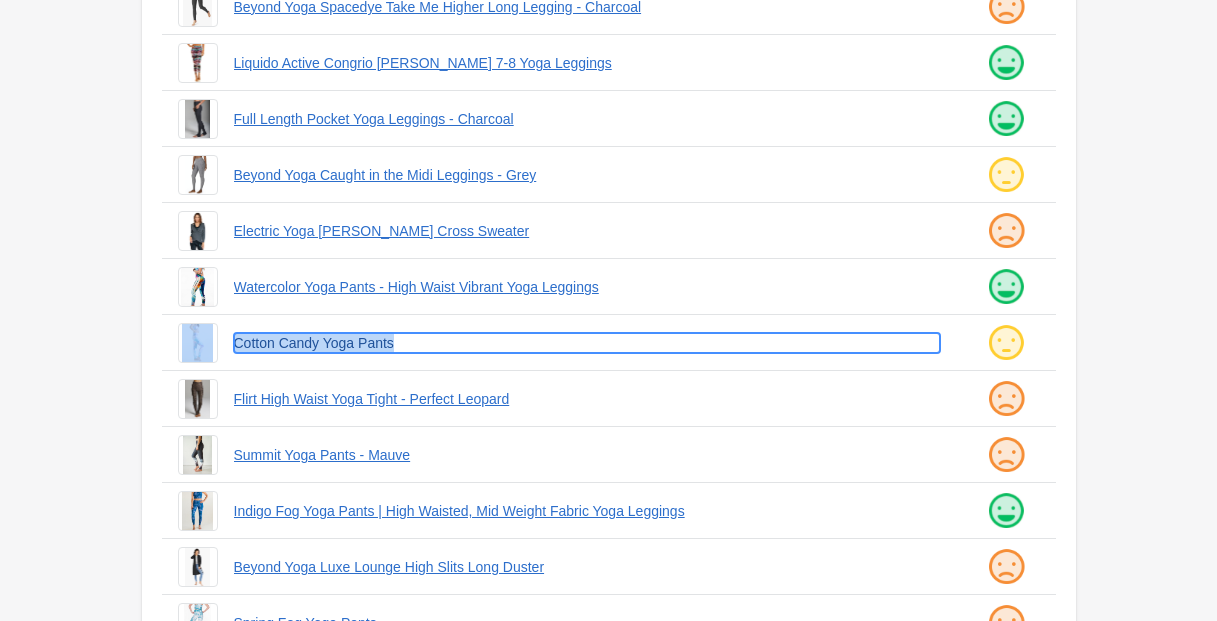 click on "Cotton Candy Yoga Pants" at bounding box center [587, 343] 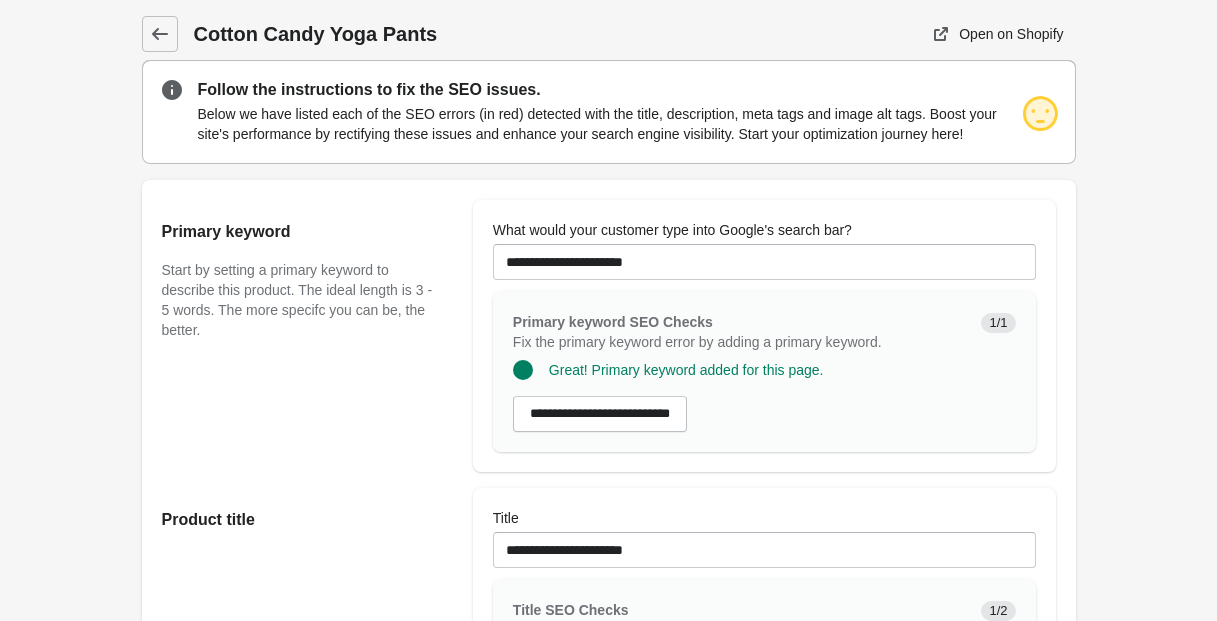 scroll, scrollTop: 1, scrollLeft: 0, axis: vertical 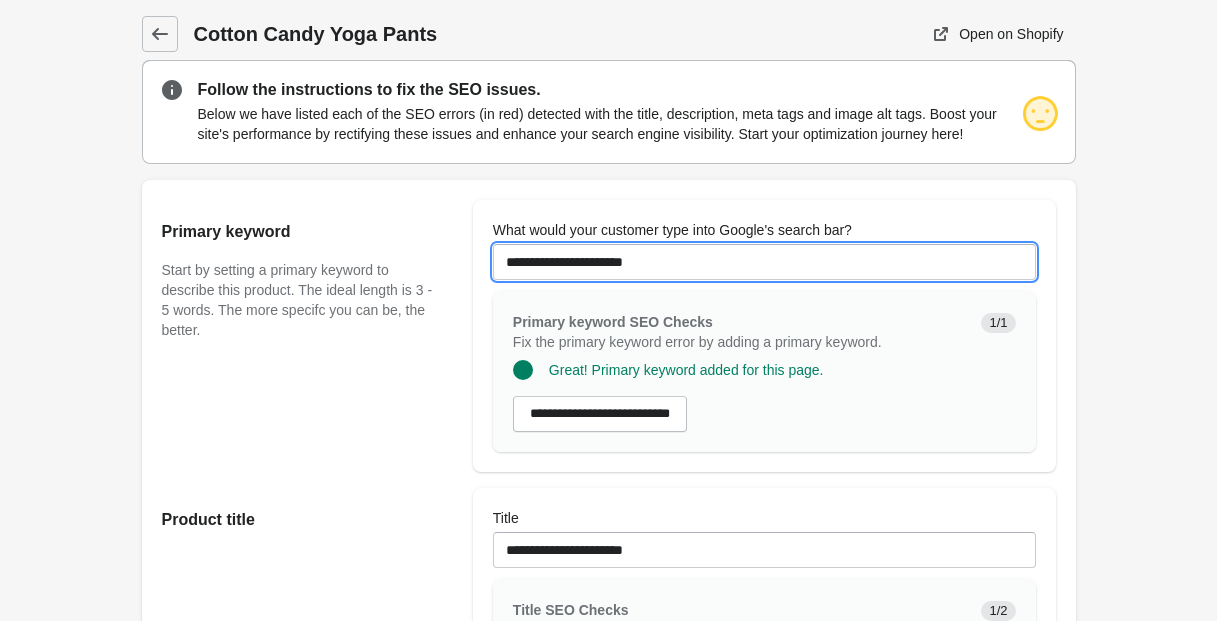 drag, startPoint x: 599, startPoint y: 281, endPoint x: 431, endPoint y: 282, distance: 168.00298 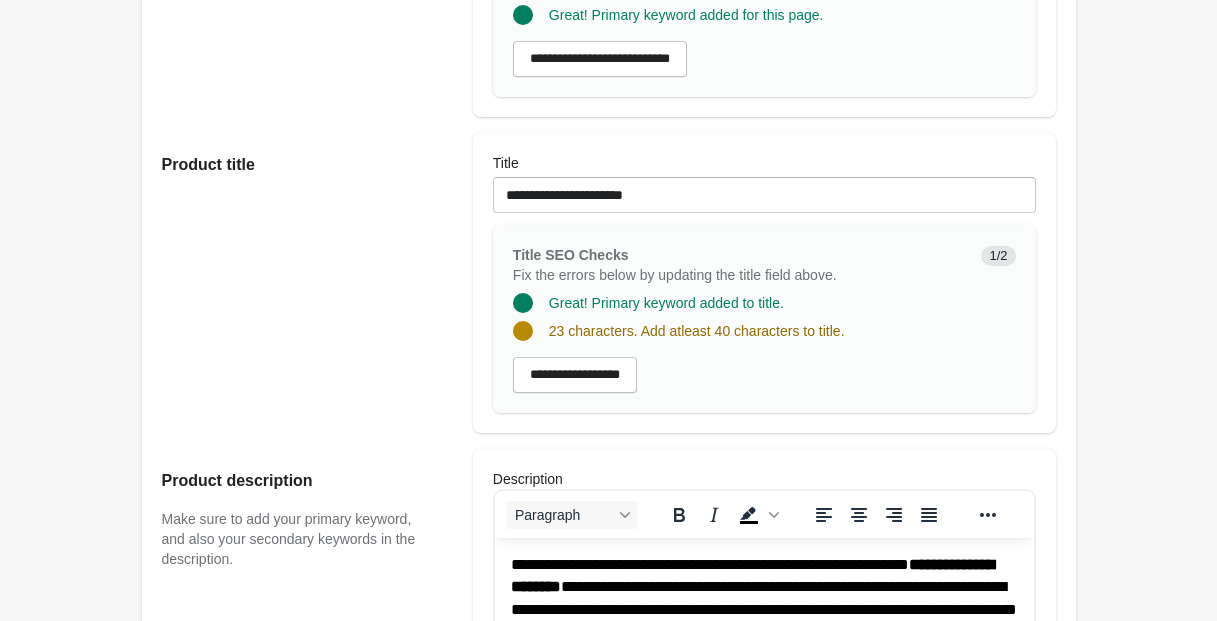 scroll, scrollTop: 368, scrollLeft: 0, axis: vertical 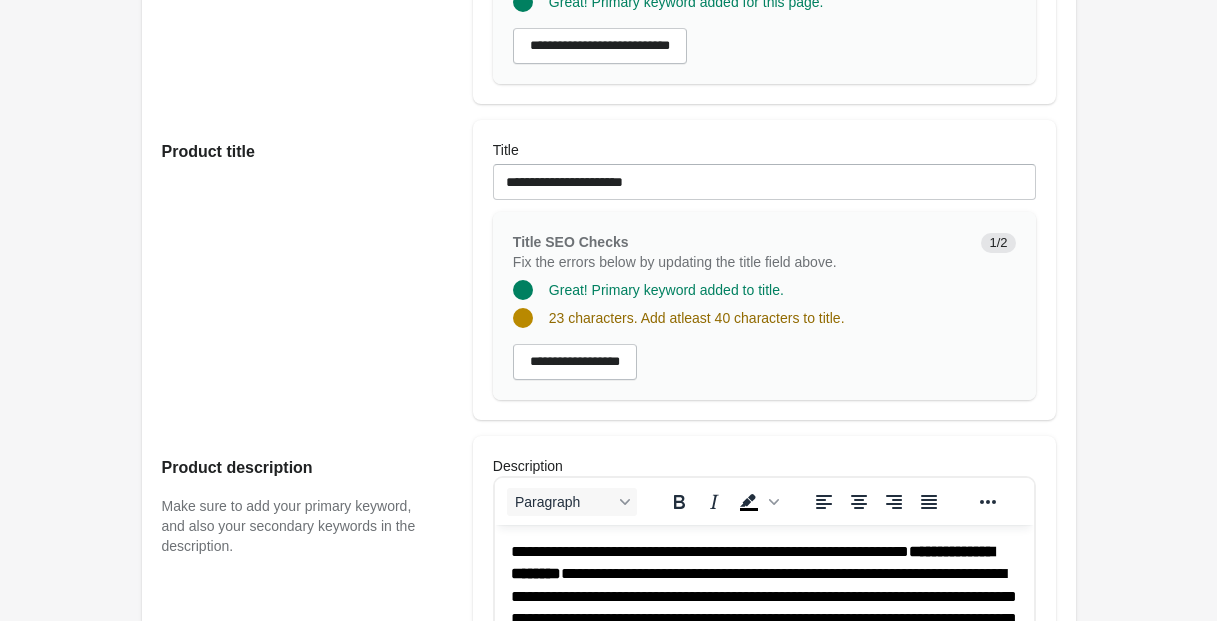 type on "**********" 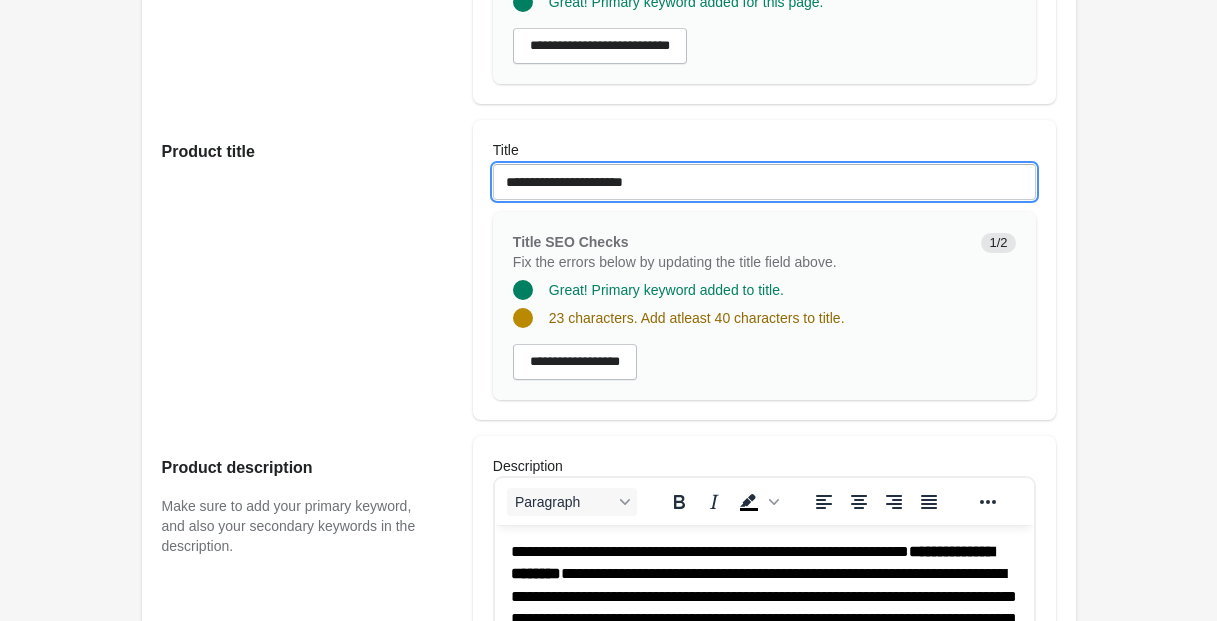 click on "**********" at bounding box center [764, 182] 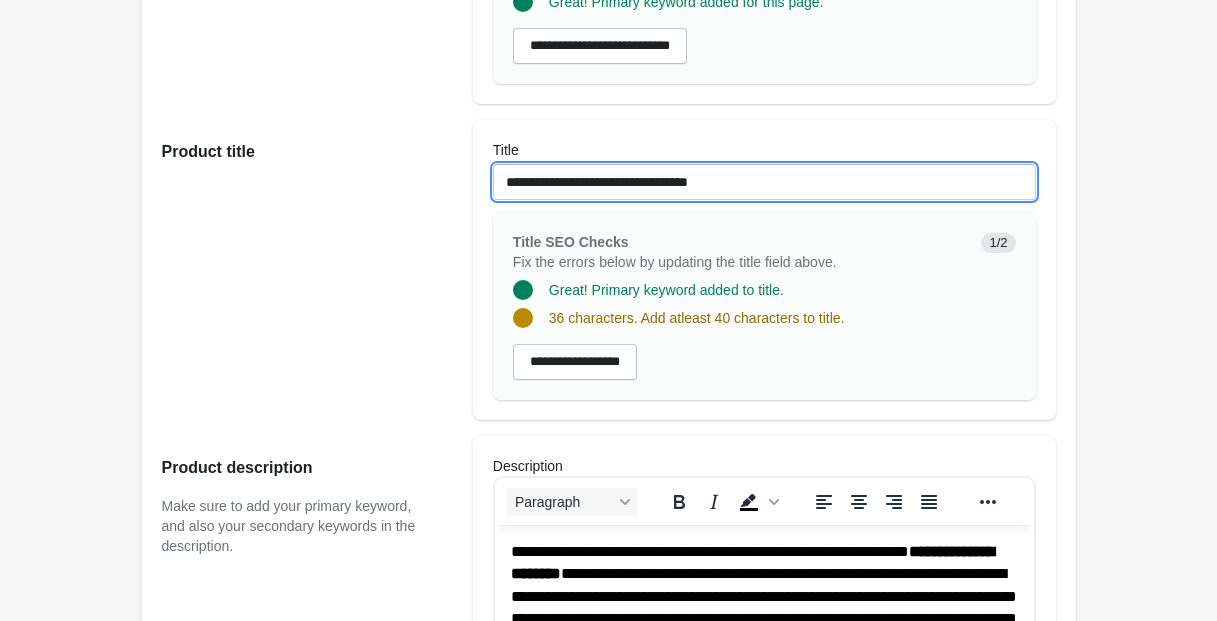 drag, startPoint x: 590, startPoint y: 200, endPoint x: 460, endPoint y: 199, distance: 130.00385 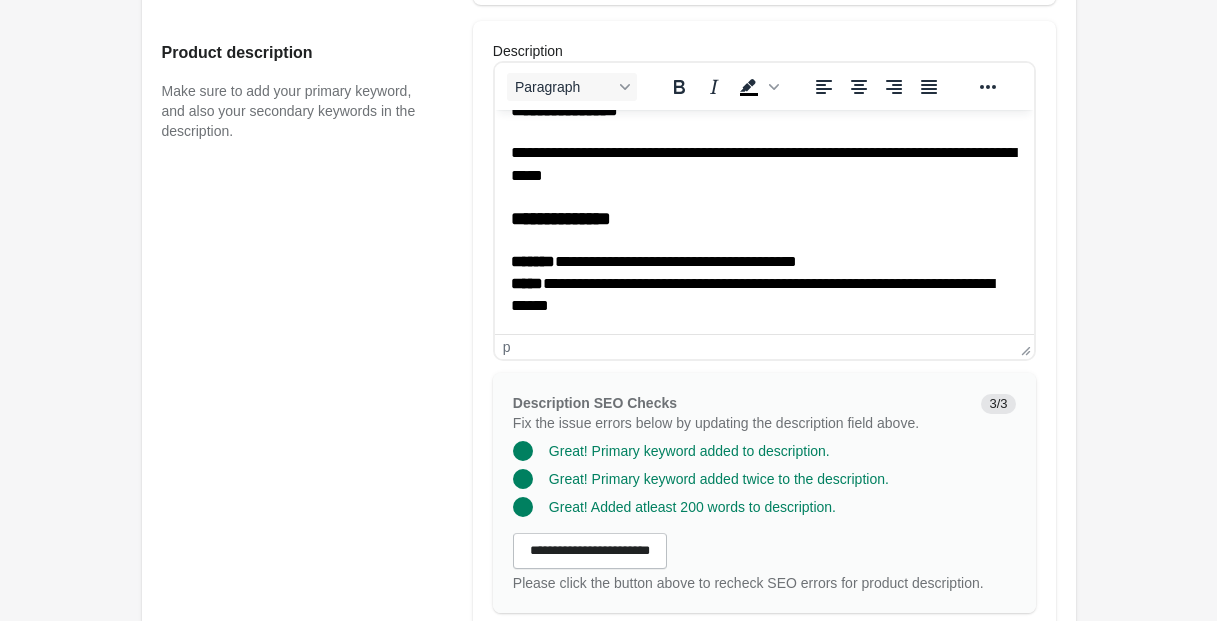 scroll, scrollTop: 1717, scrollLeft: 0, axis: vertical 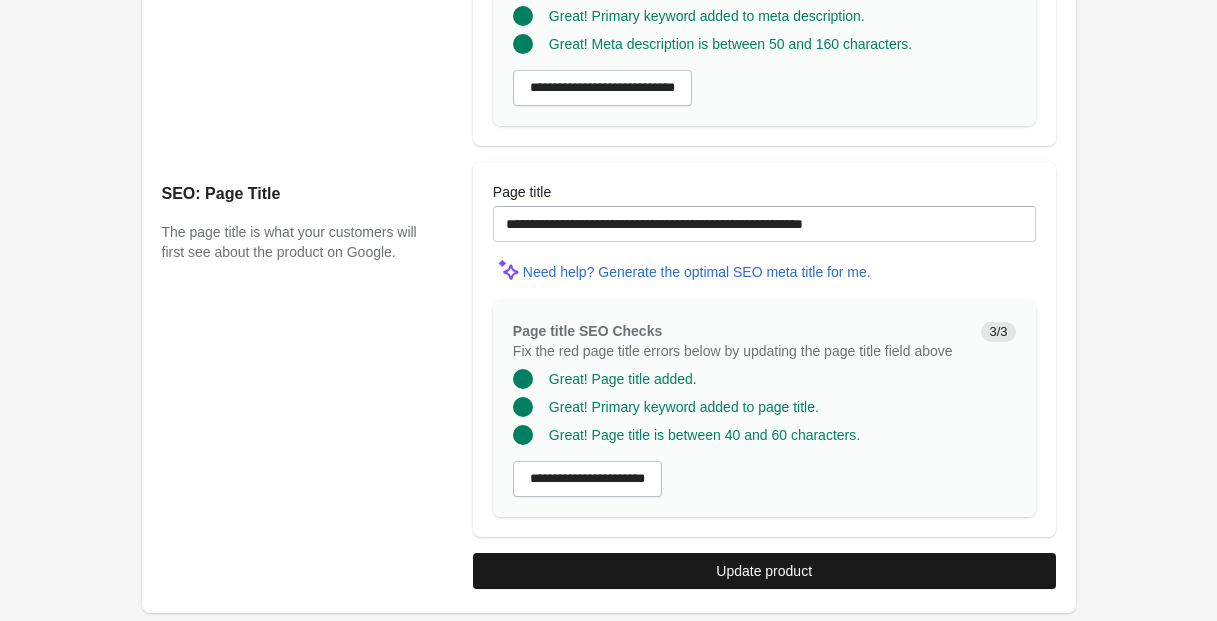 type on "**********" 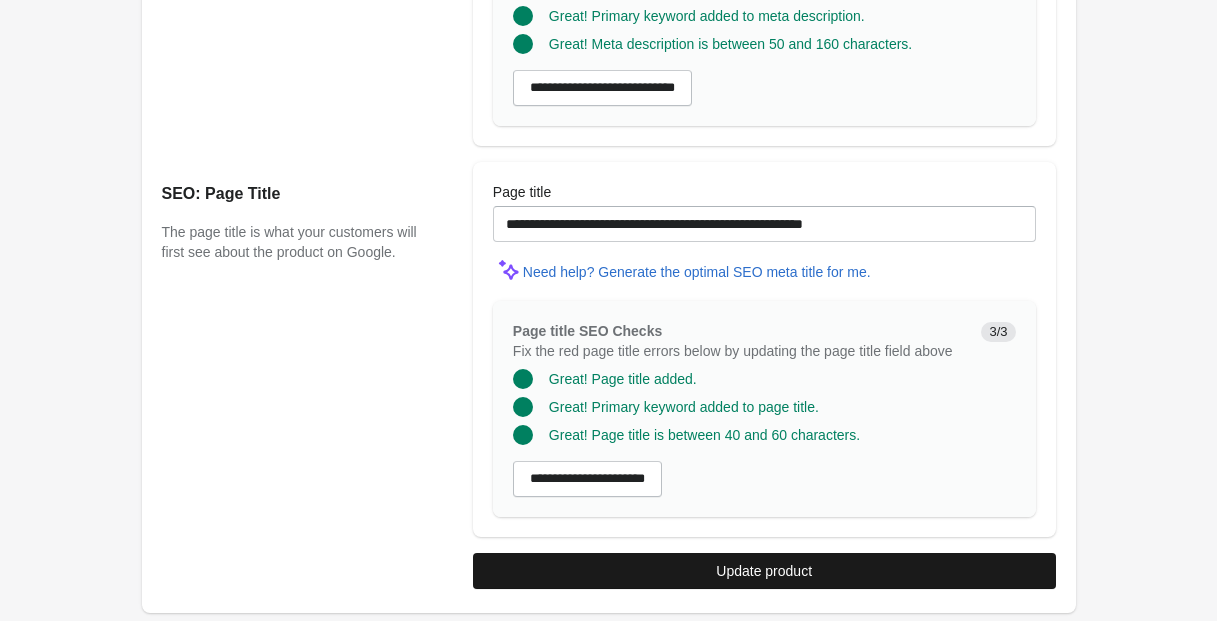 click on "Update product" at bounding box center [764, 571] 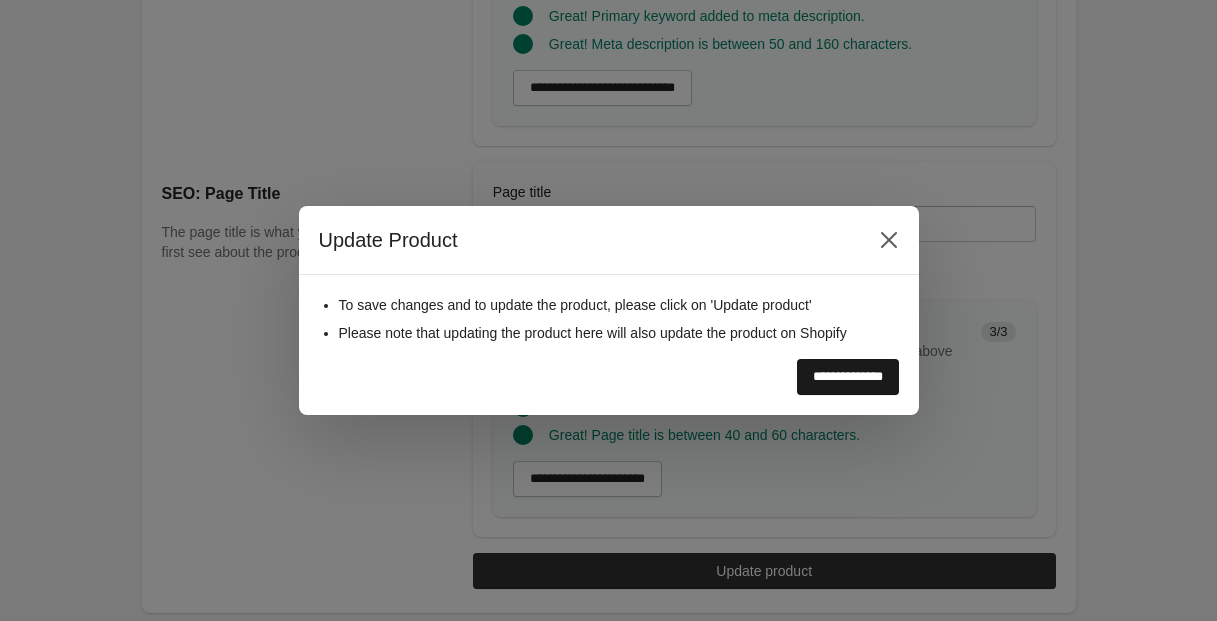 click on "**********" at bounding box center (848, 377) 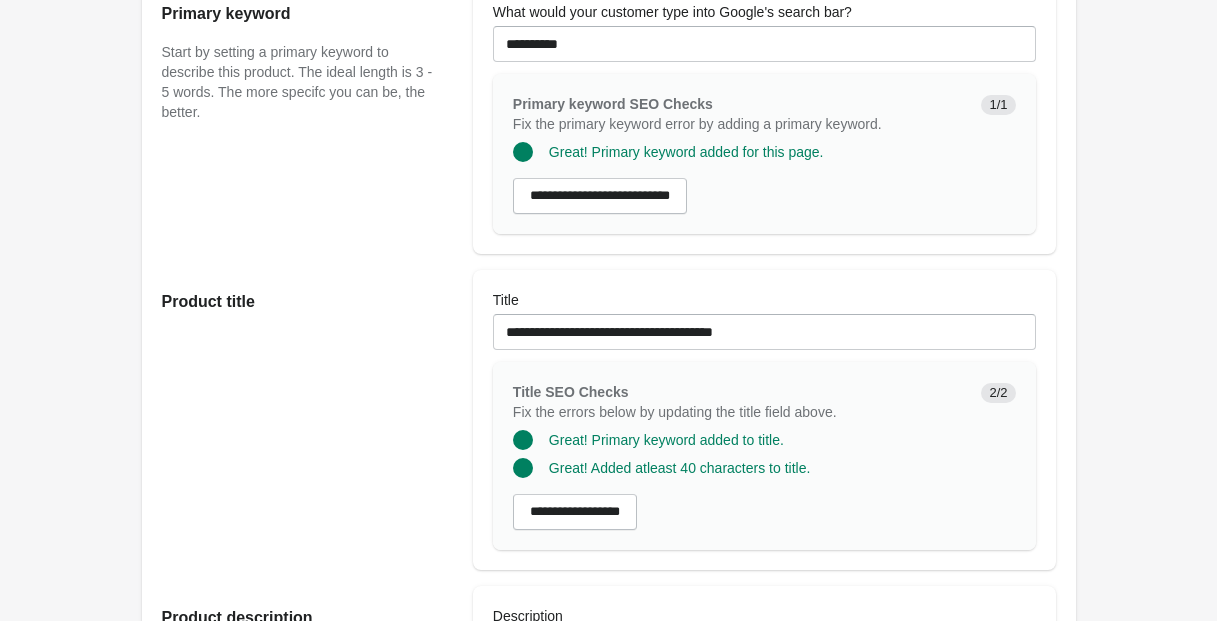 scroll, scrollTop: 0, scrollLeft: 0, axis: both 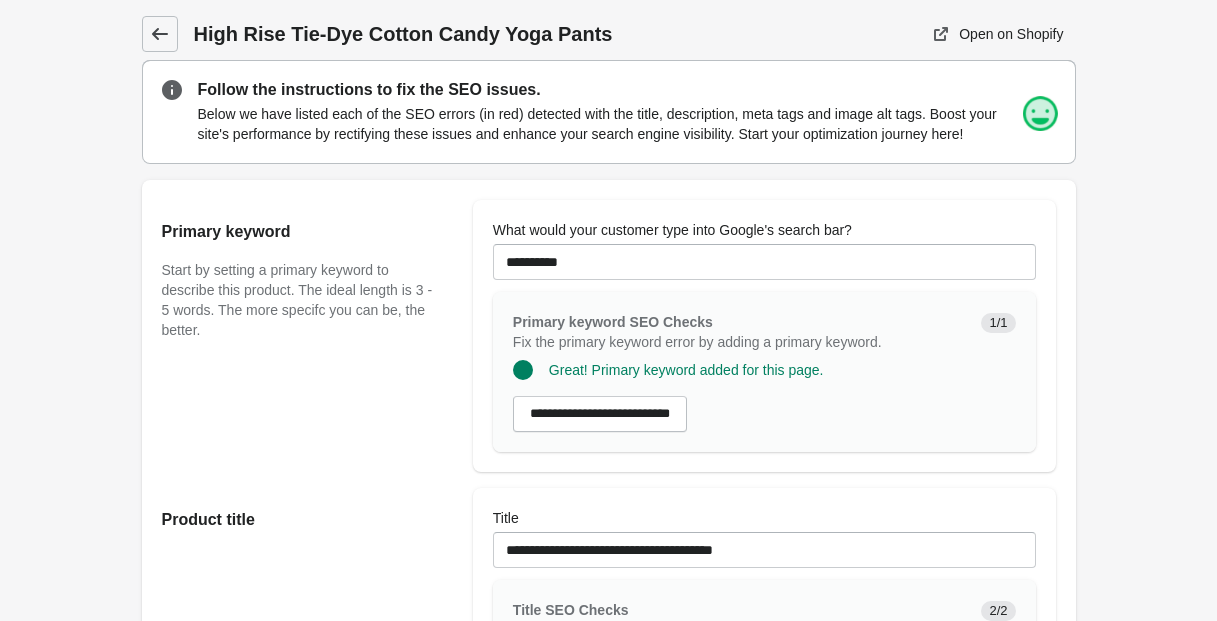 click 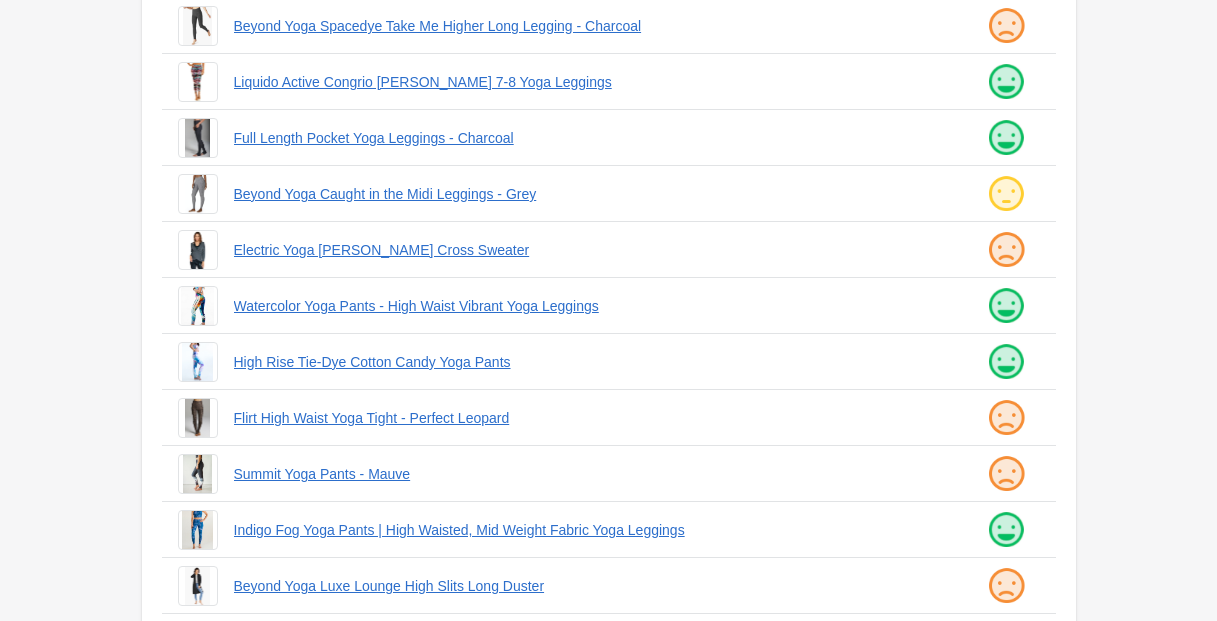 scroll, scrollTop: 240, scrollLeft: 0, axis: vertical 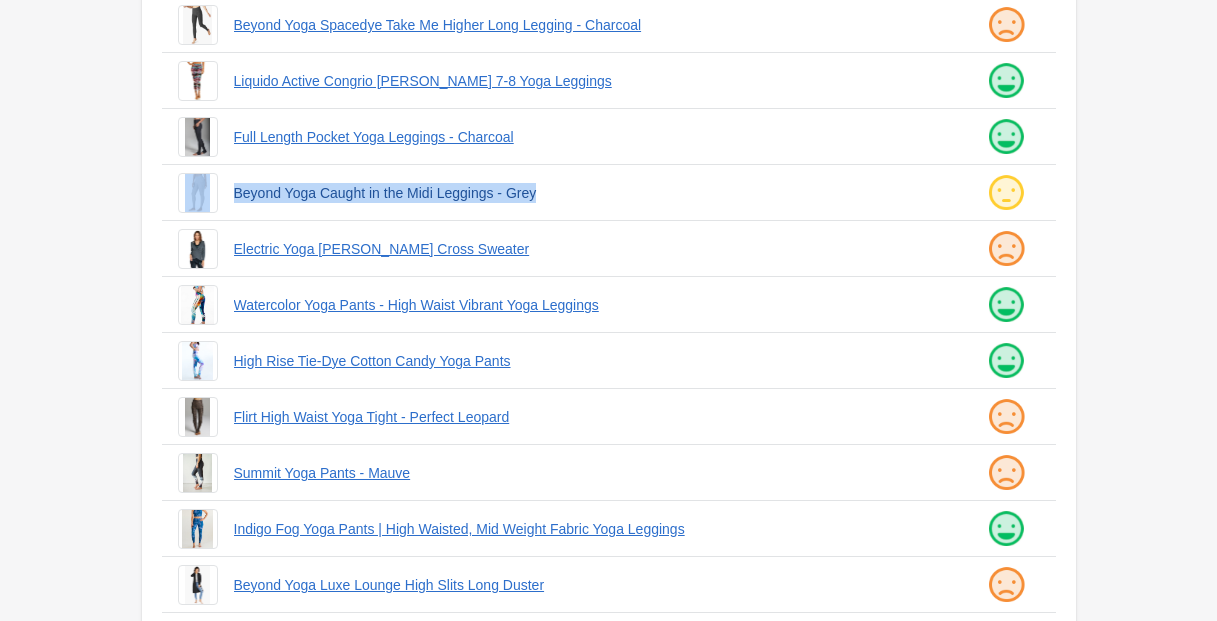 drag, startPoint x: 220, startPoint y: 191, endPoint x: 628, endPoint y: 200, distance: 408.09924 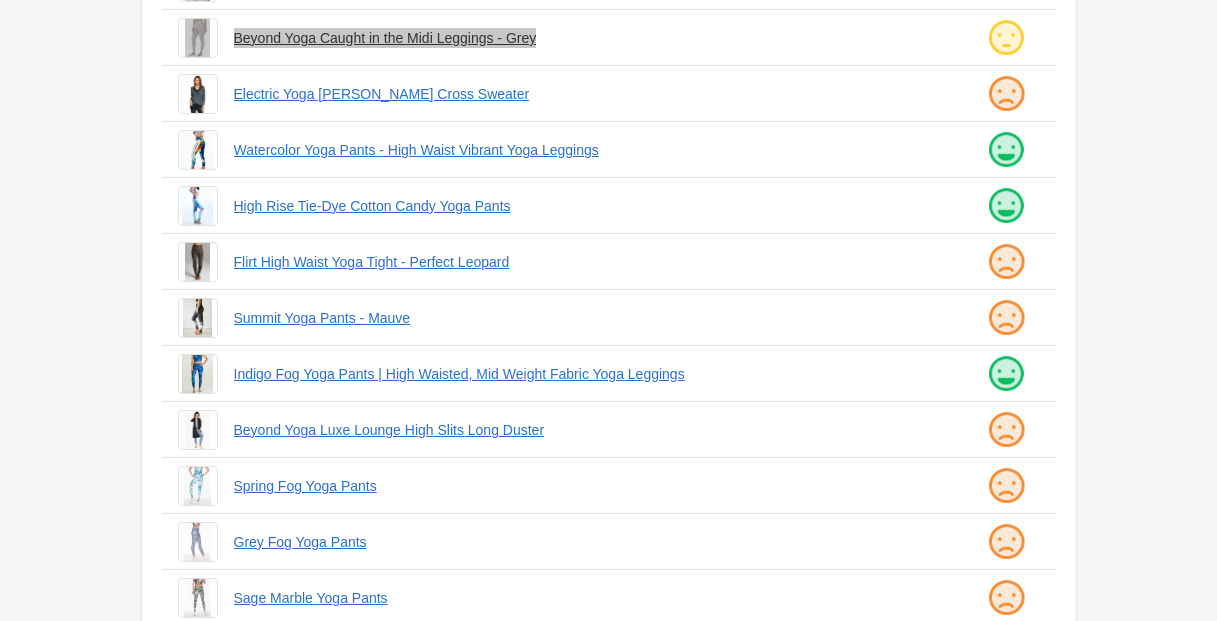 scroll, scrollTop: 396, scrollLeft: 0, axis: vertical 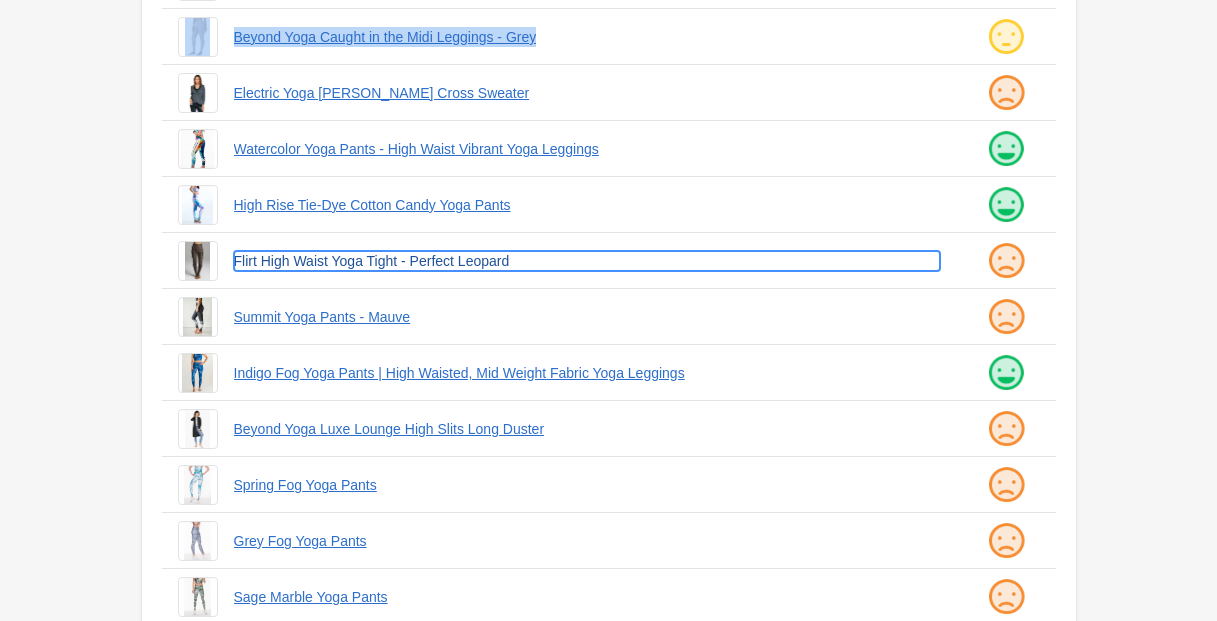click on "Flirt High Waist Yoga Tight - Perfect Leopard" at bounding box center [587, 261] 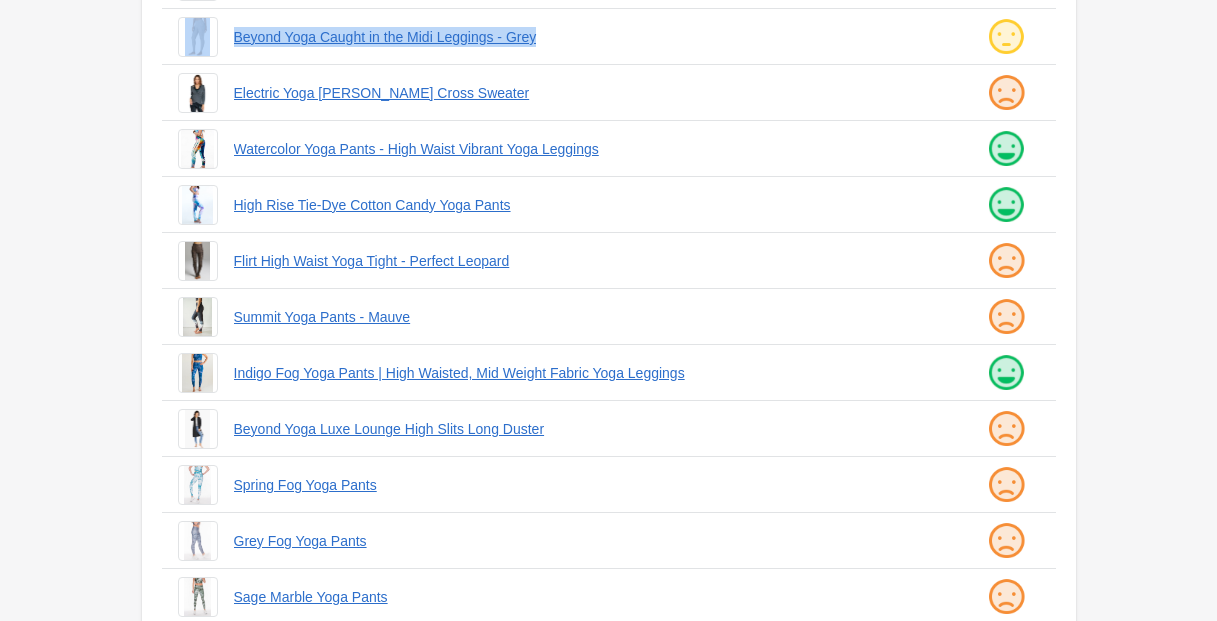 scroll, scrollTop: 0, scrollLeft: 0, axis: both 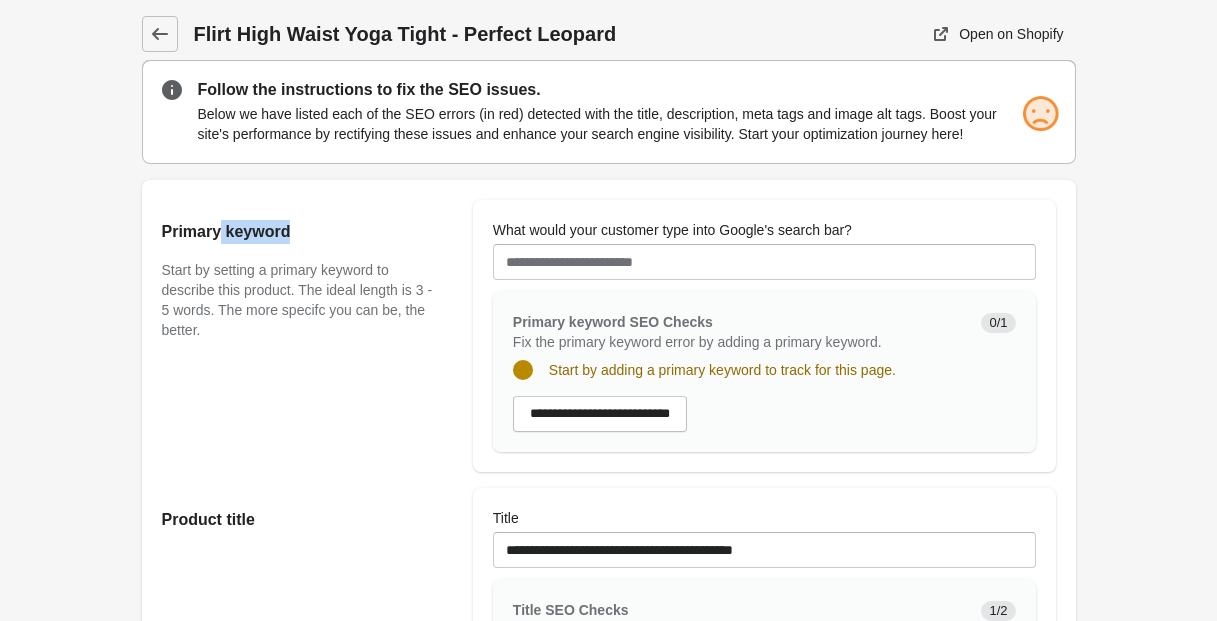 drag, startPoint x: 219, startPoint y: 255, endPoint x: 437, endPoint y: 262, distance: 218.11235 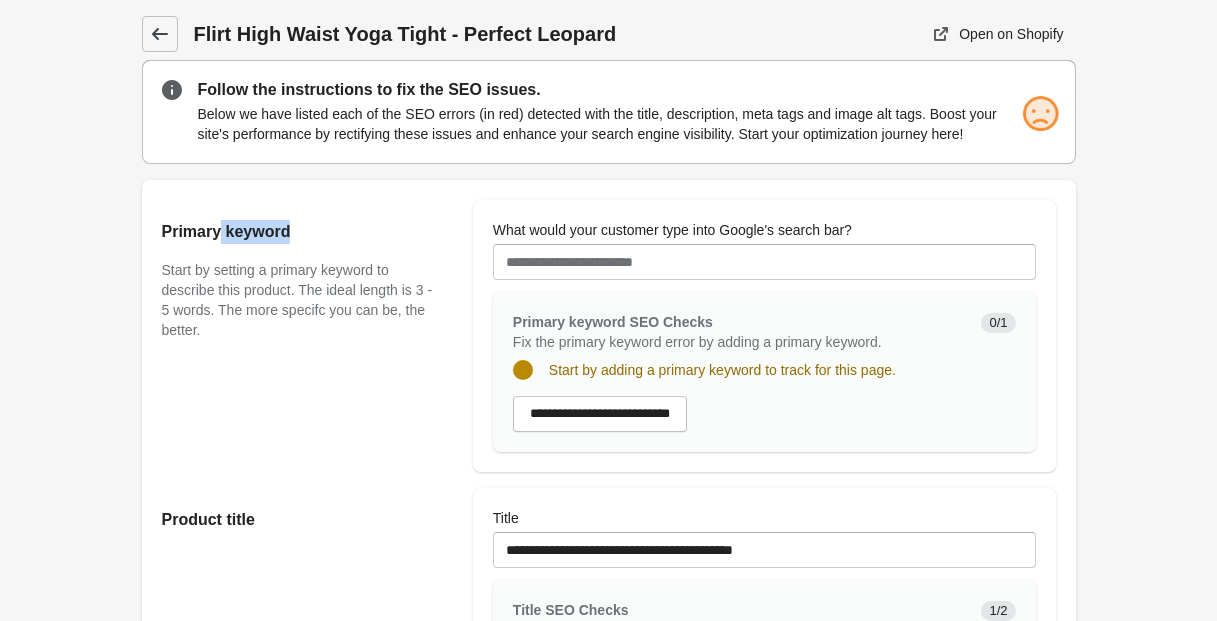 click 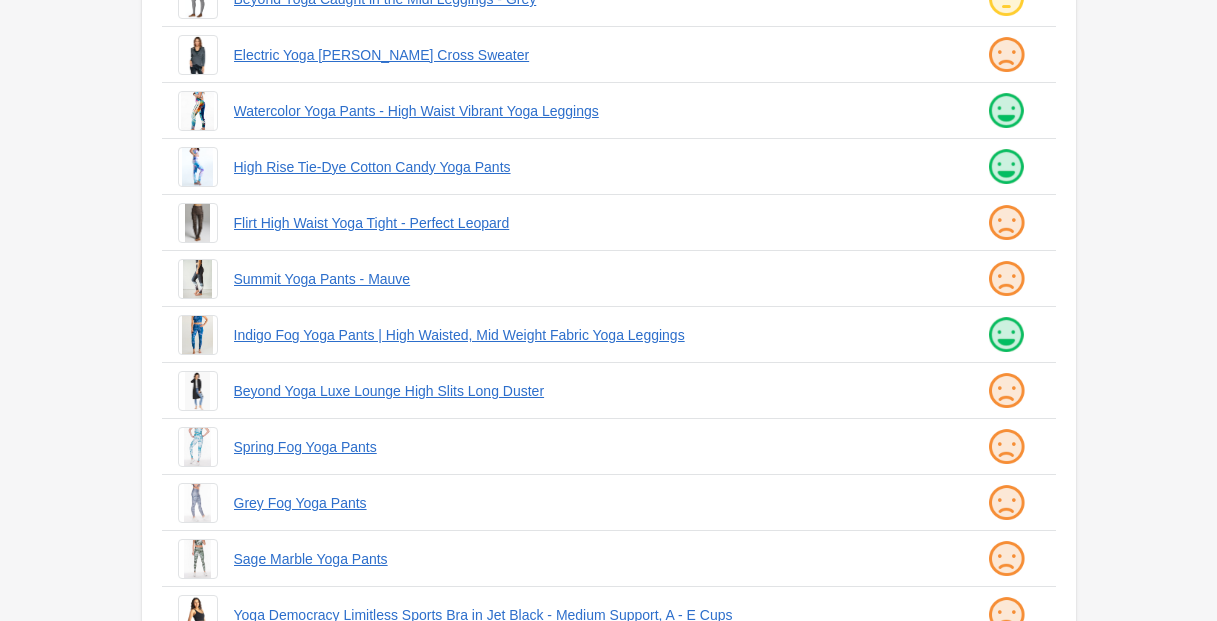 scroll, scrollTop: 447, scrollLeft: 0, axis: vertical 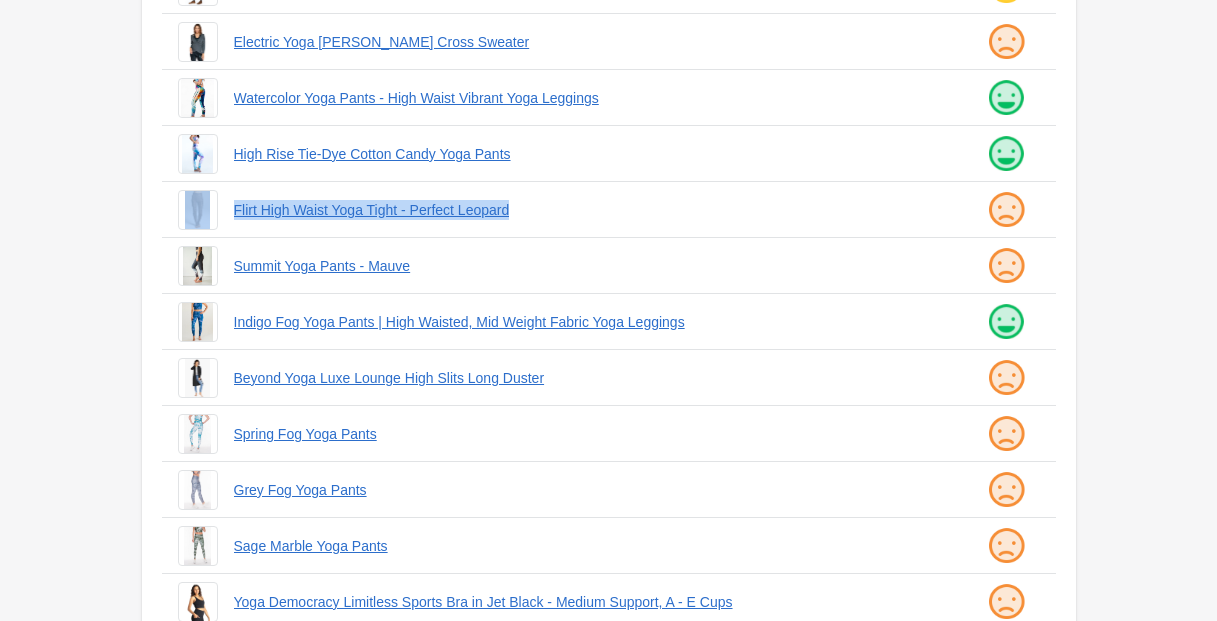 drag, startPoint x: 220, startPoint y: 205, endPoint x: 596, endPoint y: 225, distance: 376.53152 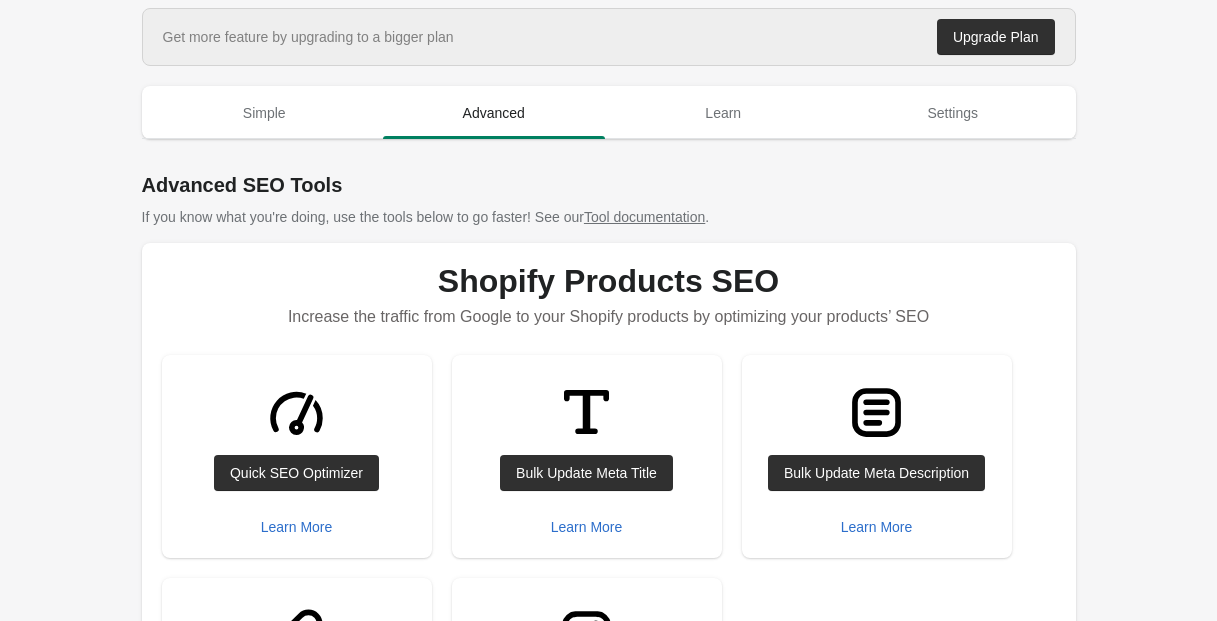 scroll, scrollTop: 0, scrollLeft: 0, axis: both 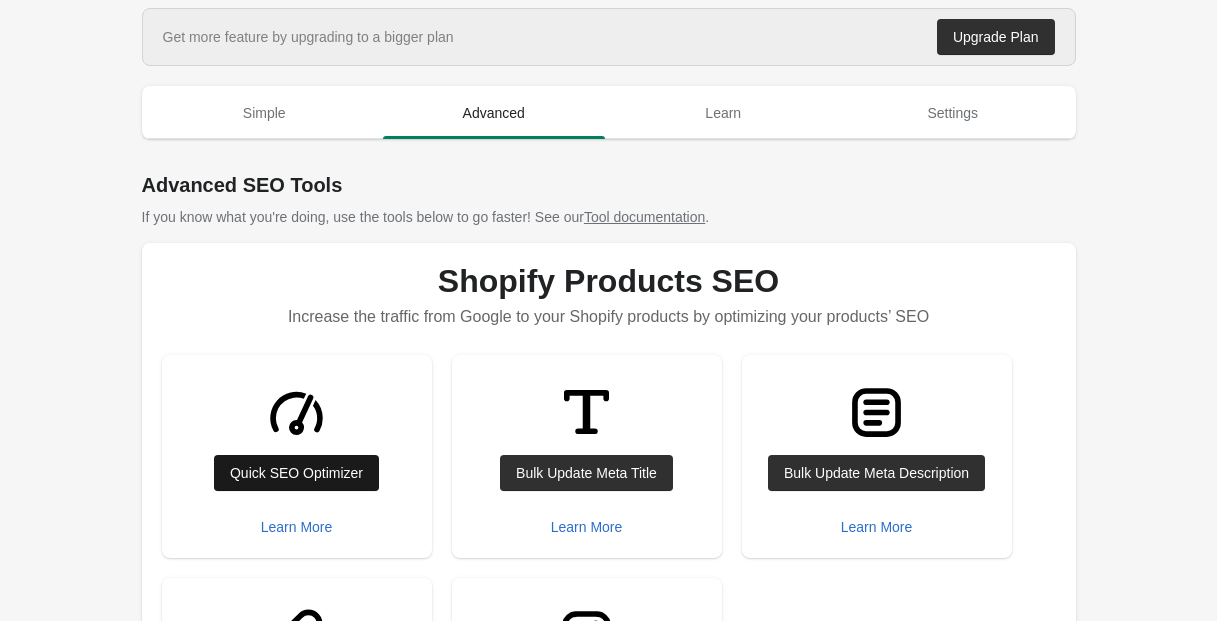click on "Quick SEO Optimizer" at bounding box center [296, 473] 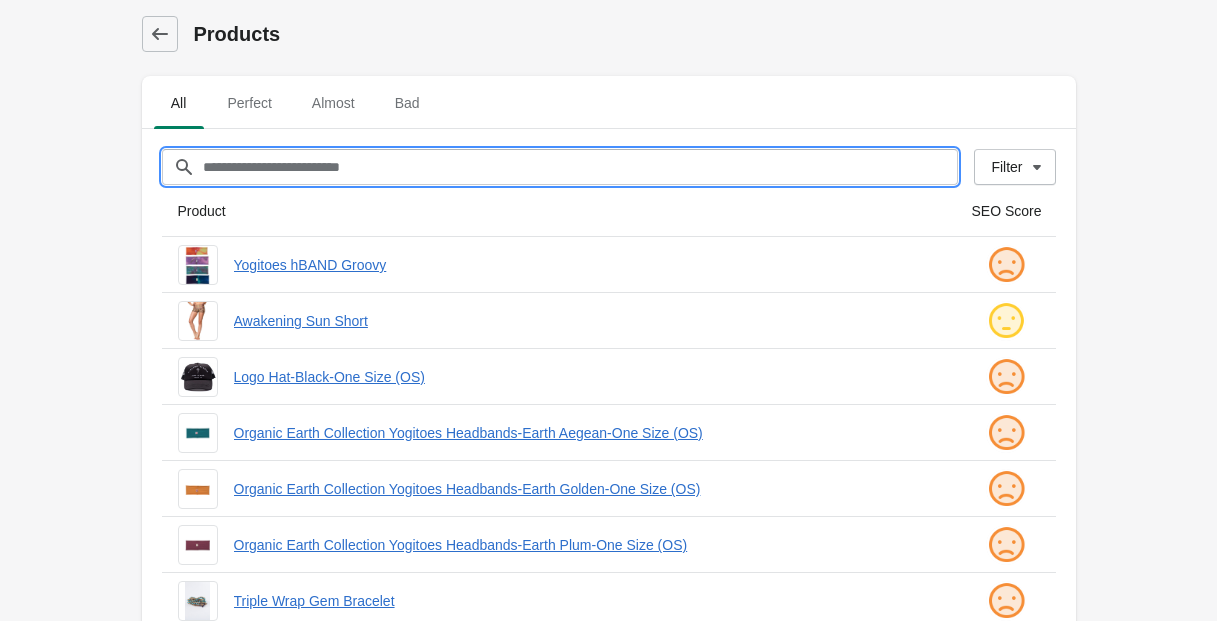 click on "Filter[title]" at bounding box center (580, 167) 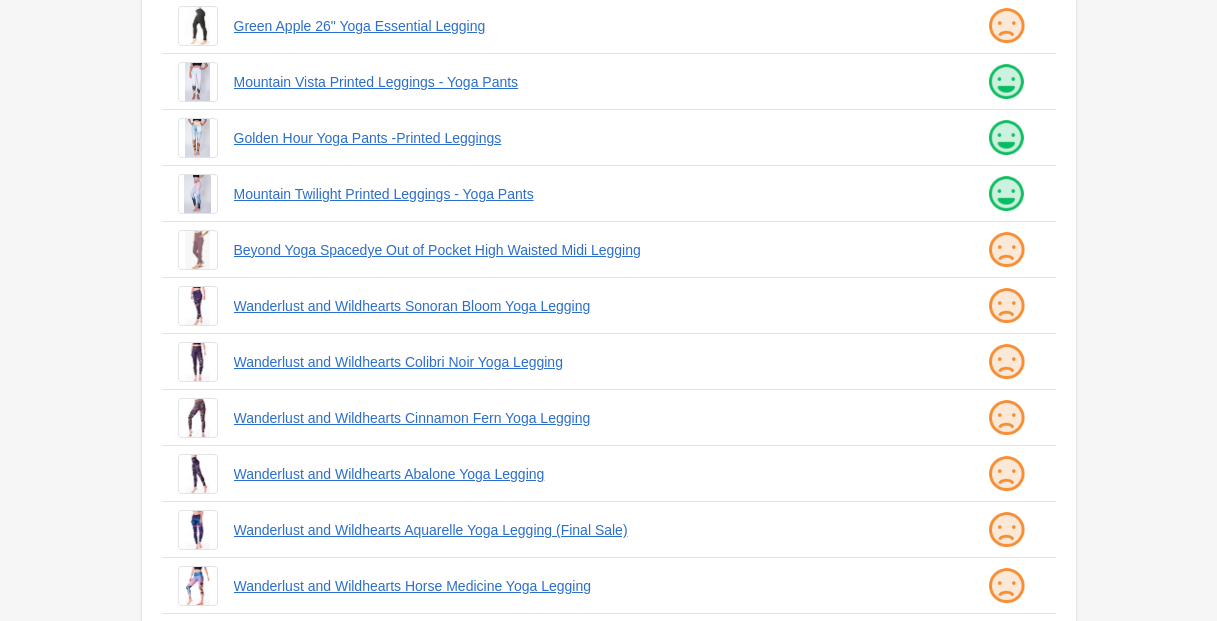scroll, scrollTop: 536, scrollLeft: 0, axis: vertical 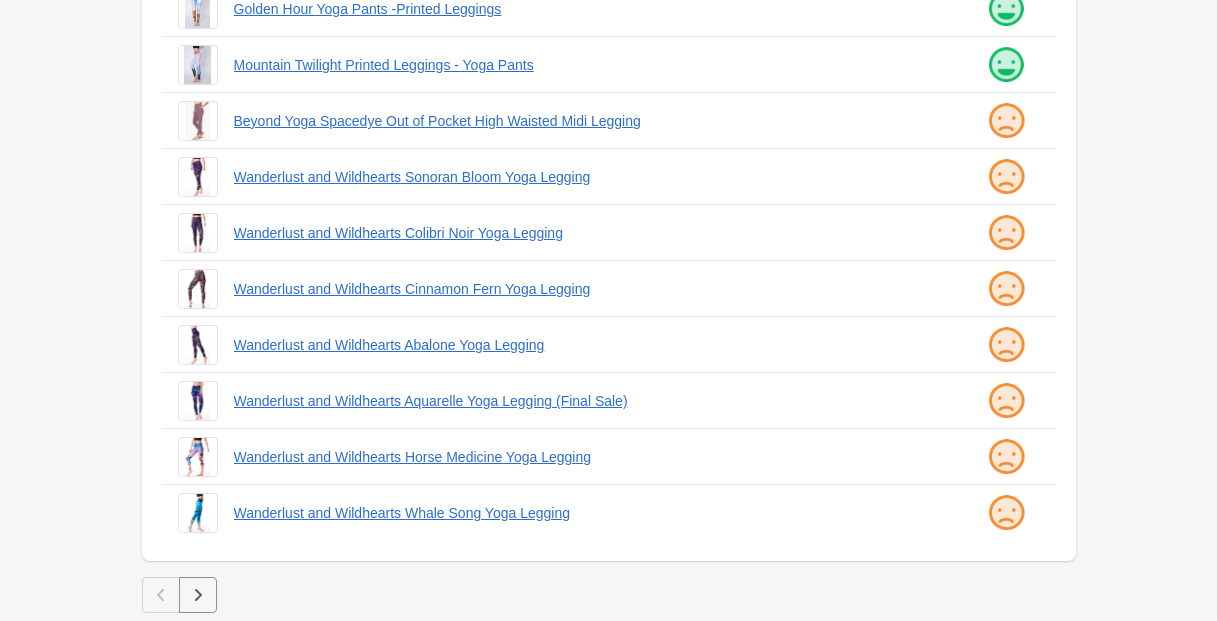 type on "**********" 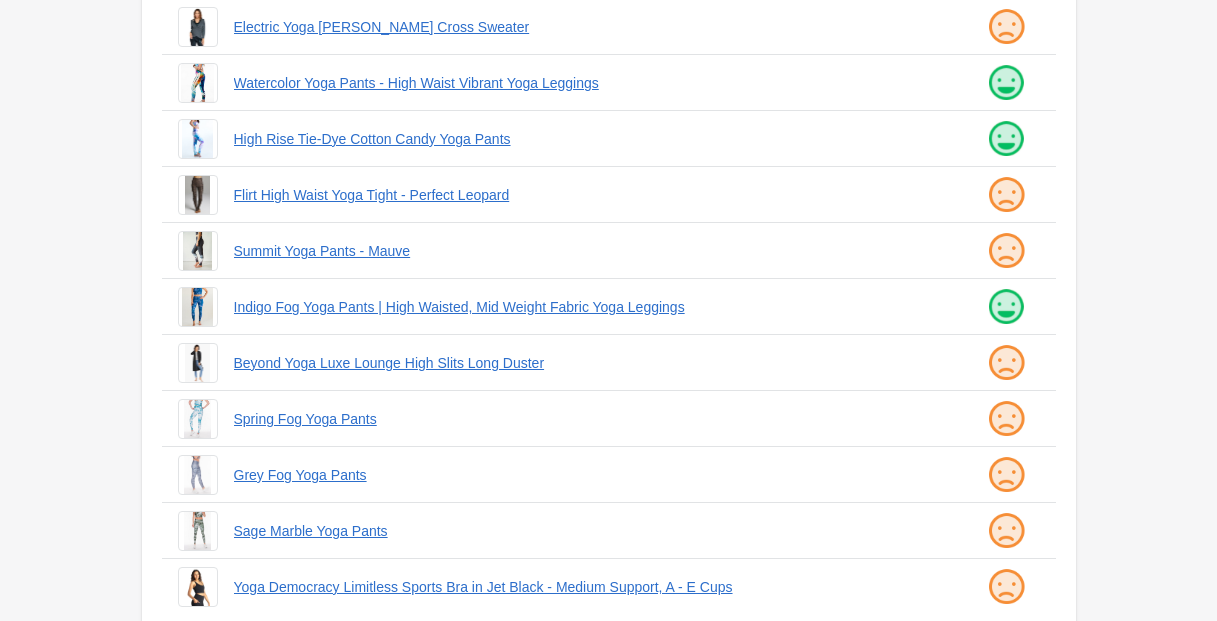 scroll, scrollTop: 465, scrollLeft: 0, axis: vertical 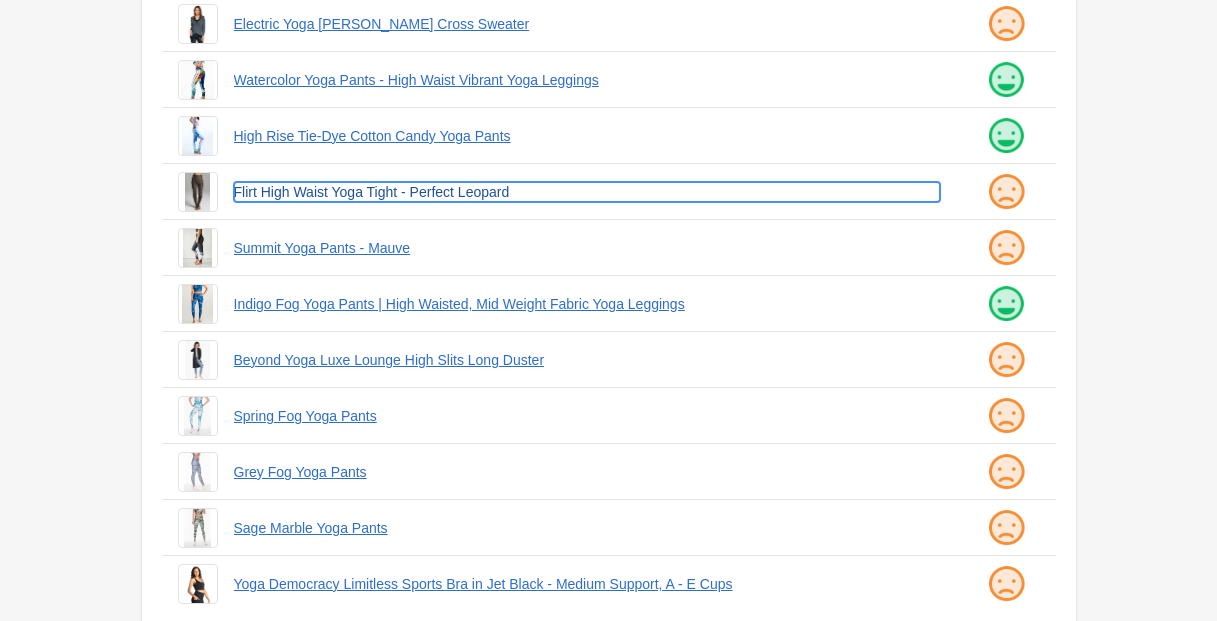 click on "Flirt High Waist Yoga Tight - Perfect Leopard" at bounding box center [587, 192] 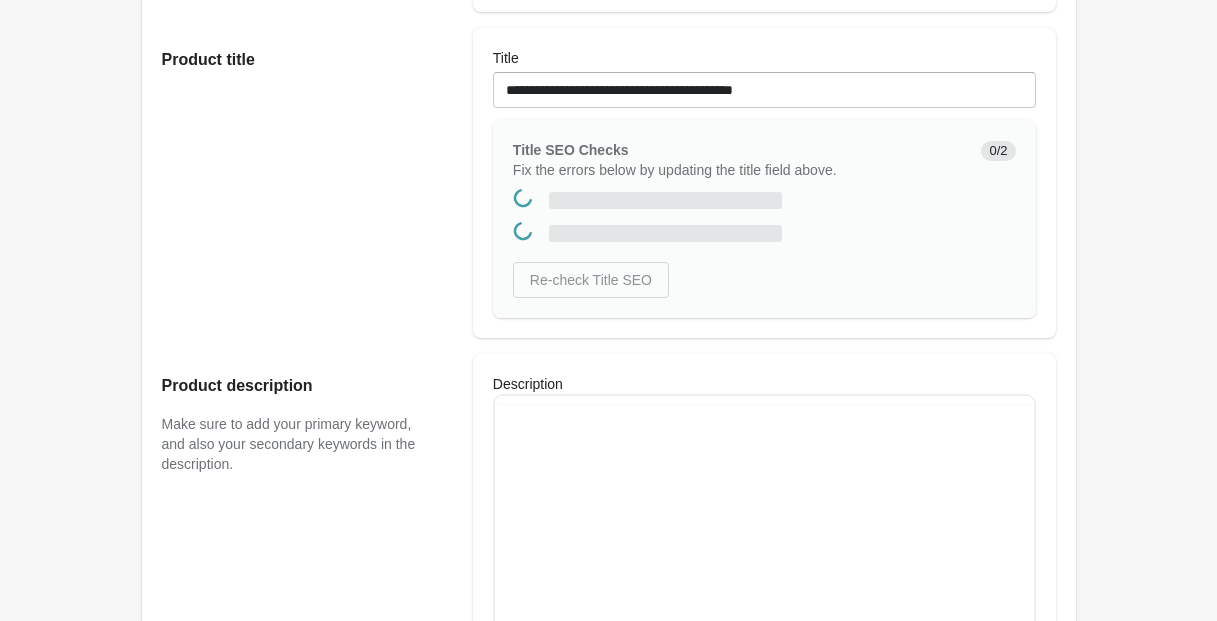 scroll, scrollTop: 0, scrollLeft: 0, axis: both 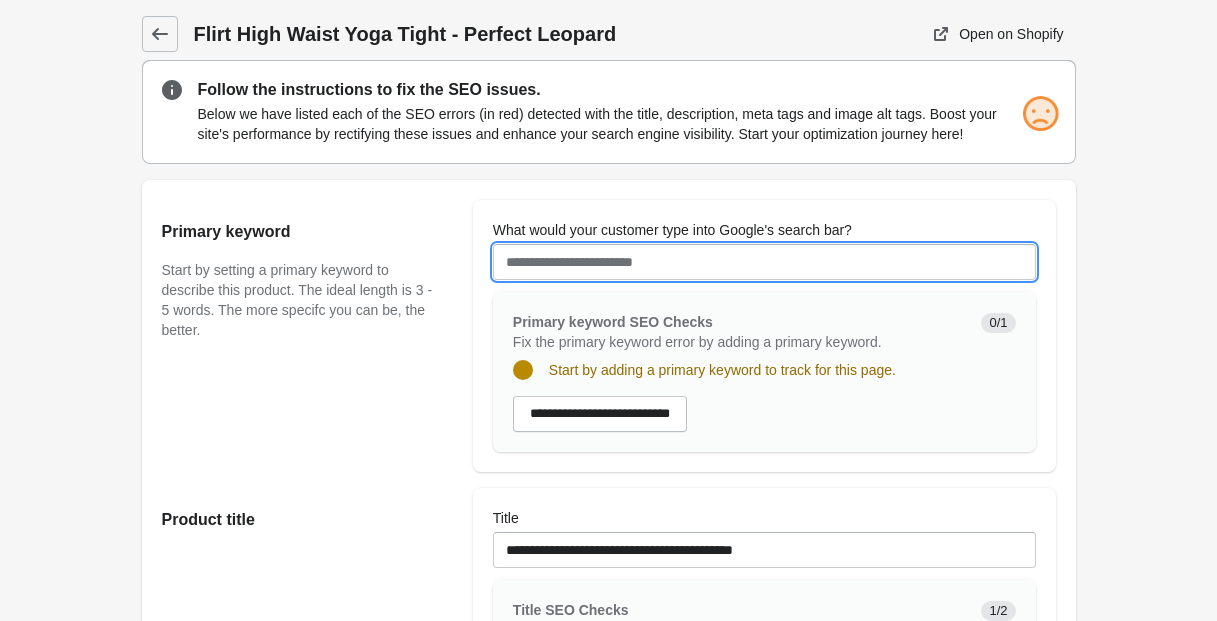 click on "What would your customer type into Google's search bar?" at bounding box center (764, 262) 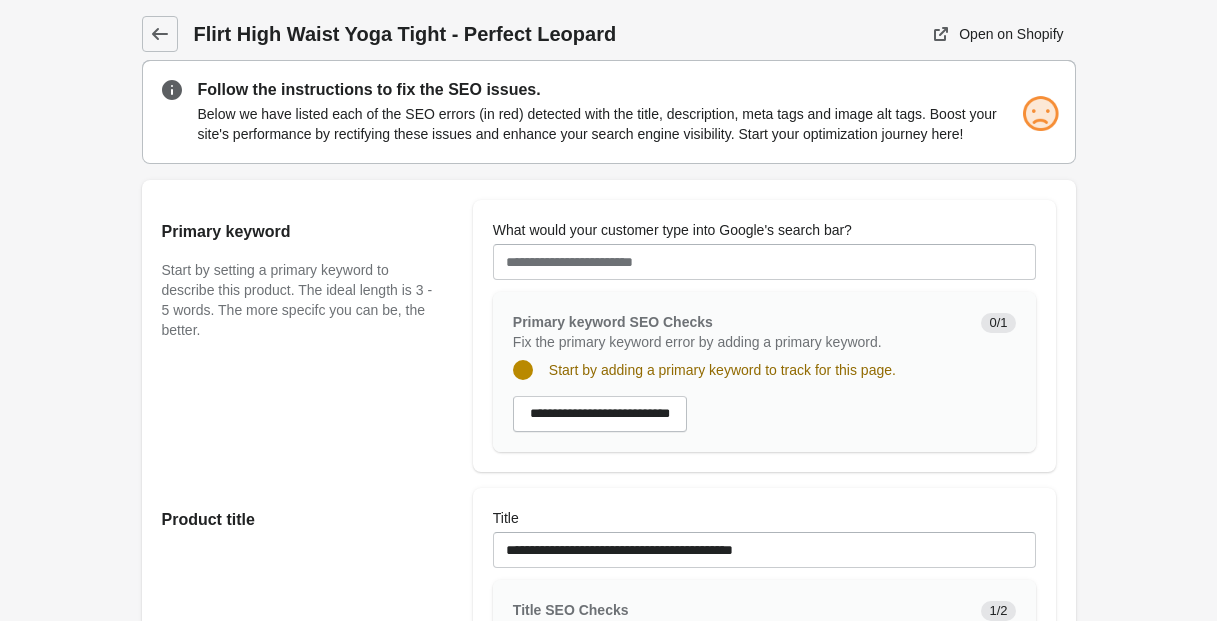 drag, startPoint x: 436, startPoint y: 35, endPoint x: 367, endPoint y: 127, distance: 115 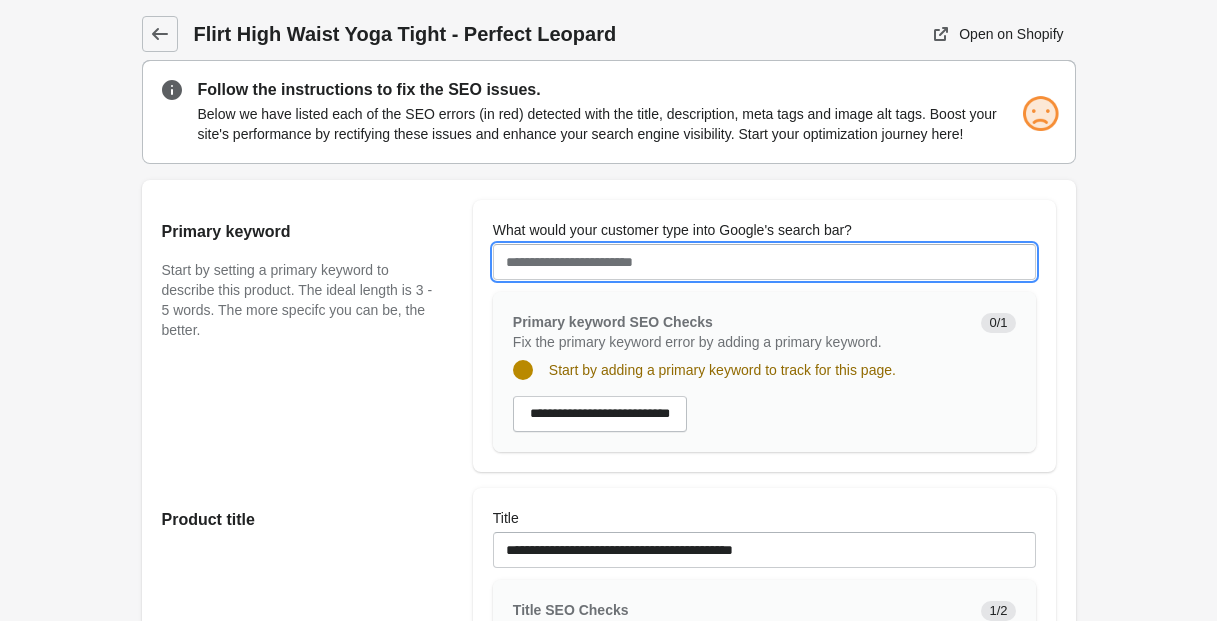 click on "What would your customer type into Google's search bar?" at bounding box center [764, 262] 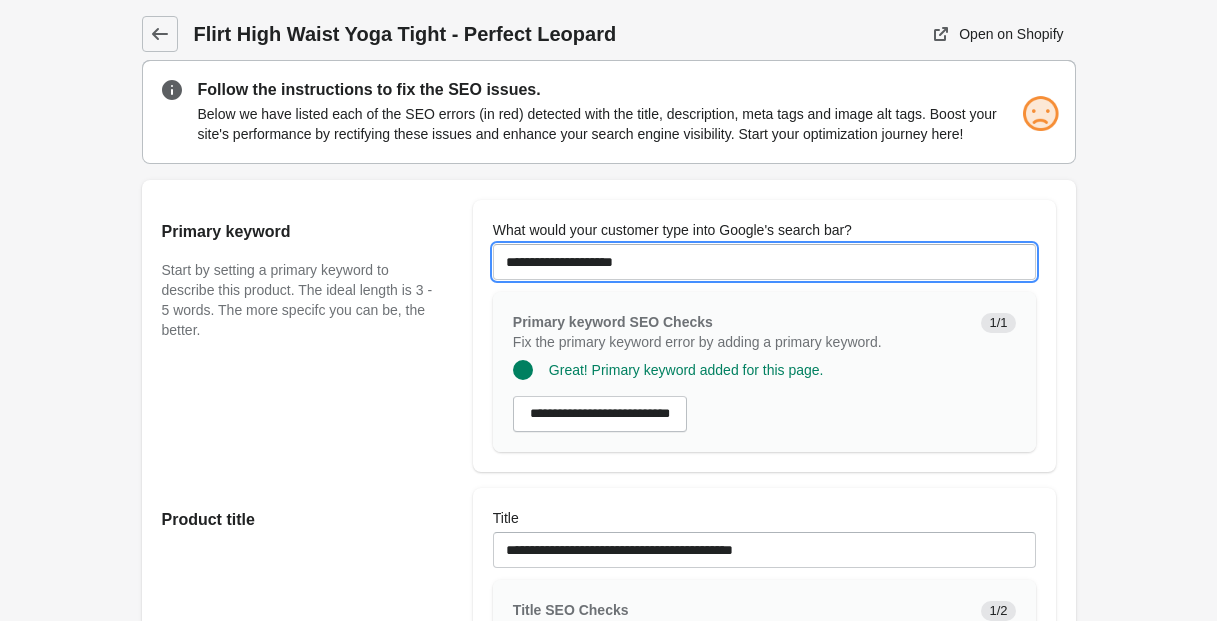 type on "**********" 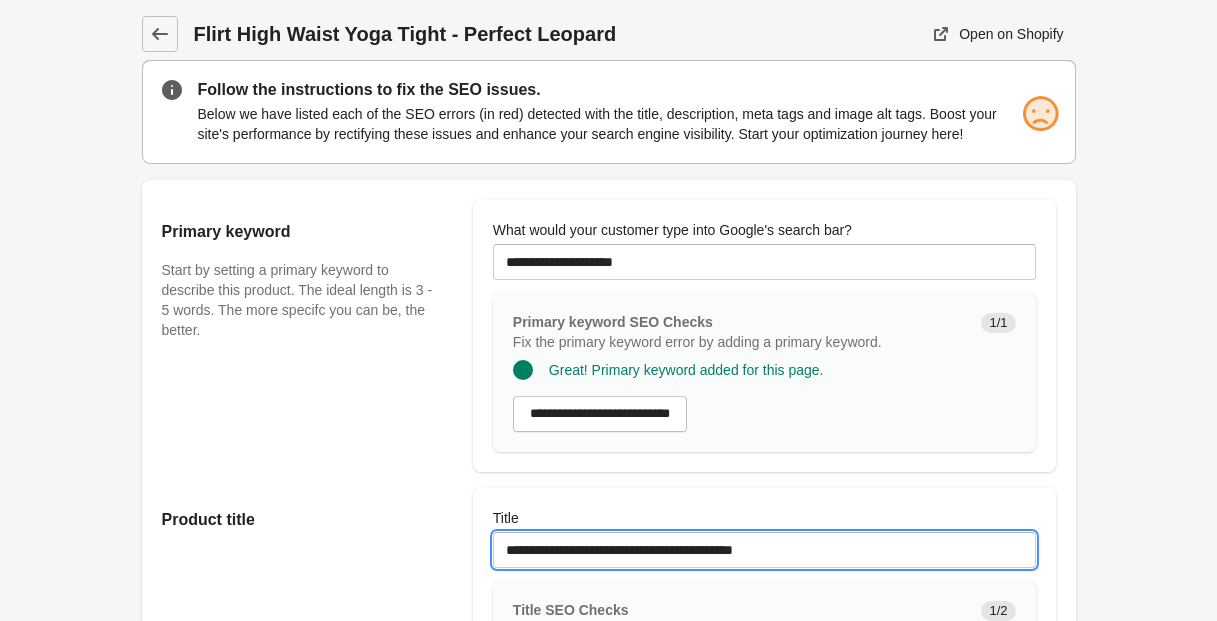 click on "**********" at bounding box center [764, 550] 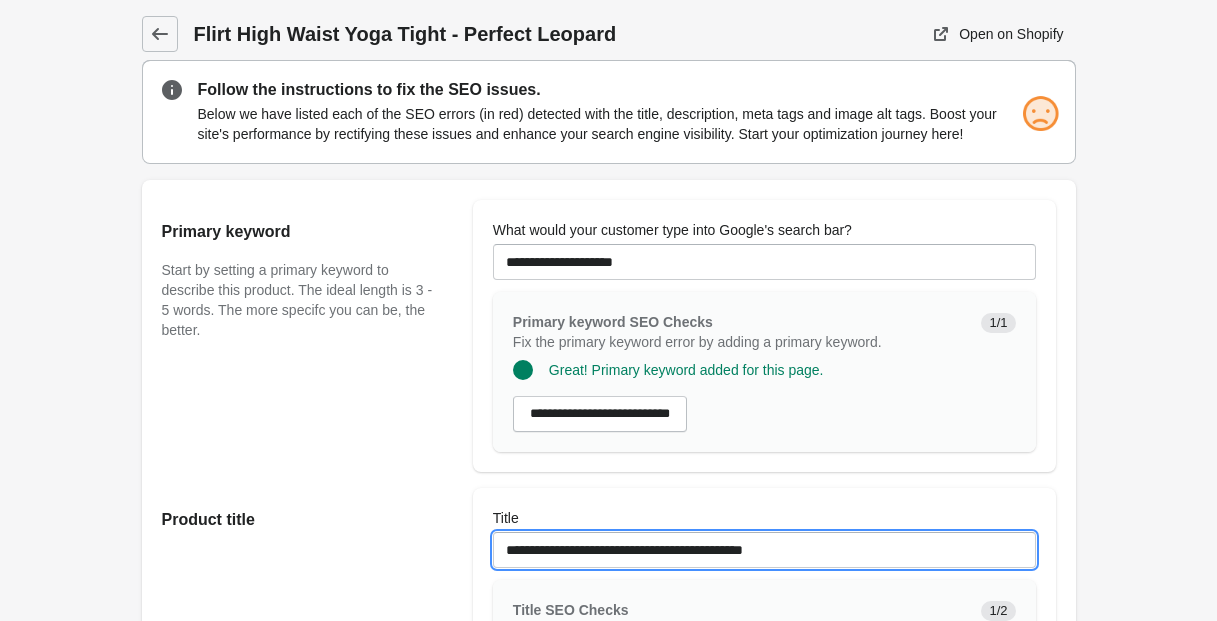 type on "**********" 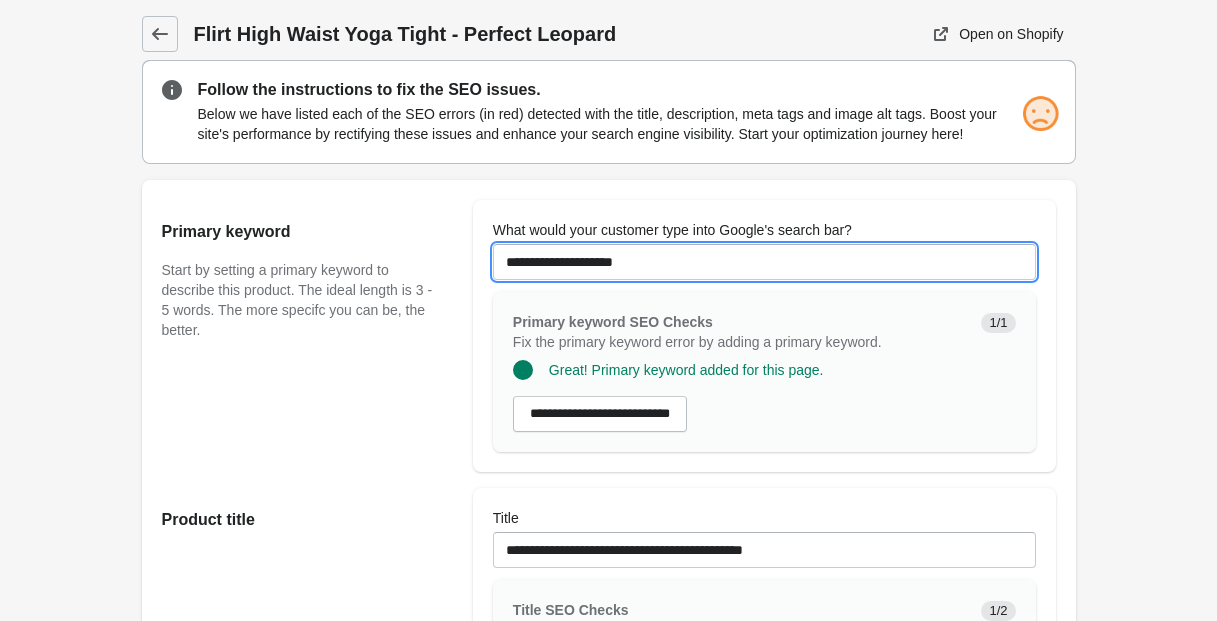 drag, startPoint x: 596, startPoint y: 281, endPoint x: 494, endPoint y: 277, distance: 102.0784 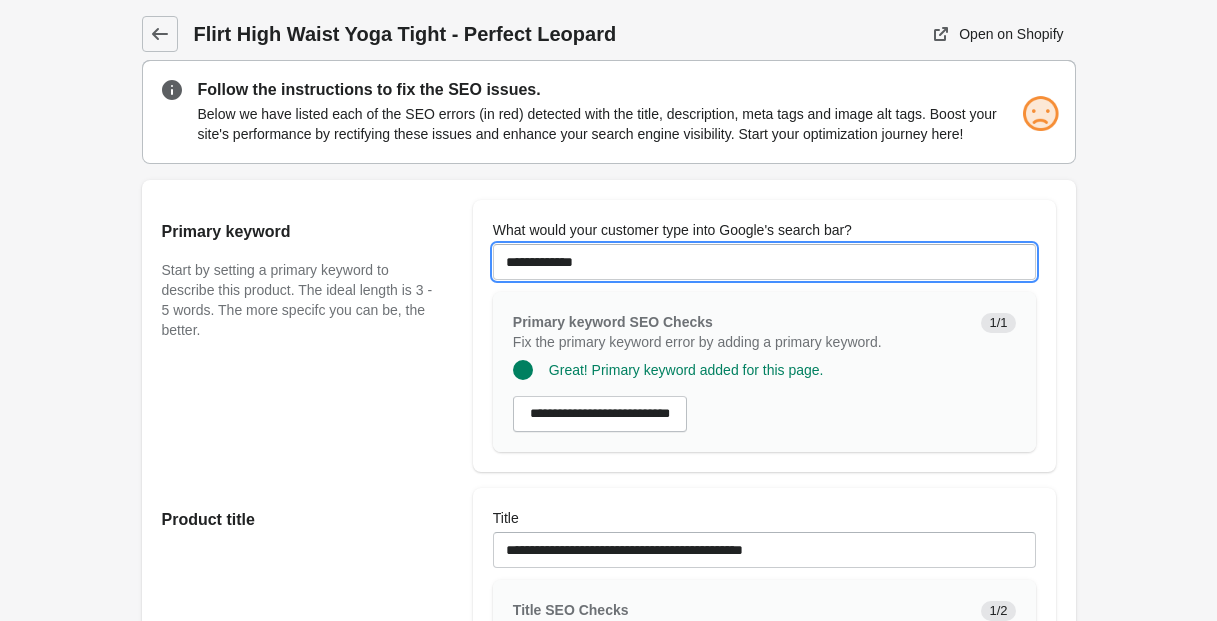 type on "**********" 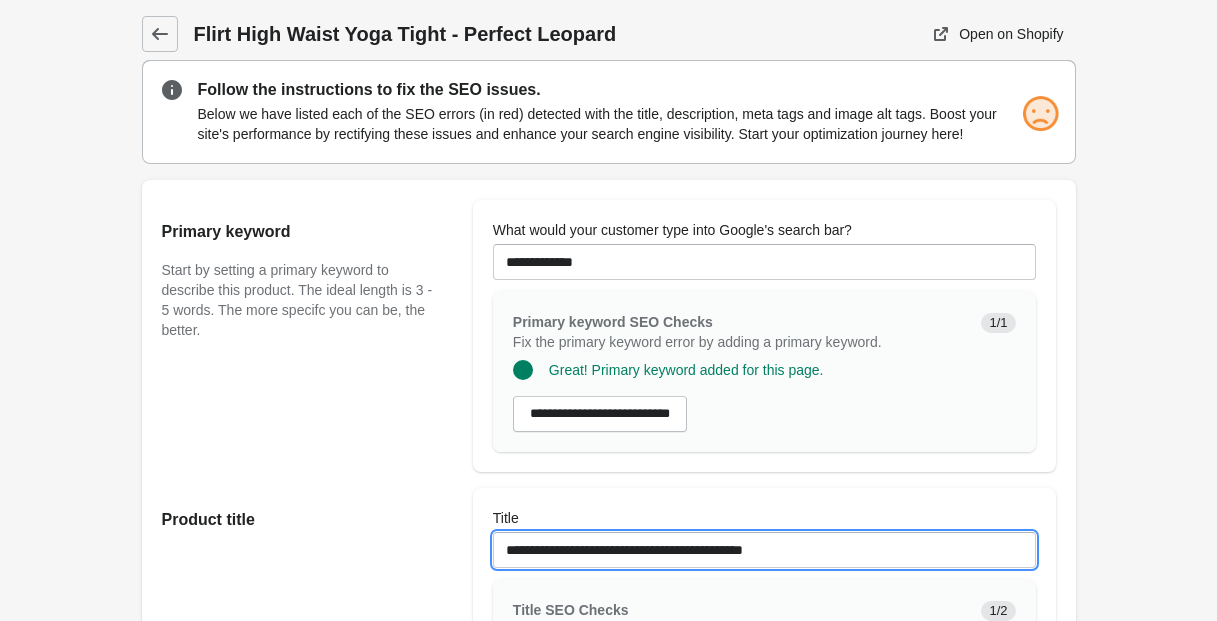 drag, startPoint x: 690, startPoint y: 571, endPoint x: 643, endPoint y: 573, distance: 47.042534 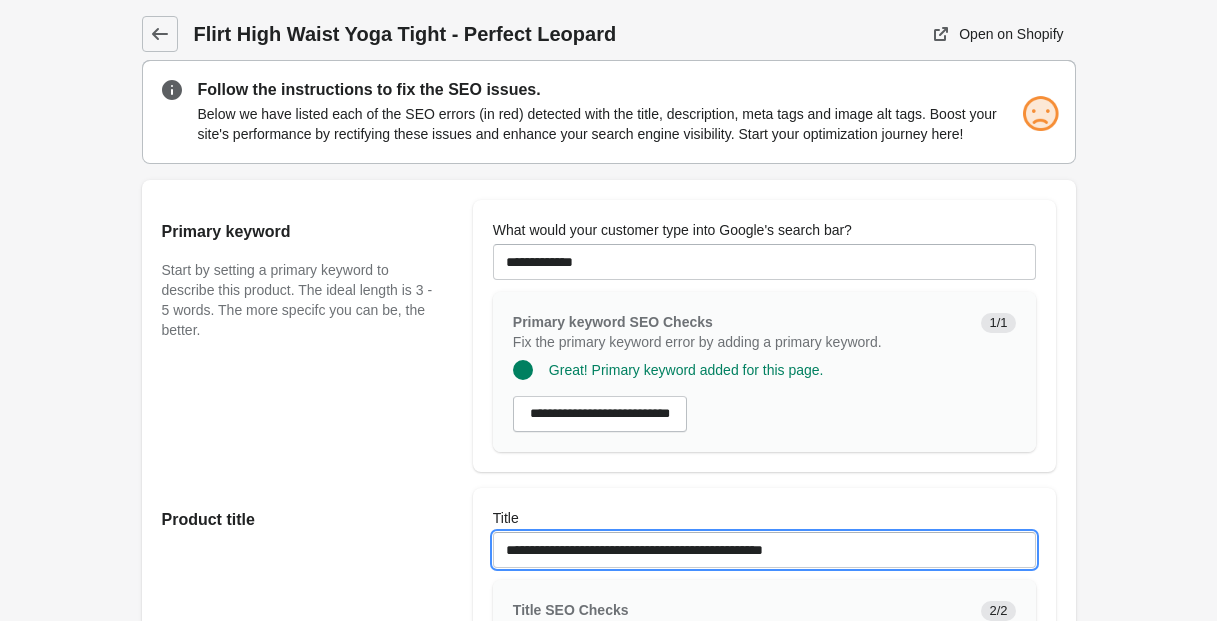 click on "**********" at bounding box center (764, 550) 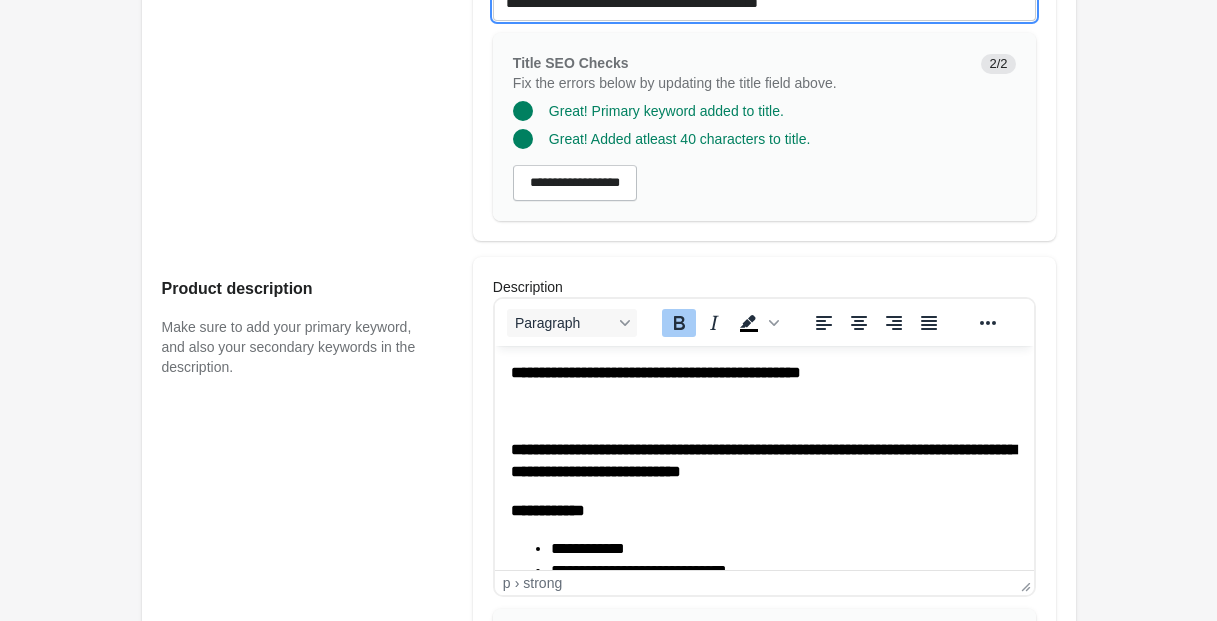 scroll, scrollTop: 546, scrollLeft: 0, axis: vertical 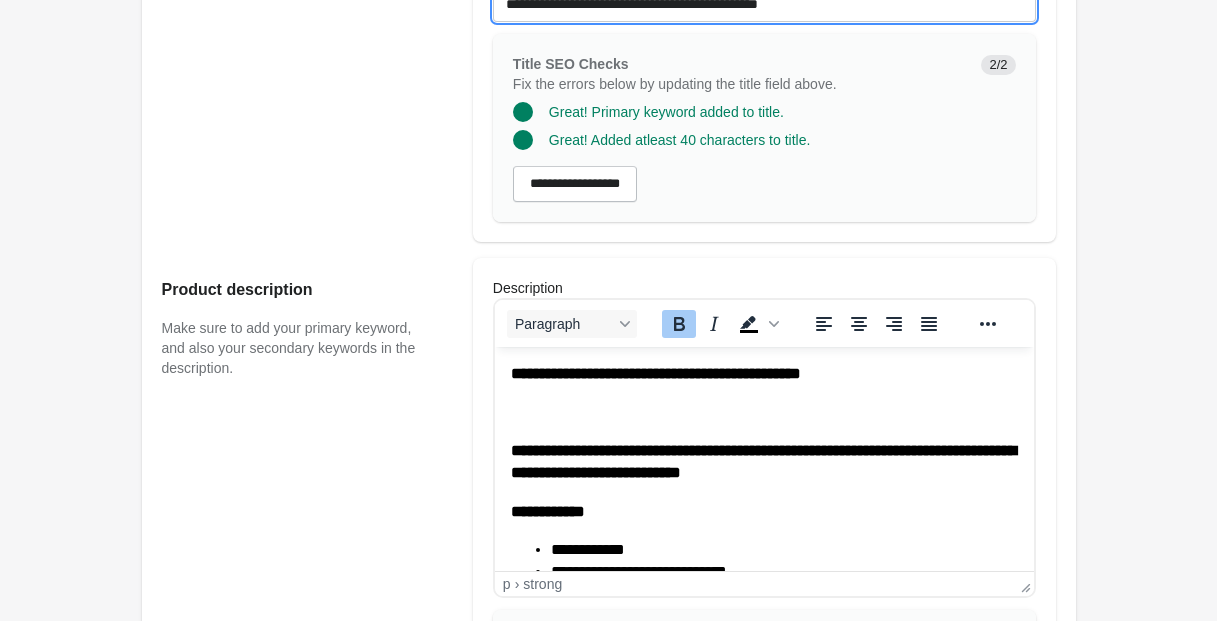 type on "**********" 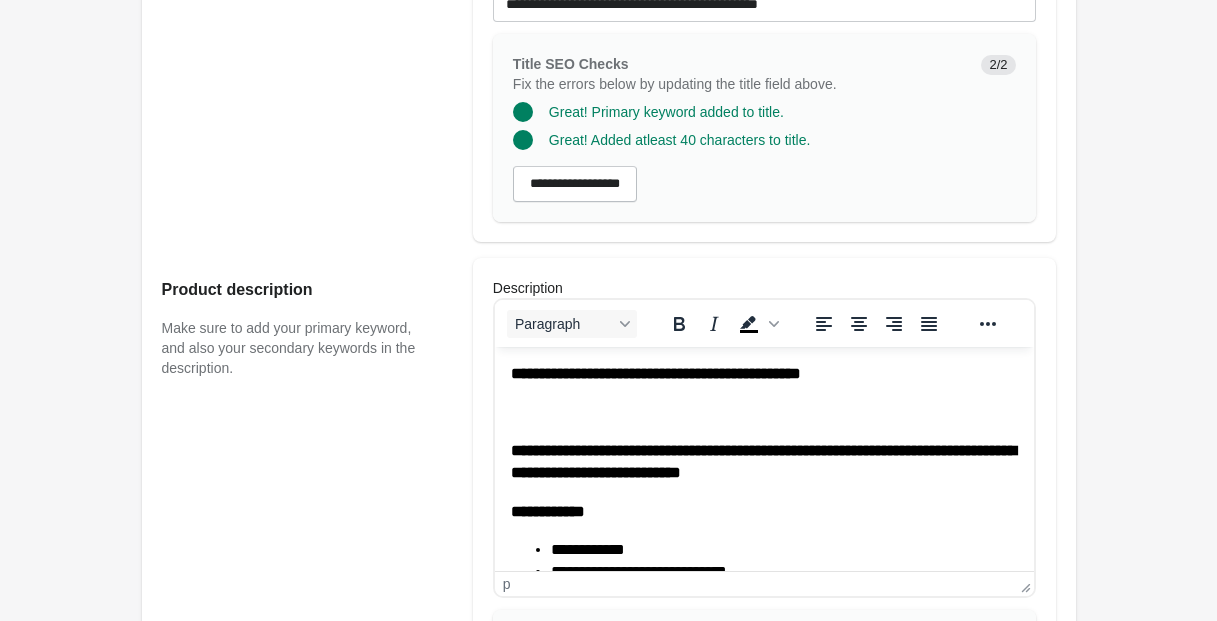 click at bounding box center (763, 412) 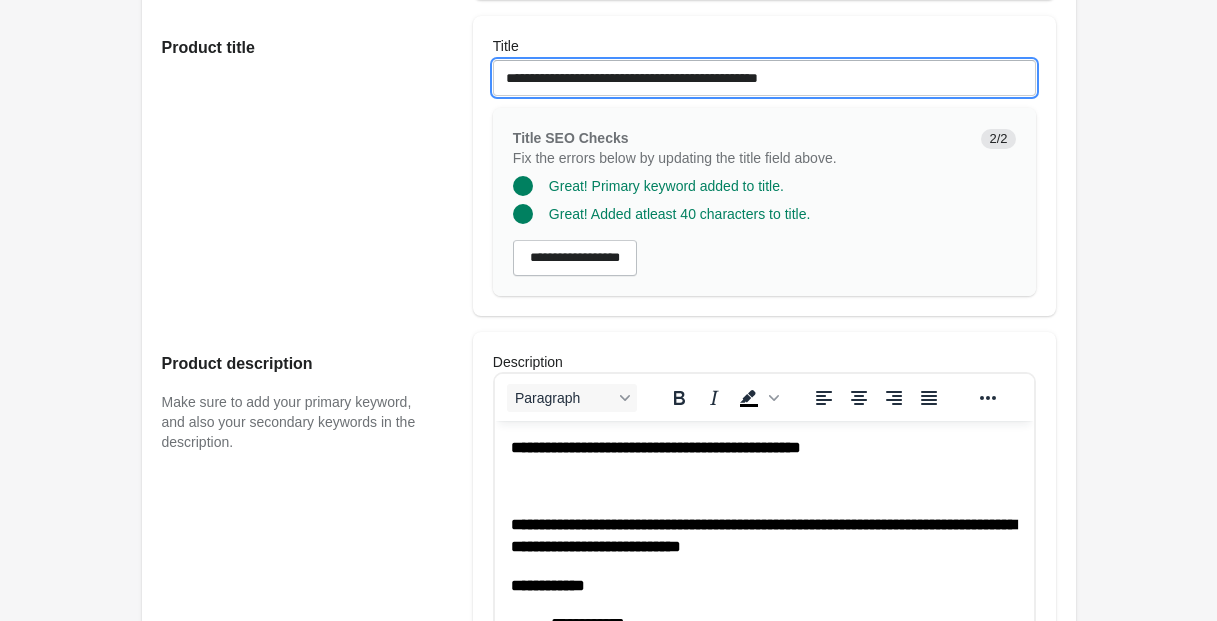 scroll, scrollTop: 433, scrollLeft: 0, axis: vertical 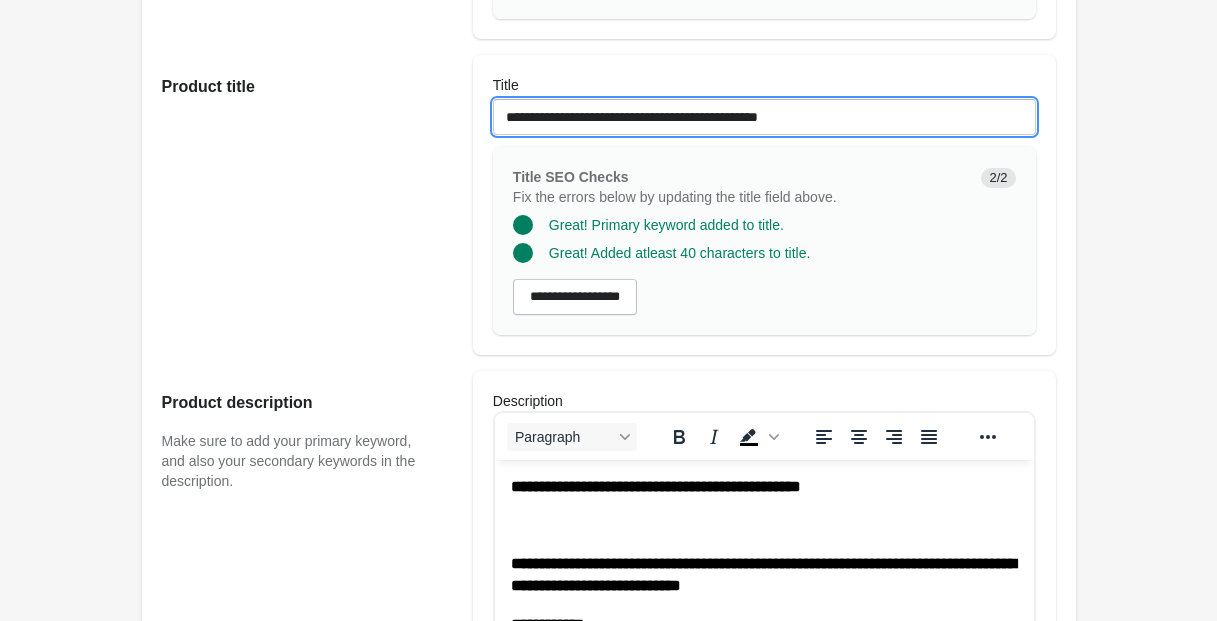 drag, startPoint x: 502, startPoint y: 23, endPoint x: 881, endPoint y: 145, distance: 398.15198 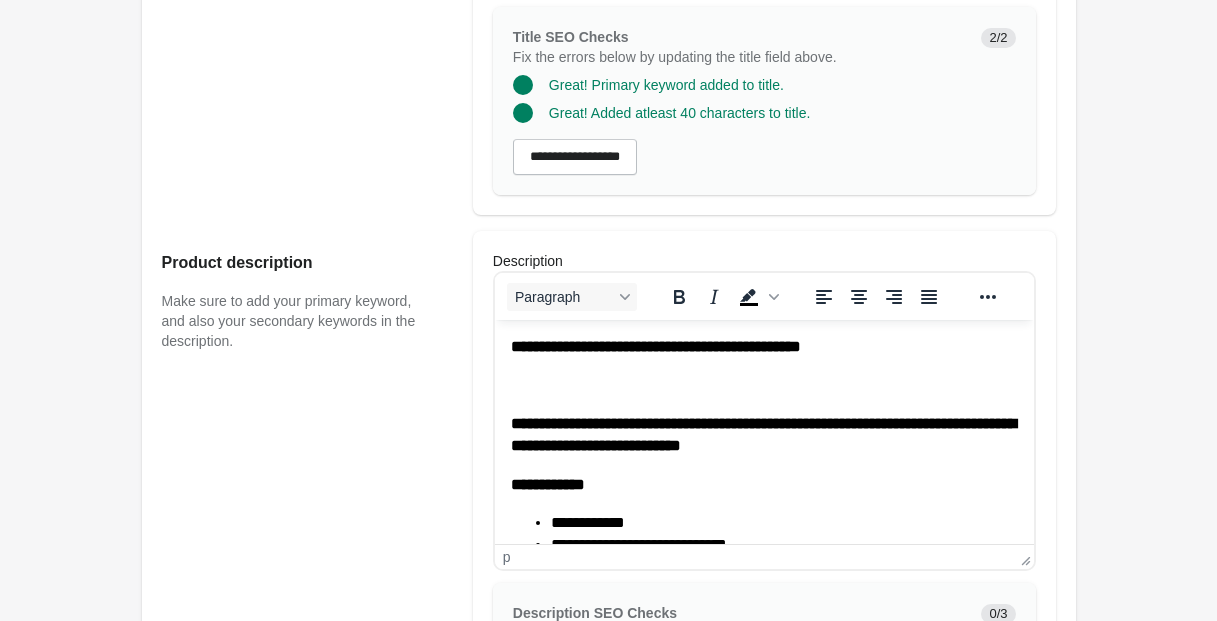 scroll, scrollTop: 586, scrollLeft: 0, axis: vertical 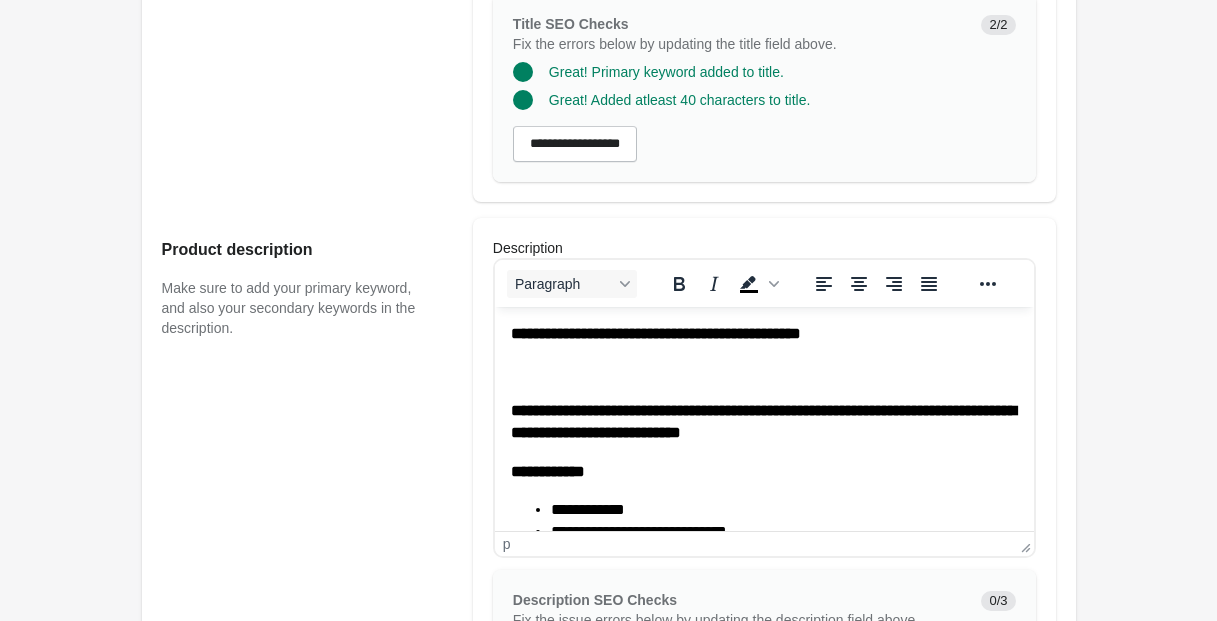 click on "**********" at bounding box center [763, 609] 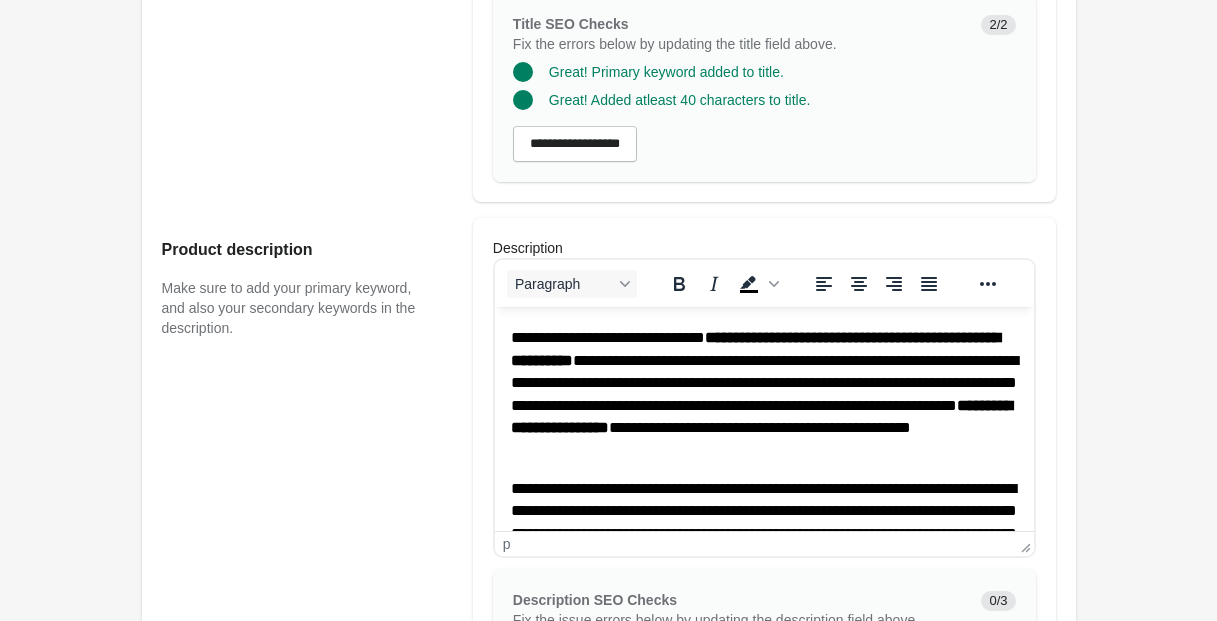 scroll, scrollTop: 0, scrollLeft: 0, axis: both 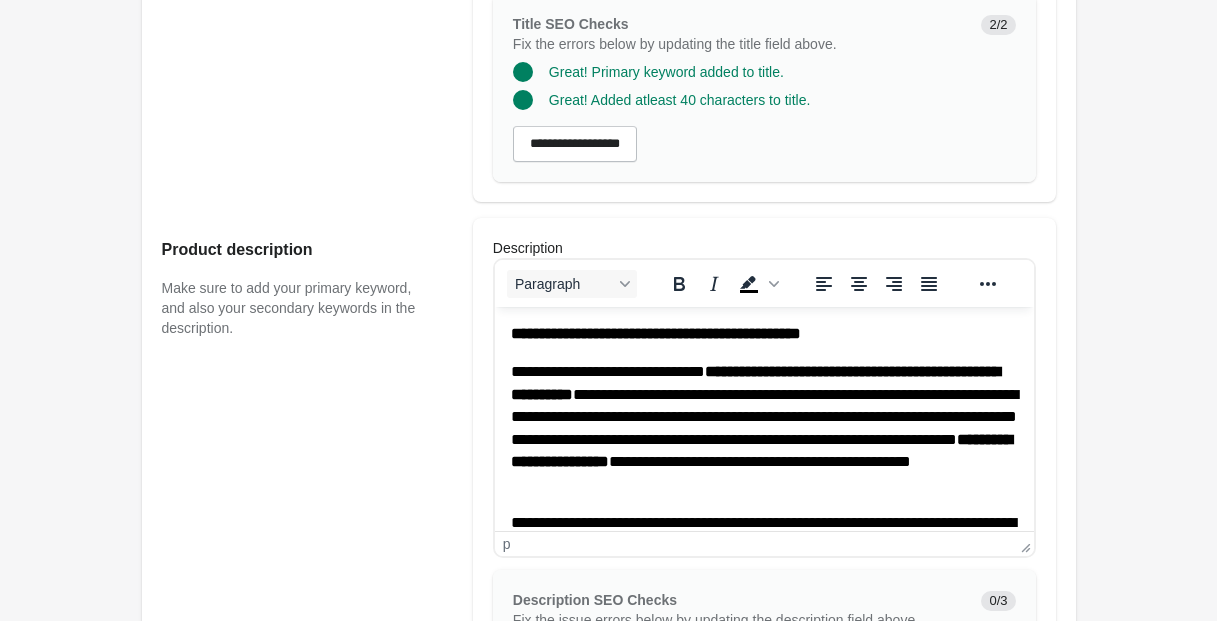 click on "*********" 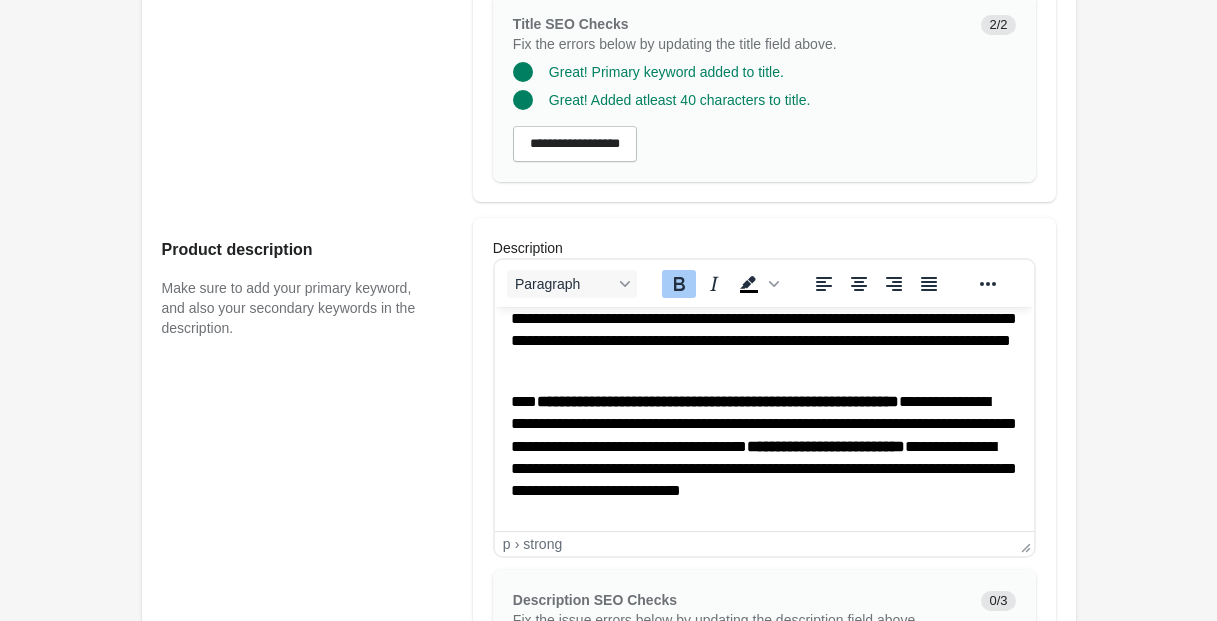 scroll, scrollTop: 342, scrollLeft: 0, axis: vertical 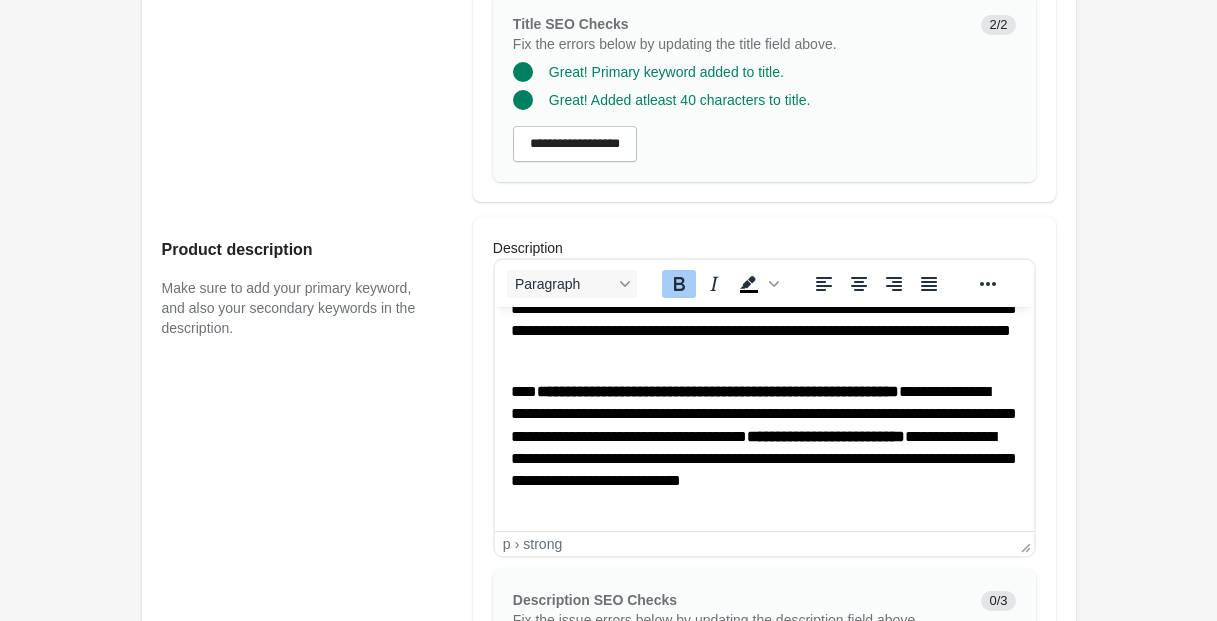 click on "*********" 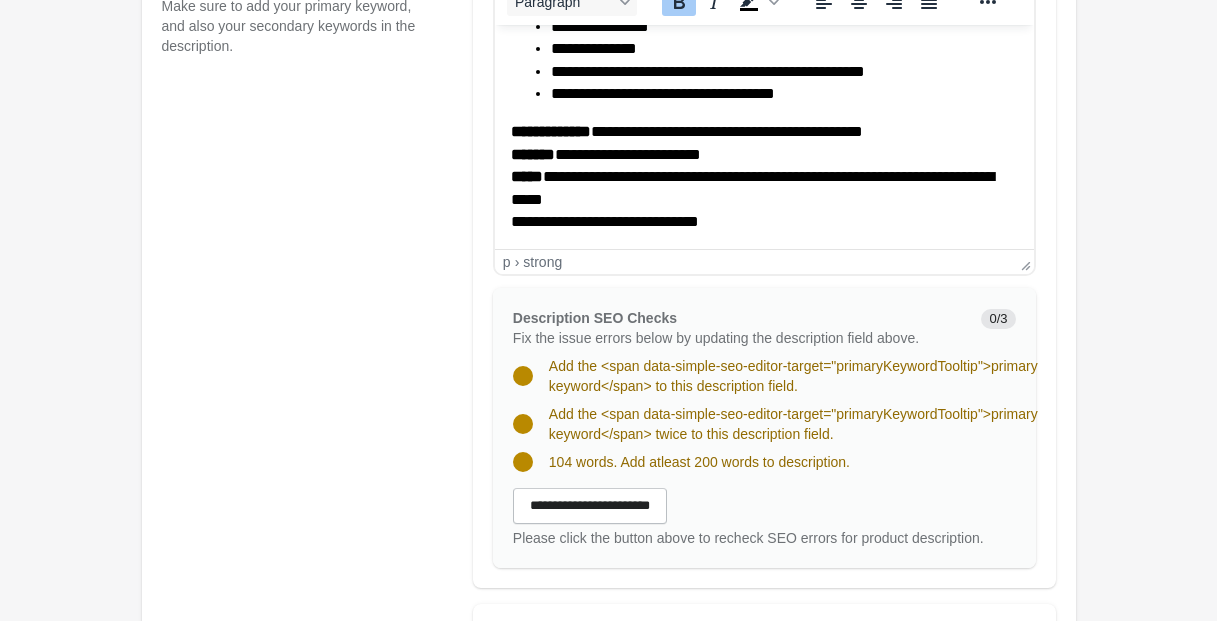 scroll, scrollTop: 915, scrollLeft: 0, axis: vertical 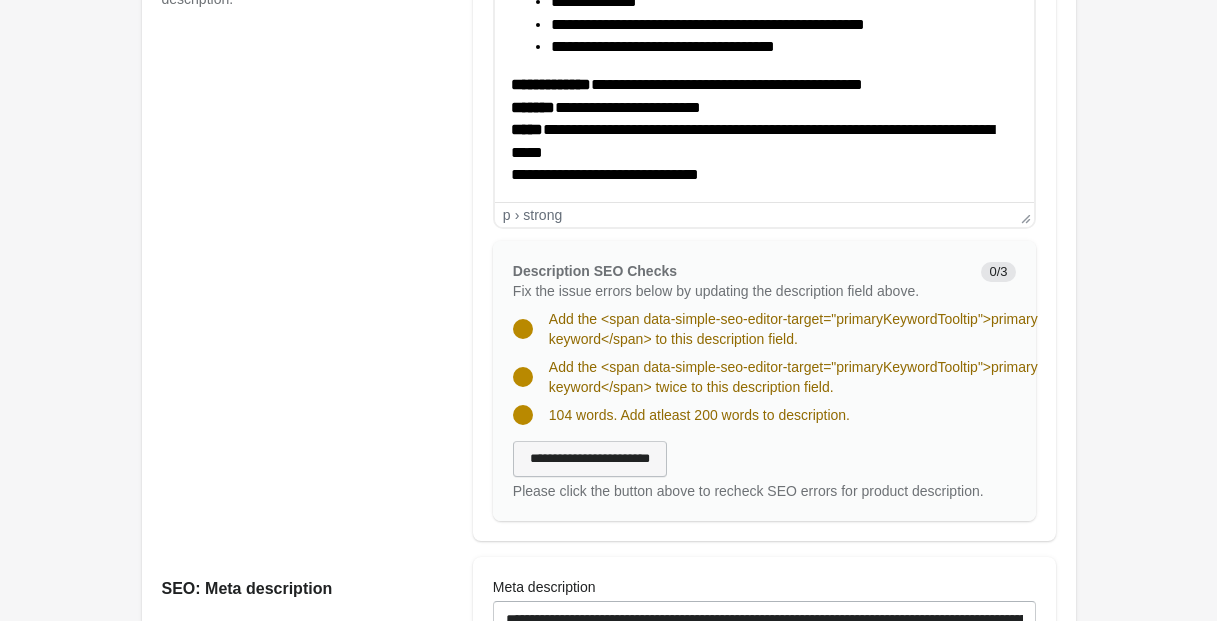 click on "**********" at bounding box center (590, 459) 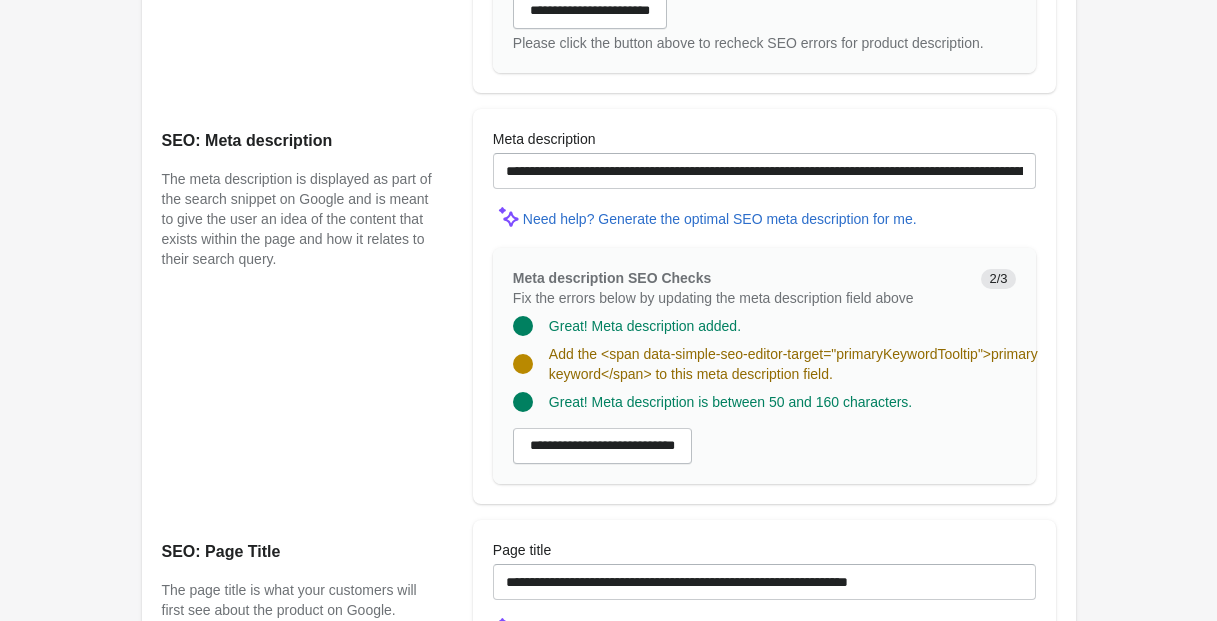 scroll, scrollTop: 1280, scrollLeft: 0, axis: vertical 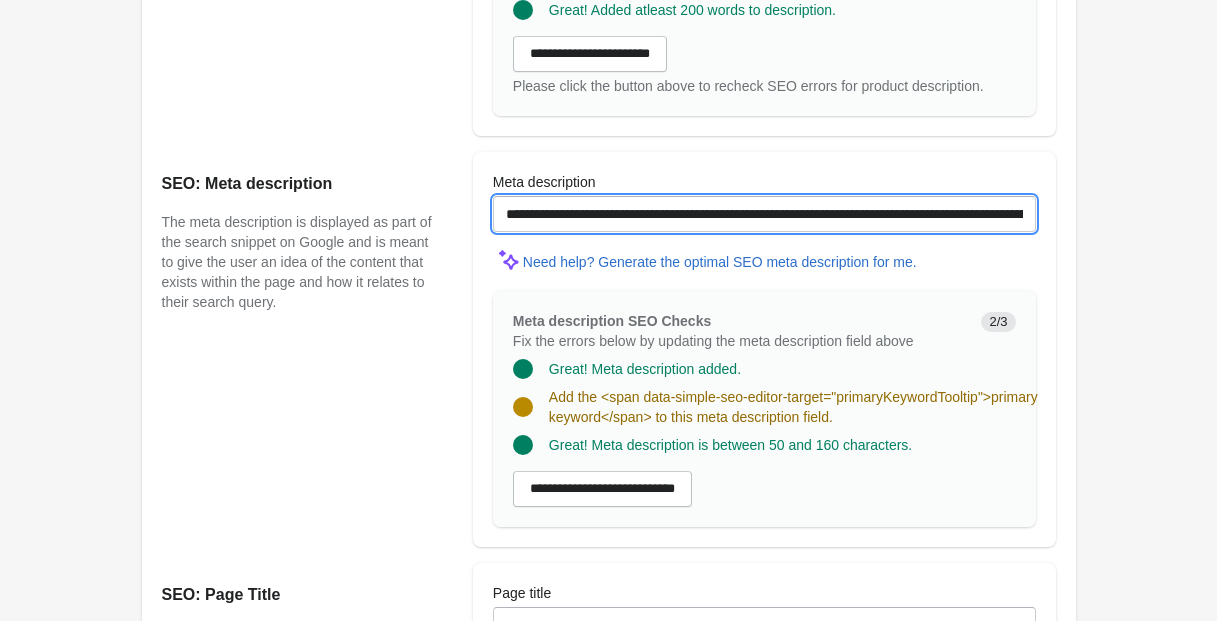 drag, startPoint x: 542, startPoint y: 231, endPoint x: 419, endPoint y: 222, distance: 123.32883 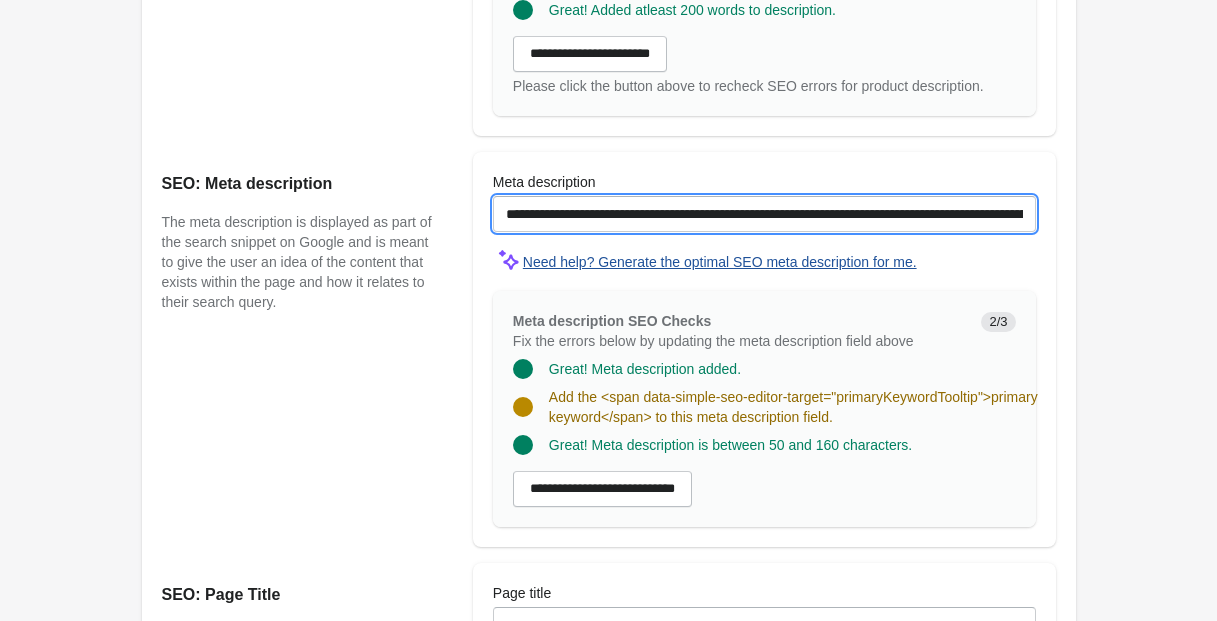 drag, startPoint x: 672, startPoint y: 235, endPoint x: 671, endPoint y: 276, distance: 41.01219 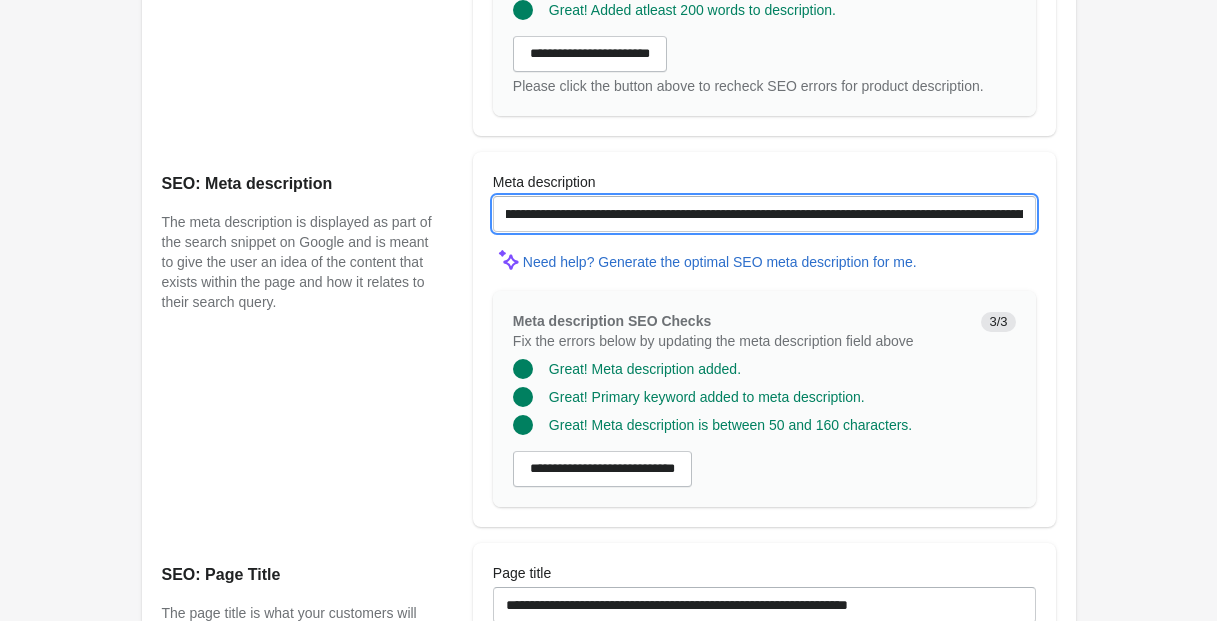 scroll, scrollTop: 0, scrollLeft: 248, axis: horizontal 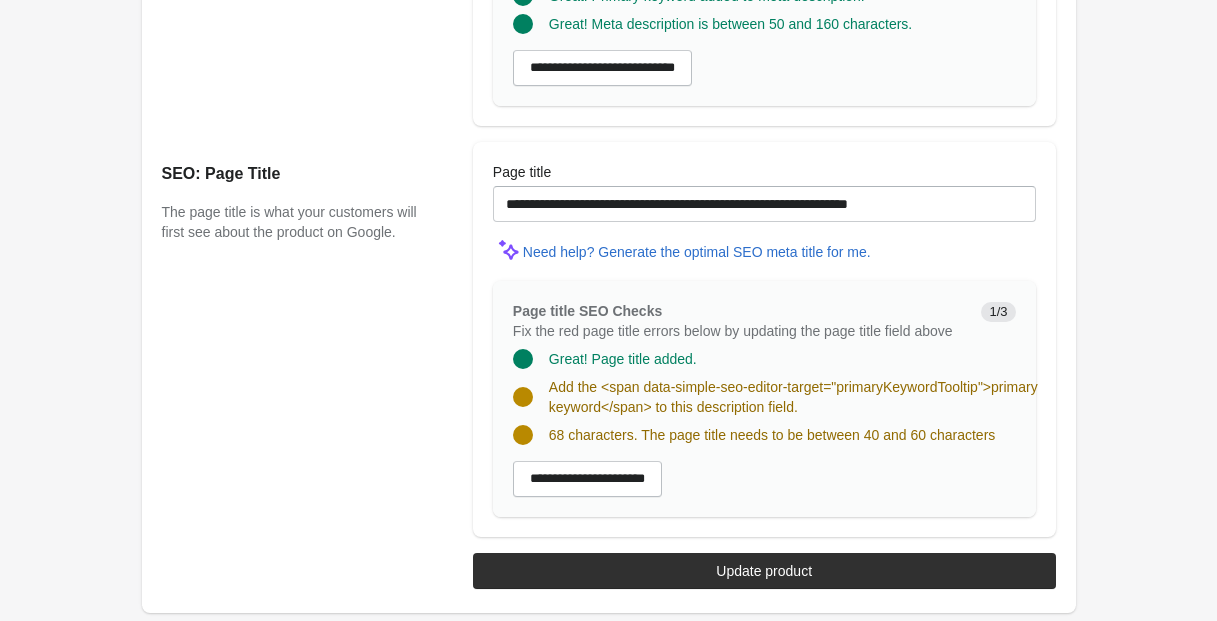 type on "**********" 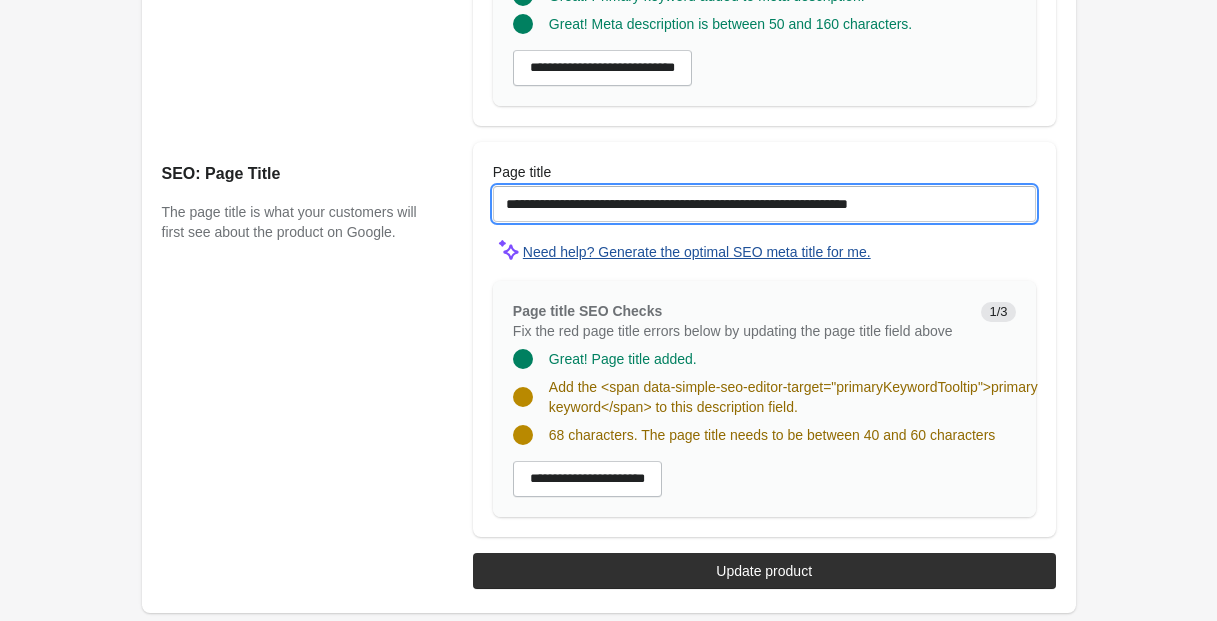 scroll, scrollTop: 0, scrollLeft: 0, axis: both 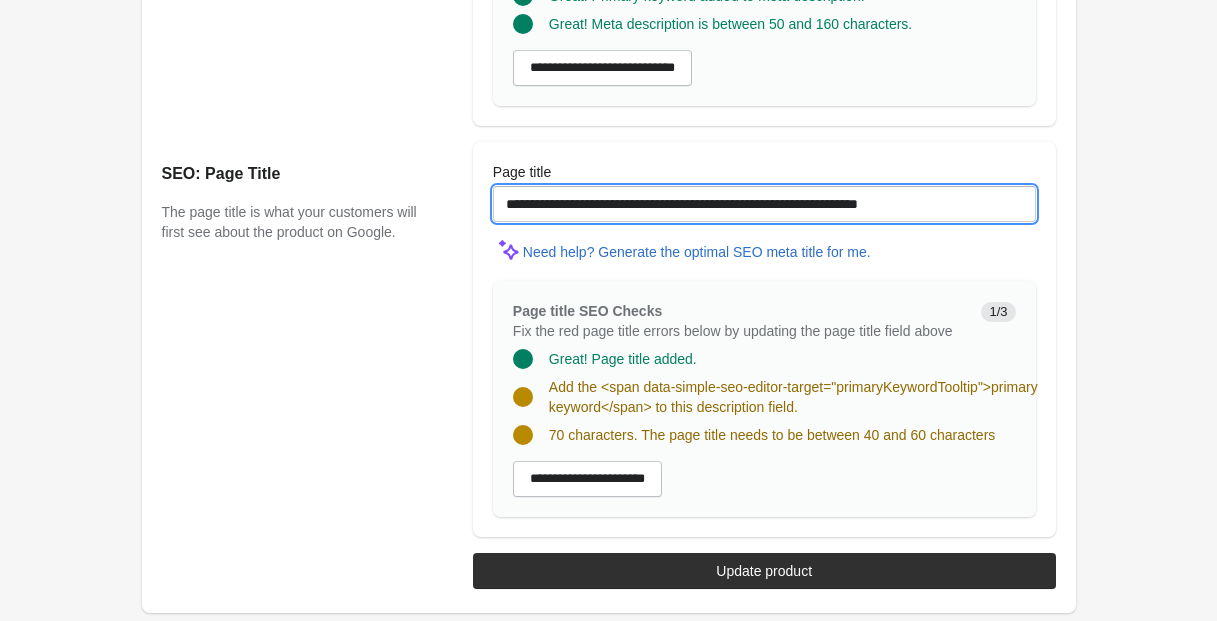 click on "**********" at bounding box center (764, 204) 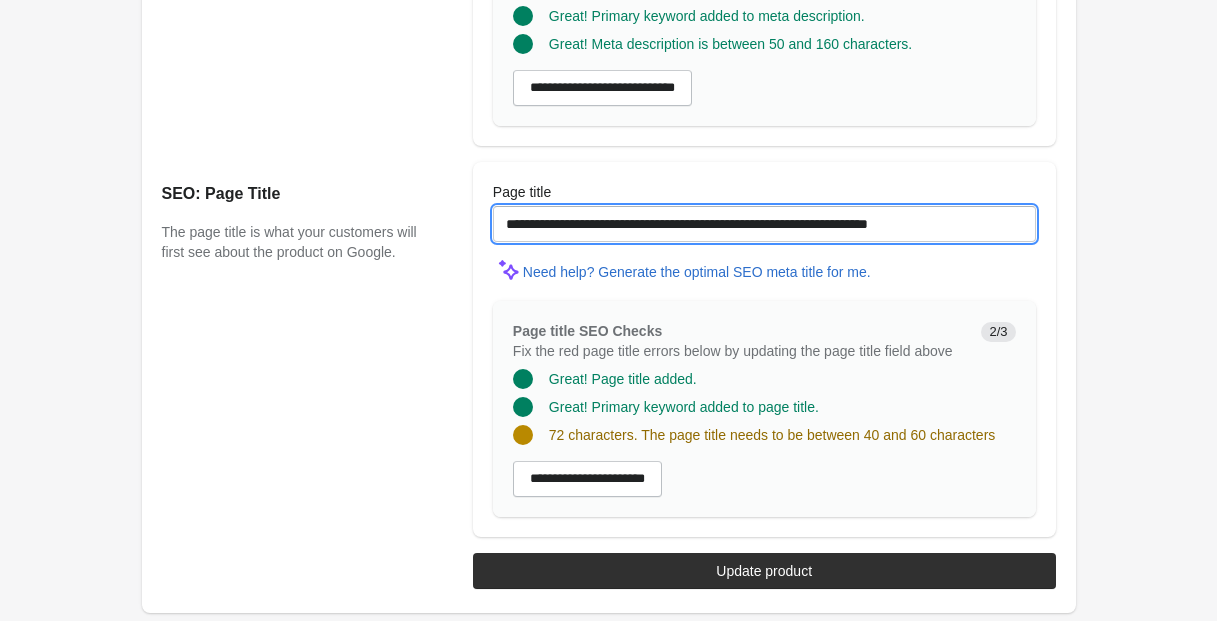 scroll, scrollTop: 1716, scrollLeft: 0, axis: vertical 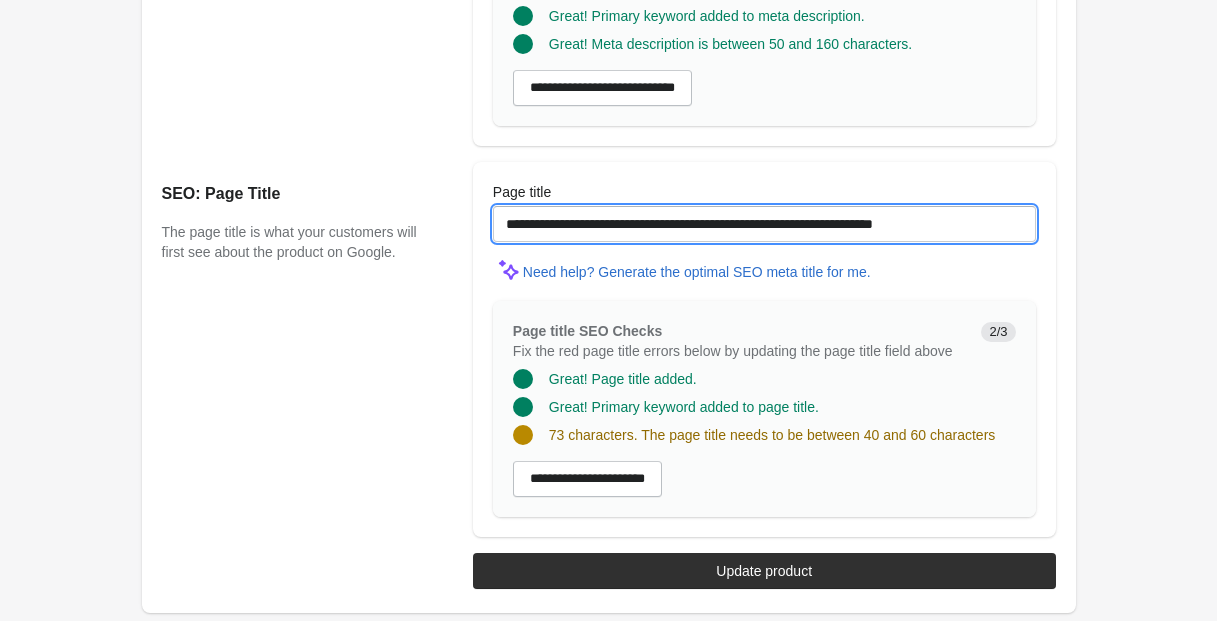 drag, startPoint x: 976, startPoint y: 188, endPoint x: 708, endPoint y: 310, distance: 294.46222 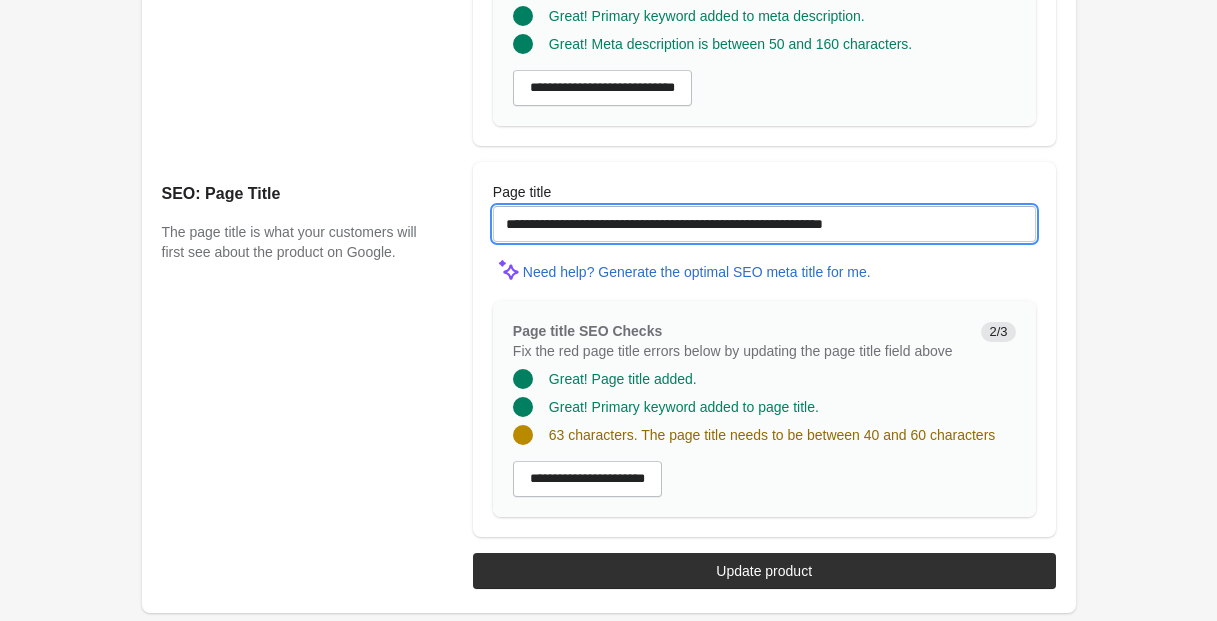 click on "**********" at bounding box center (764, 224) 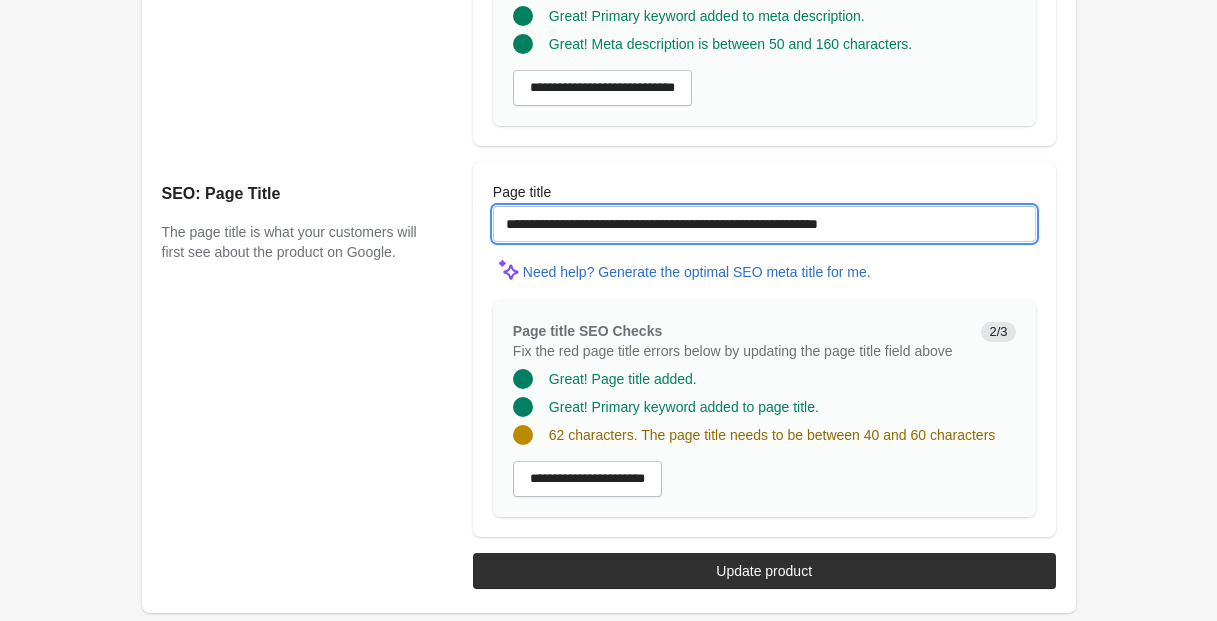 click on "**********" at bounding box center (764, 224) 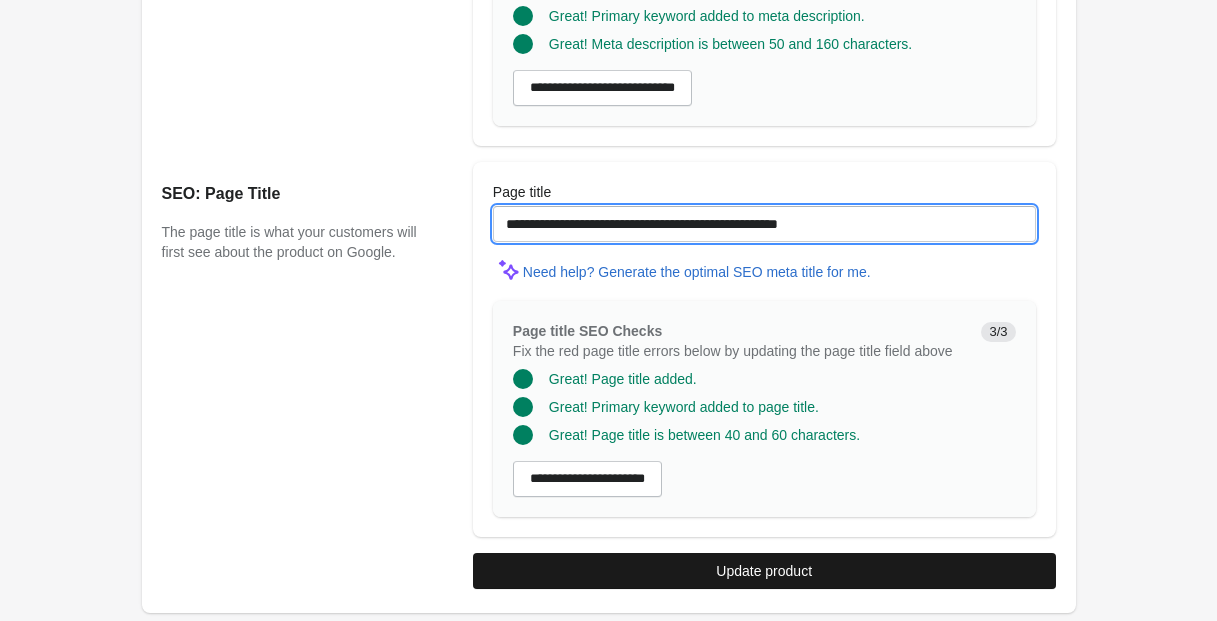 type on "**********" 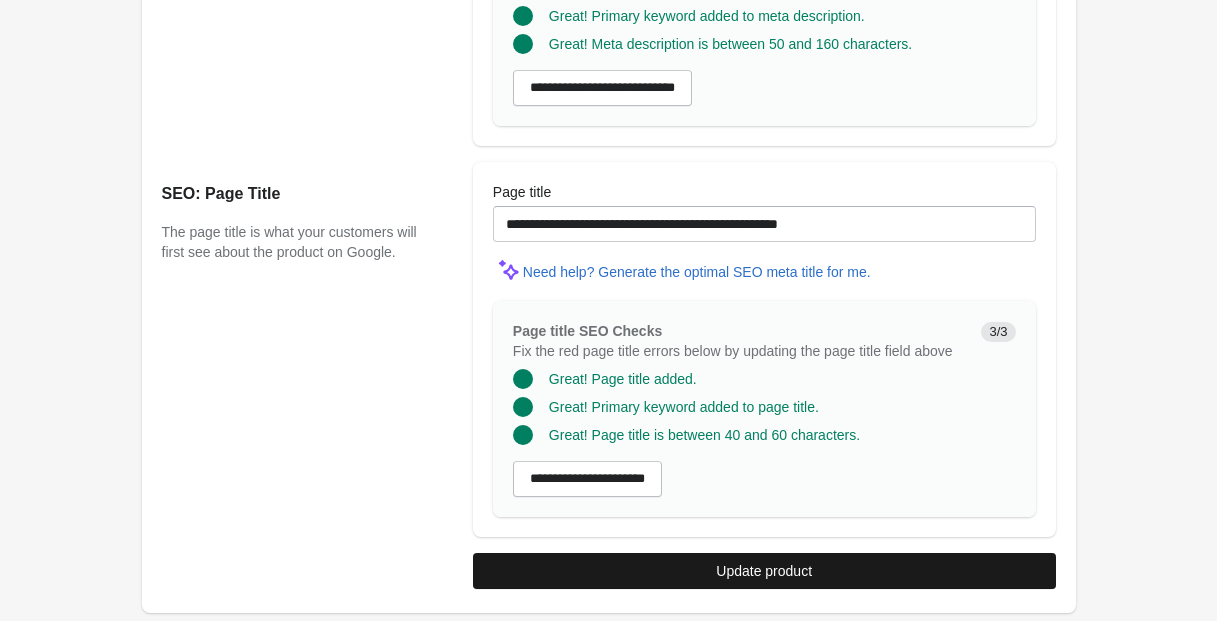 click on "Update product" at bounding box center [764, 571] 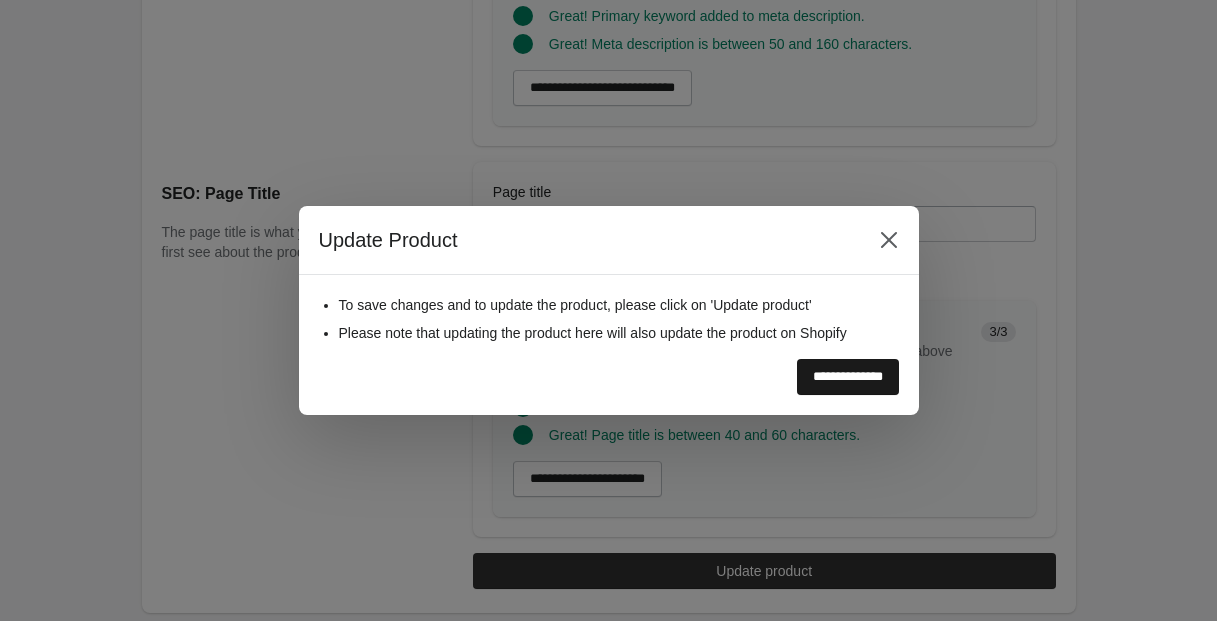 click on "**********" at bounding box center (848, 377) 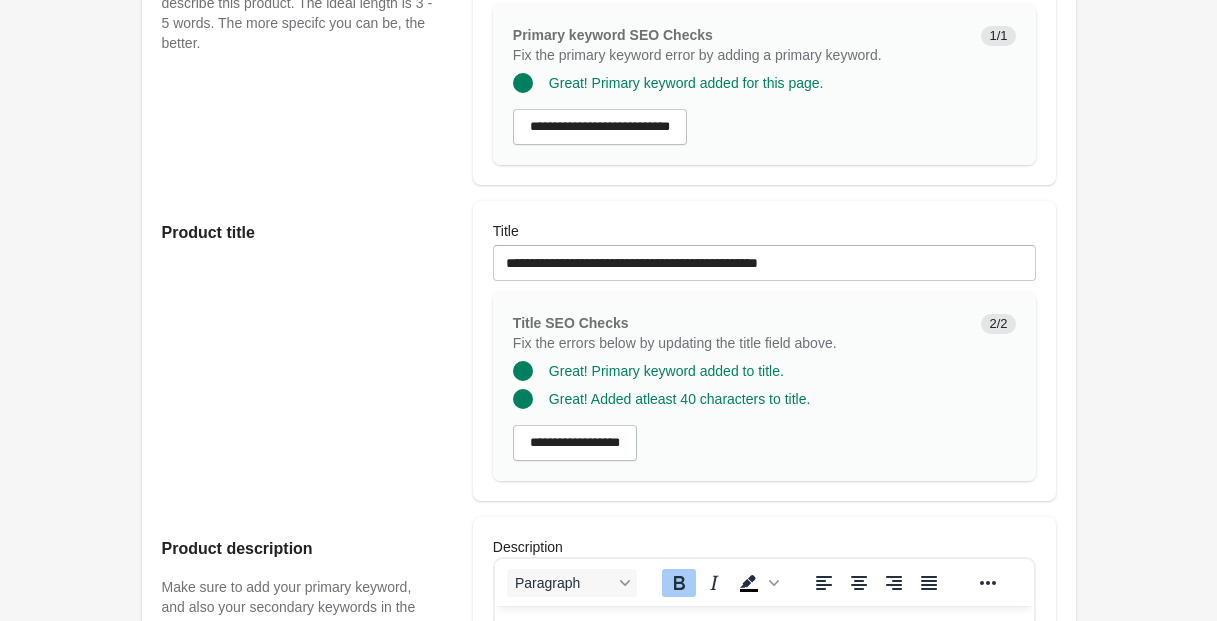 scroll, scrollTop: 0, scrollLeft: 0, axis: both 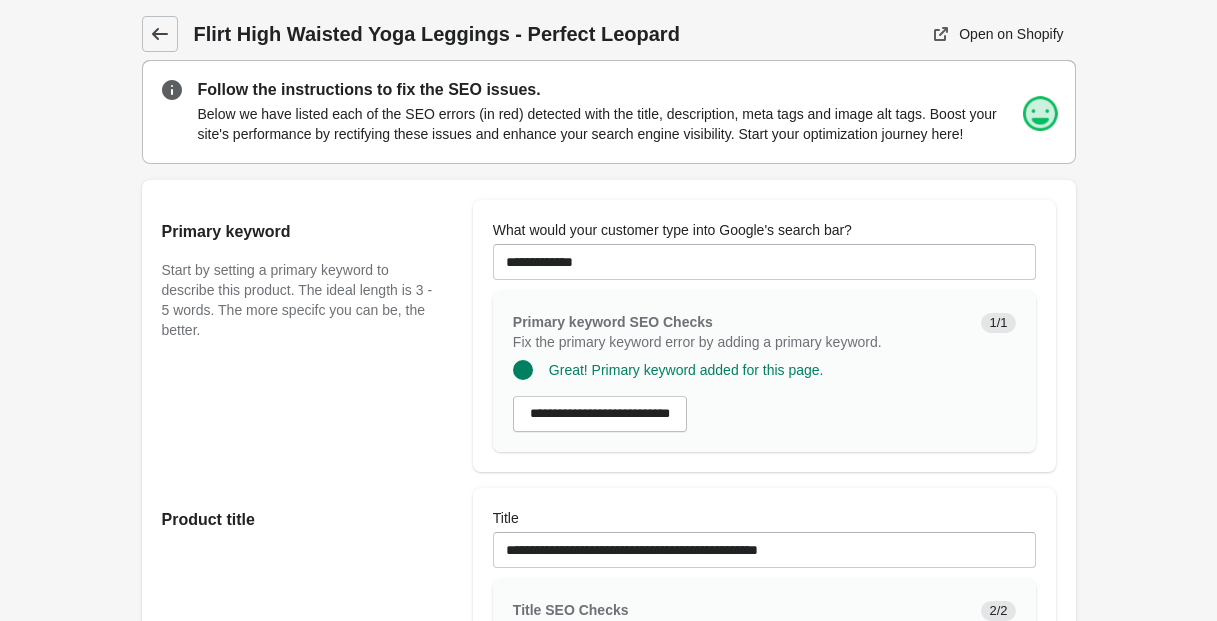 click 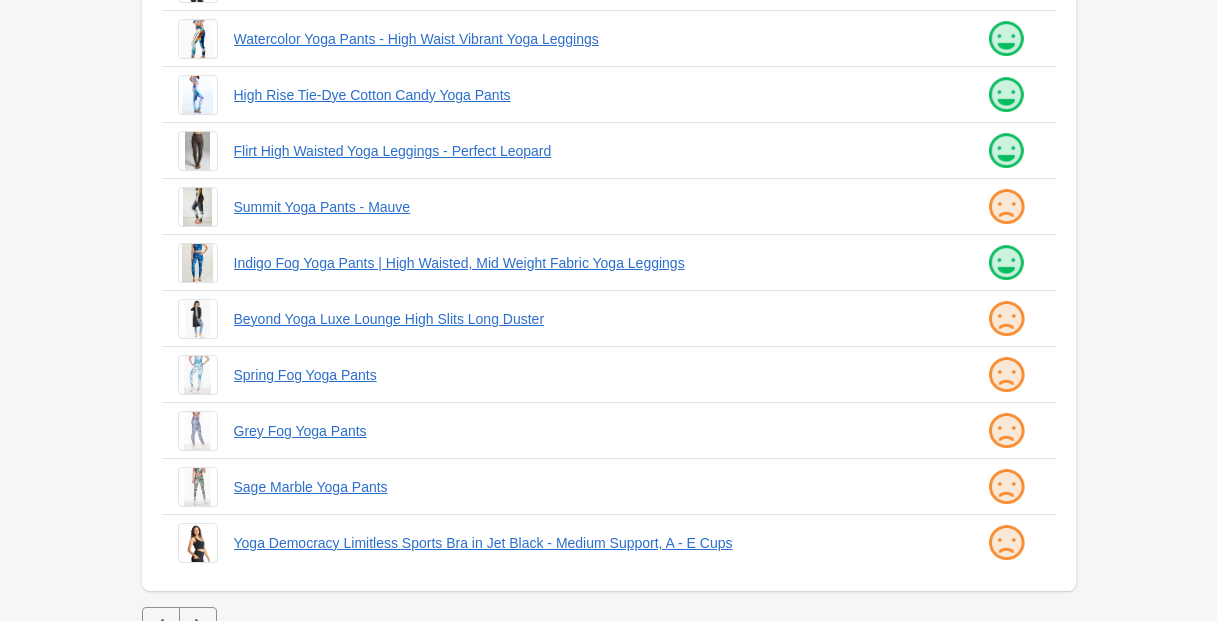 scroll, scrollTop: 509, scrollLeft: 0, axis: vertical 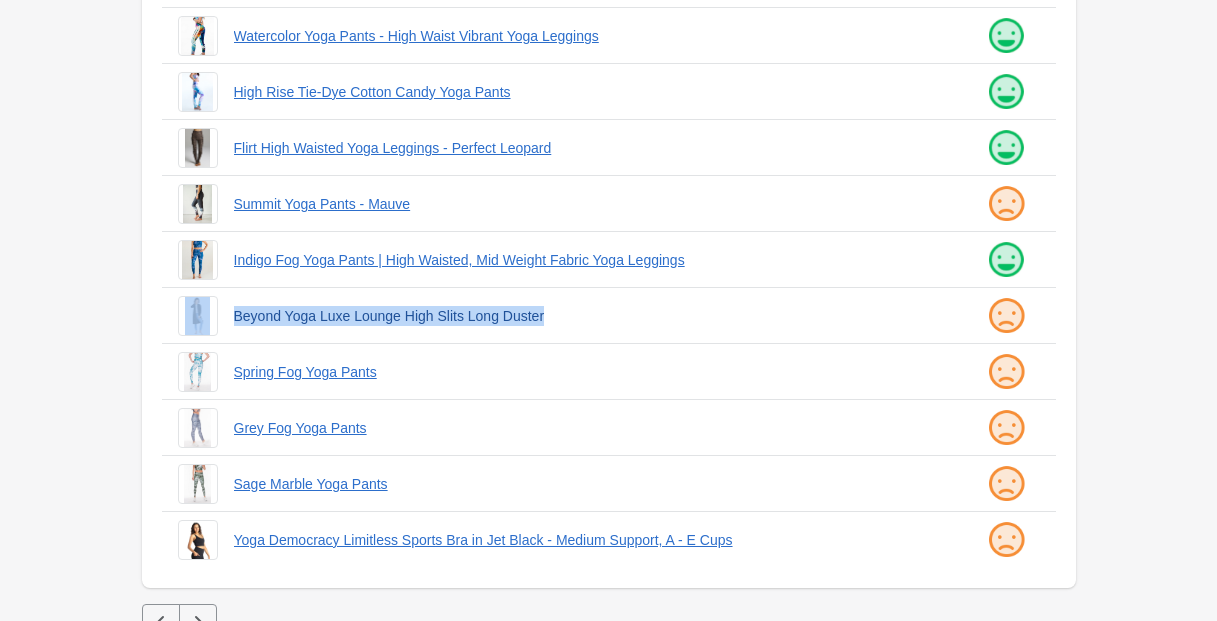 drag, startPoint x: 222, startPoint y: 313, endPoint x: 591, endPoint y: 319, distance: 369.04877 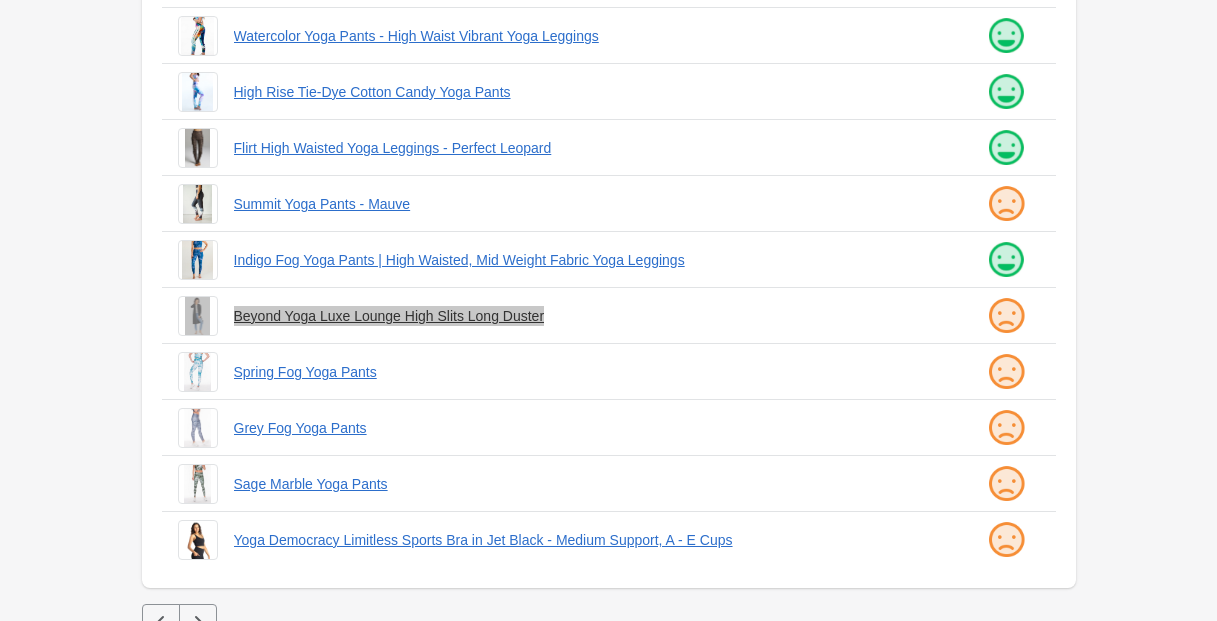 scroll, scrollTop: 536, scrollLeft: 0, axis: vertical 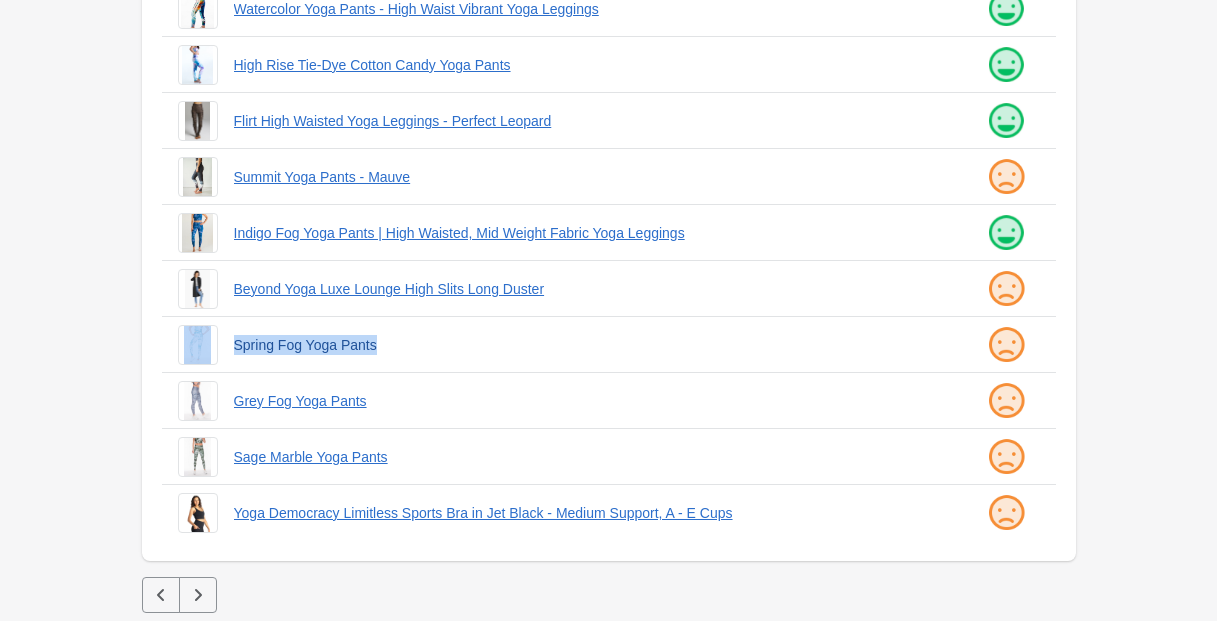 drag, startPoint x: 221, startPoint y: 344, endPoint x: 457, endPoint y: 347, distance: 236.01907 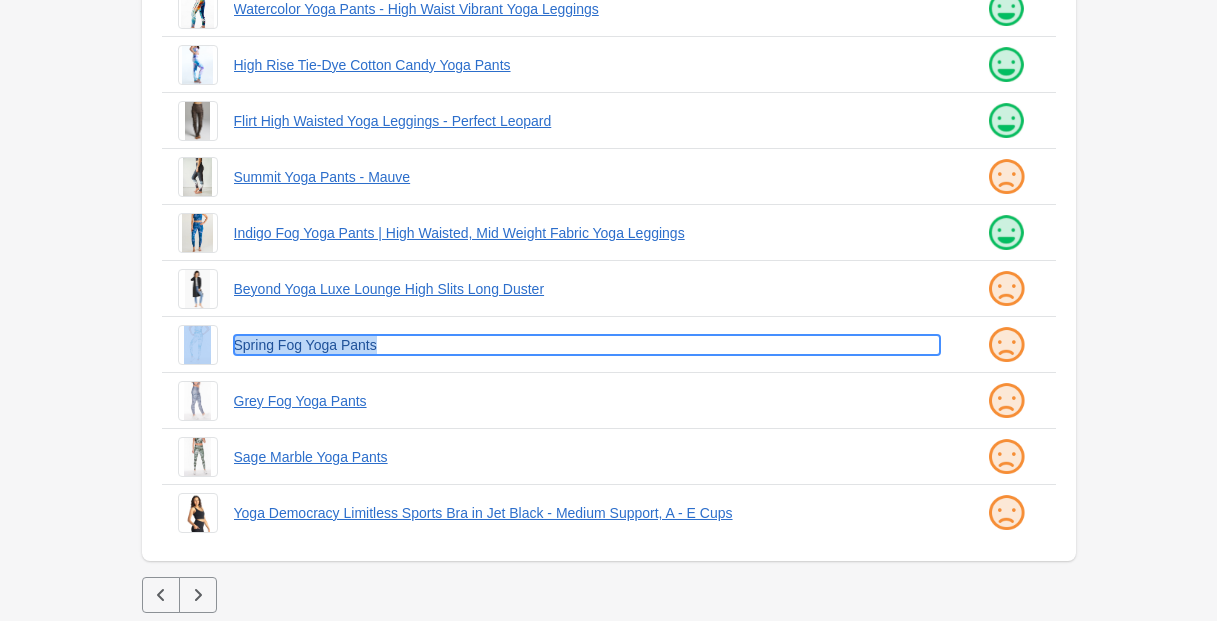 click on "Spring Fog Yoga Pants" at bounding box center (587, 345) 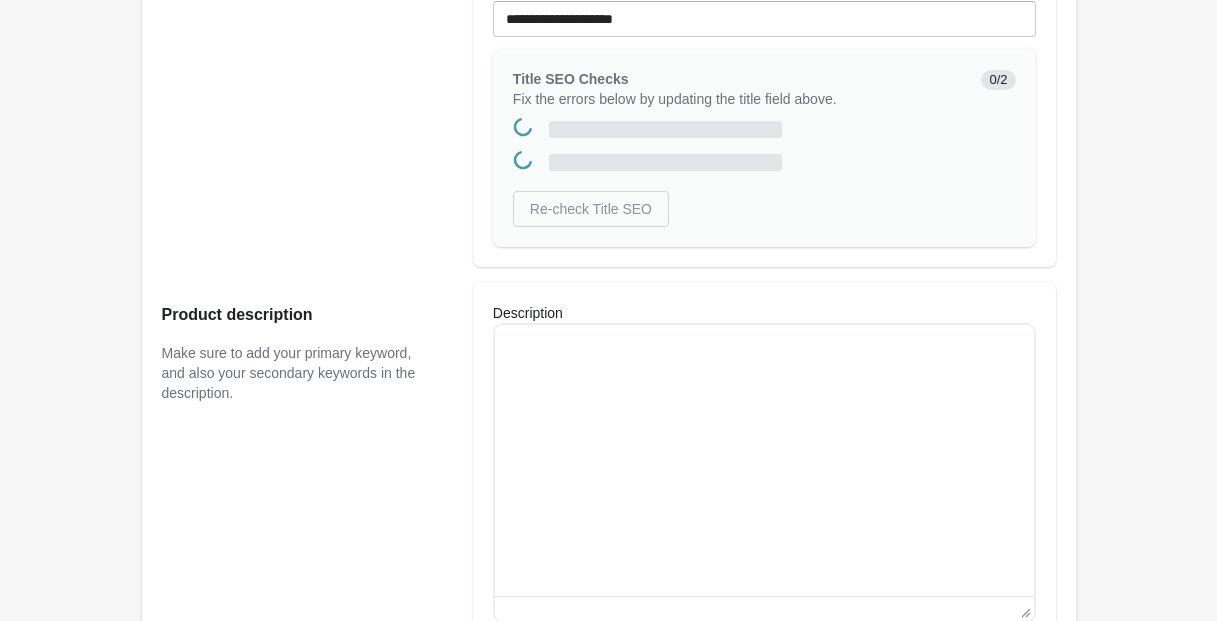 scroll, scrollTop: 0, scrollLeft: 0, axis: both 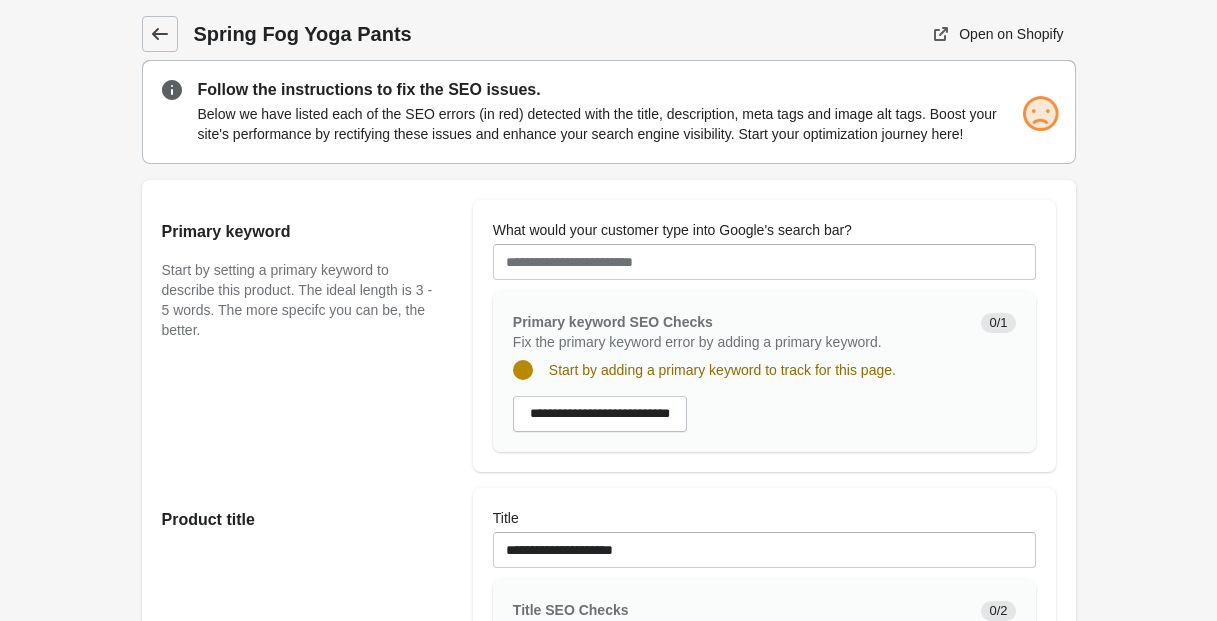 click at bounding box center [160, 34] 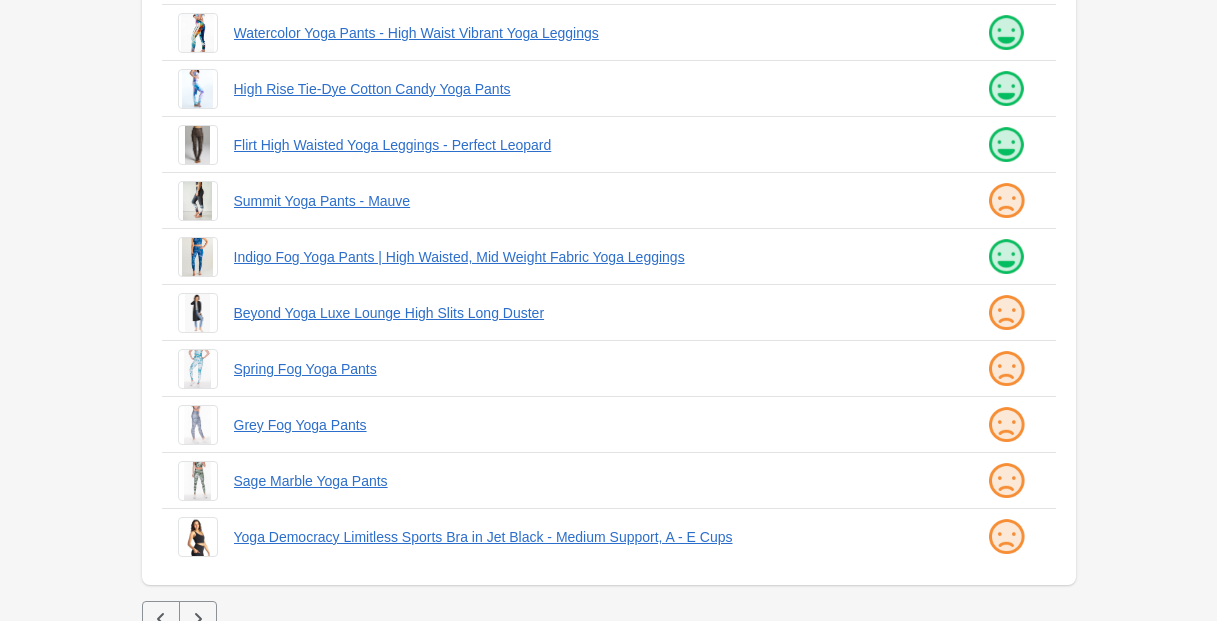 scroll, scrollTop: 536, scrollLeft: 0, axis: vertical 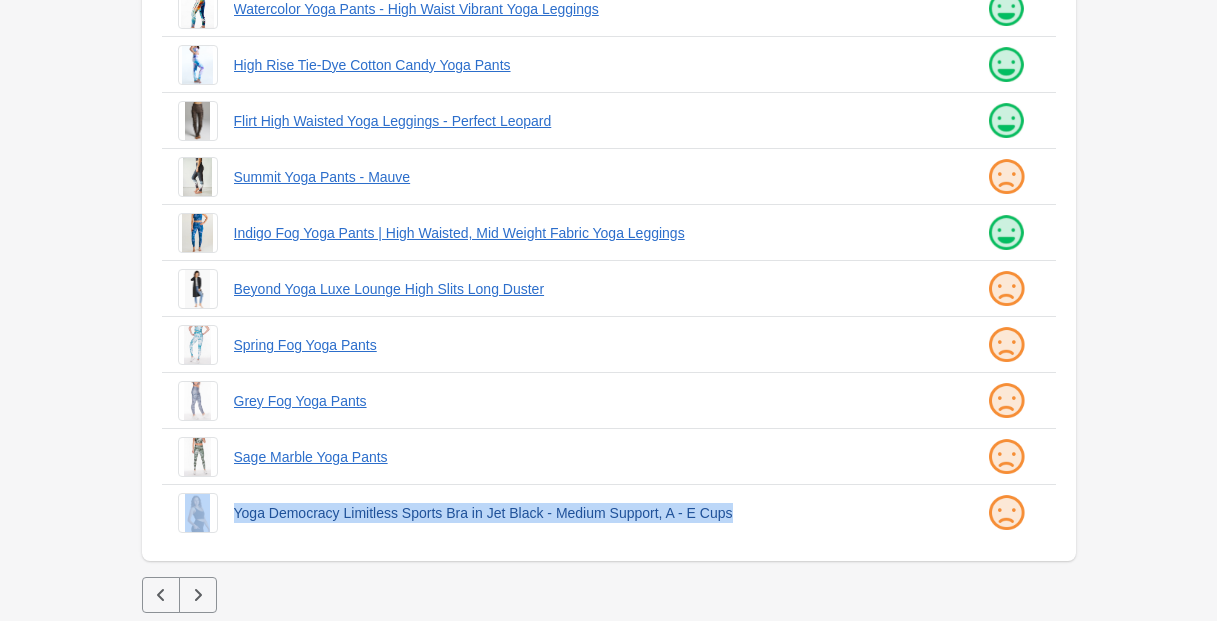 drag, startPoint x: 223, startPoint y: 507, endPoint x: 821, endPoint y: 514, distance: 598.04095 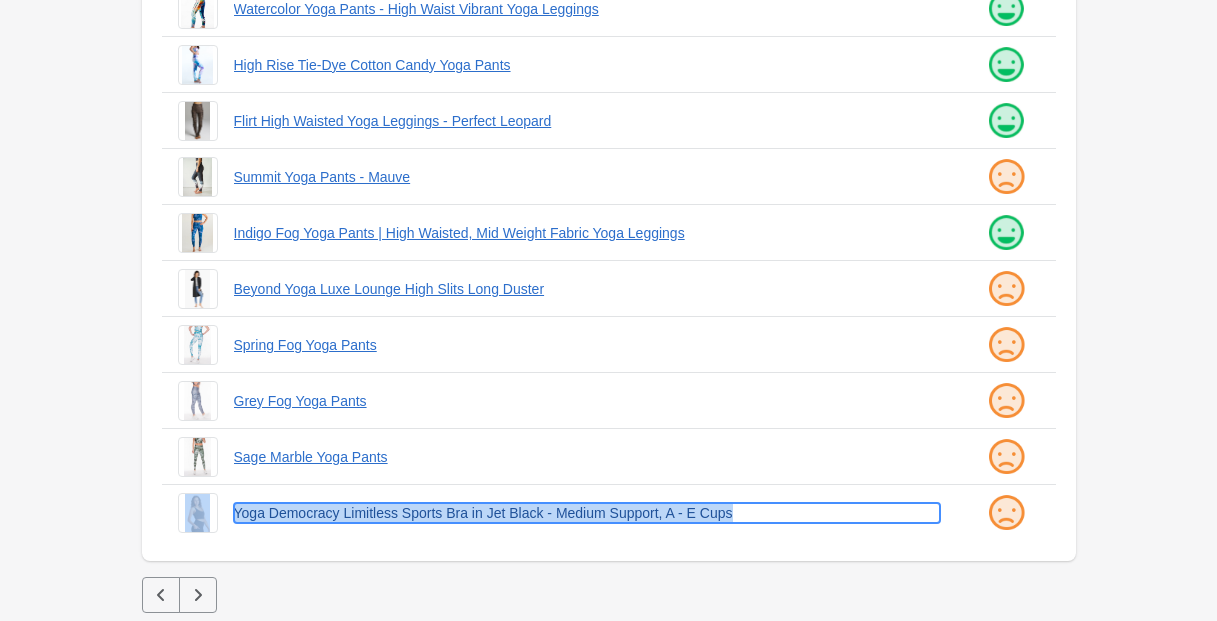 click on "Yoga Democracy Limitless Sports Bra in Jet Black - Medium Support, A - E Cups" at bounding box center [587, 513] 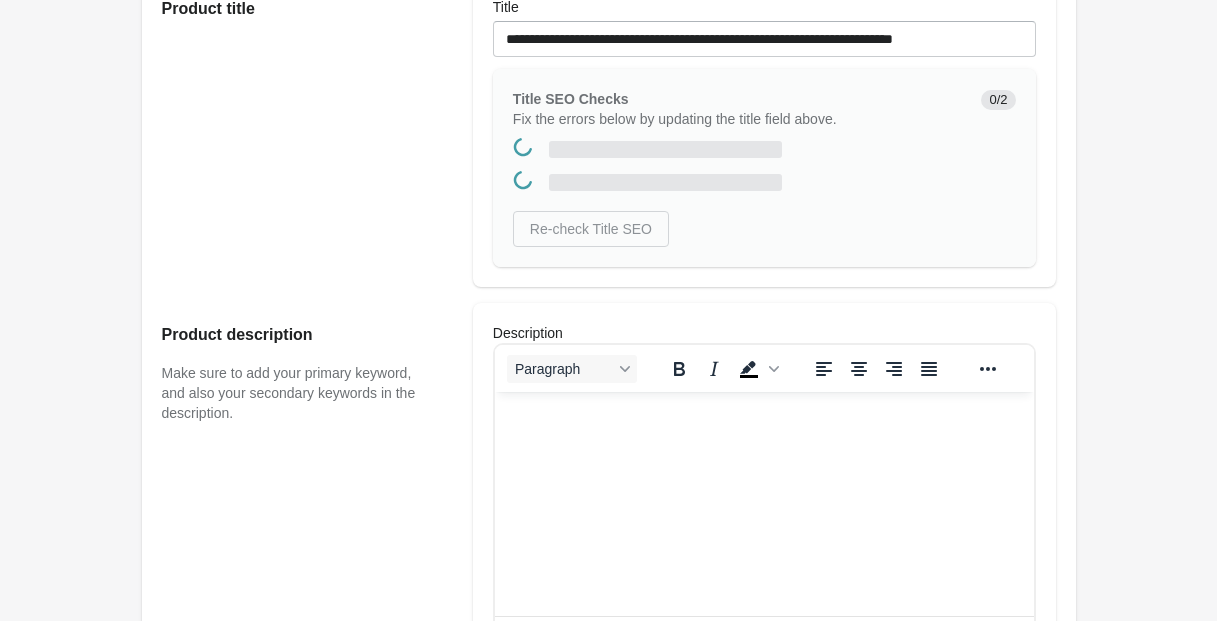 scroll, scrollTop: 0, scrollLeft: 0, axis: both 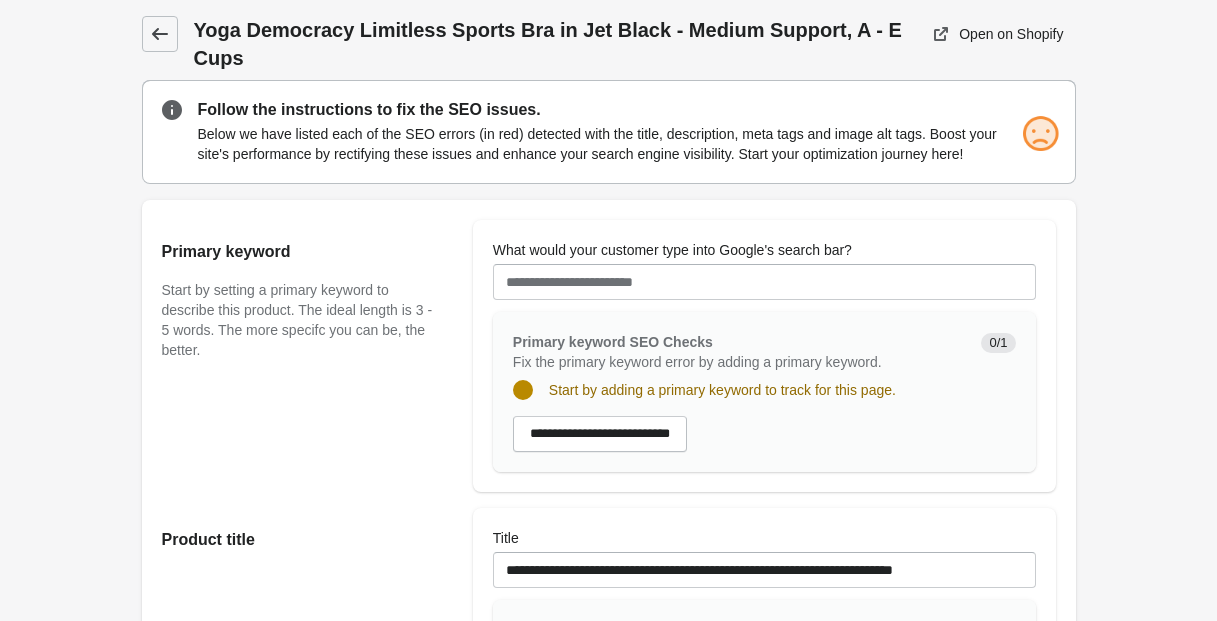 click 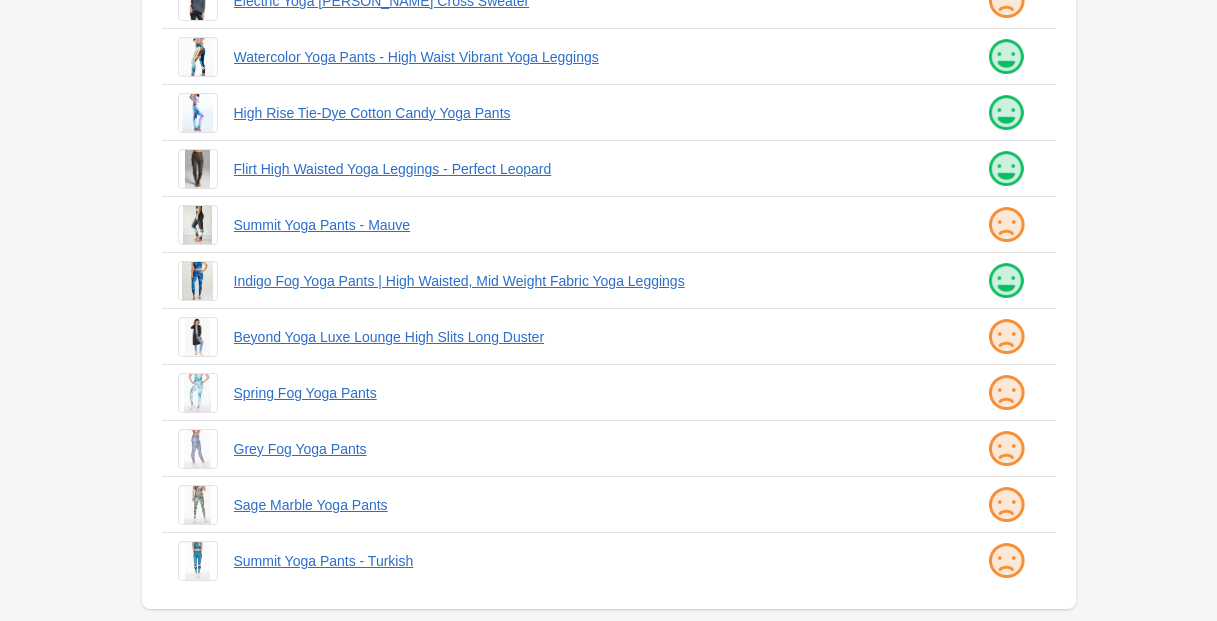 scroll, scrollTop: 536, scrollLeft: 0, axis: vertical 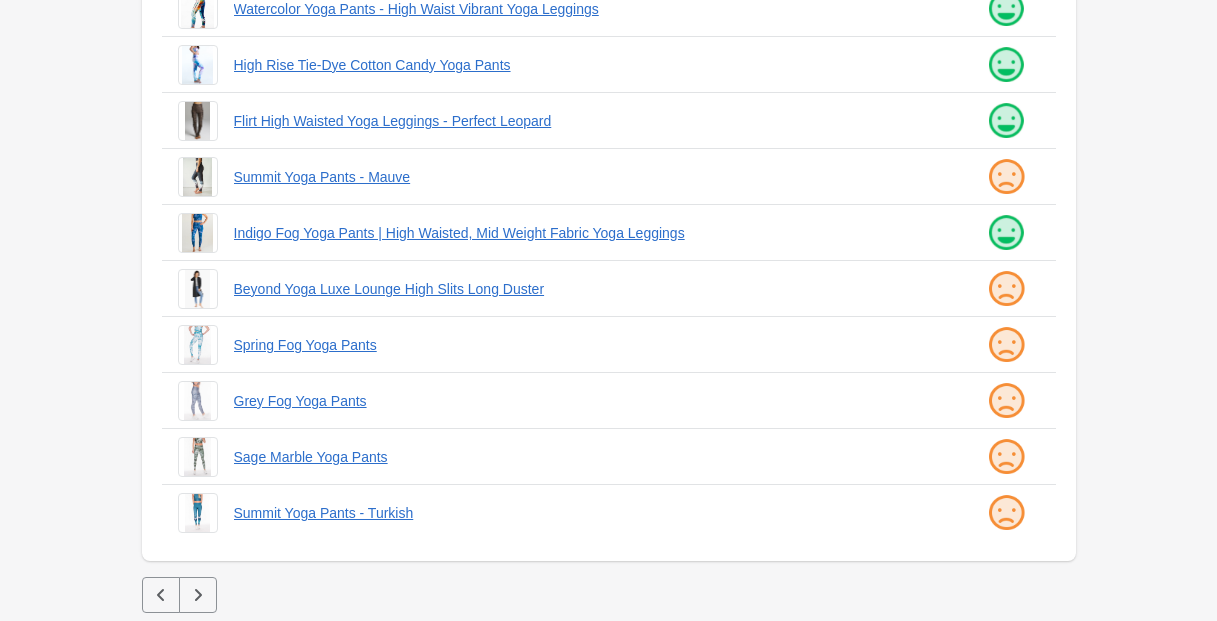 click 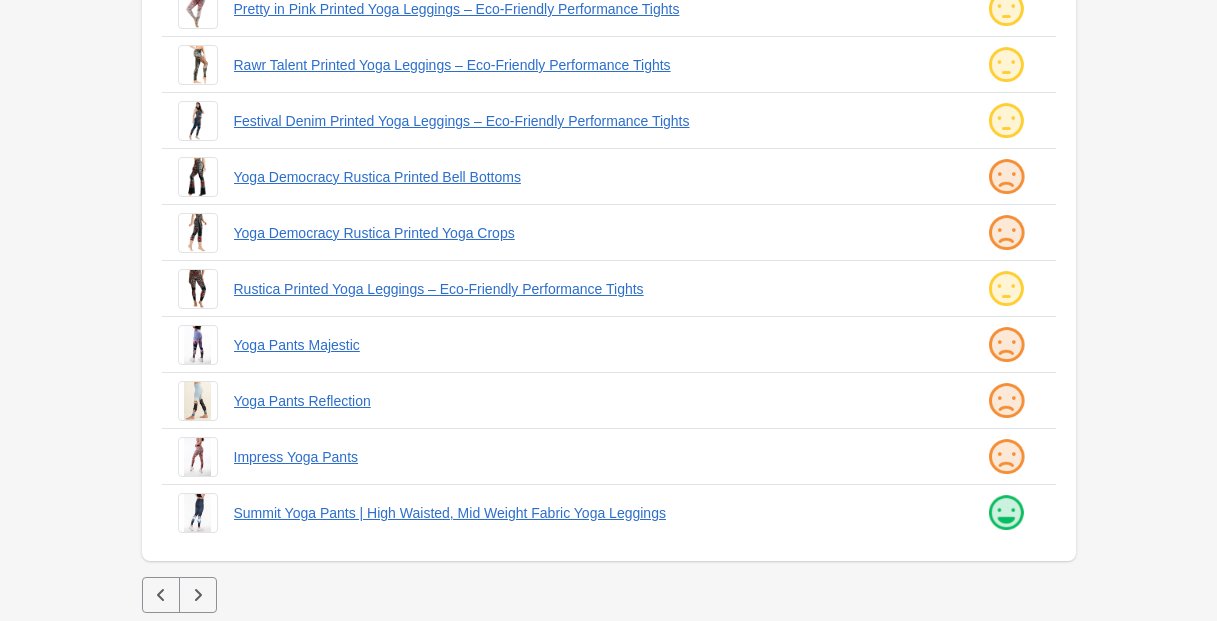 scroll, scrollTop: 0, scrollLeft: 0, axis: both 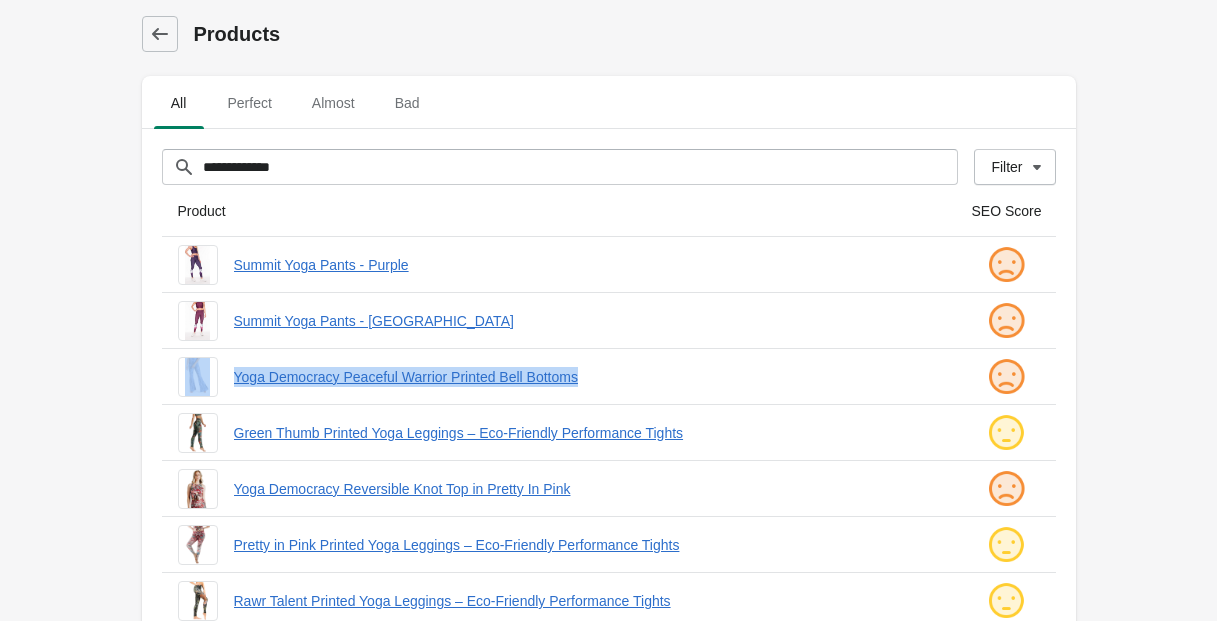 drag, startPoint x: 221, startPoint y: 373, endPoint x: 633, endPoint y: 395, distance: 412.58698 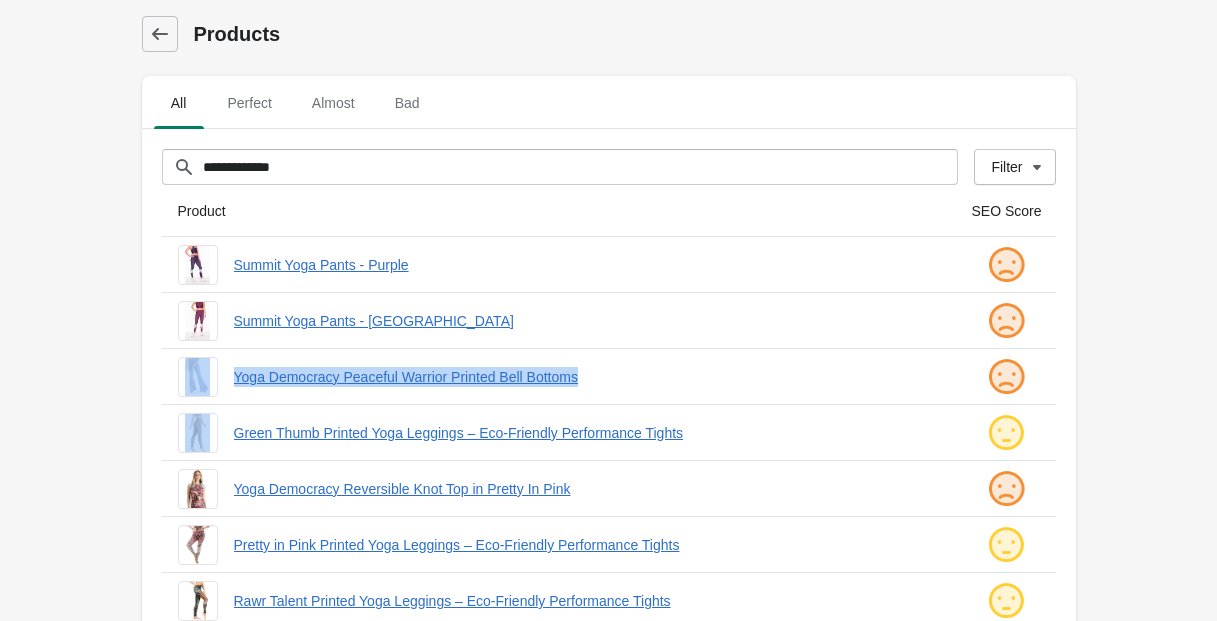 copy on "Yoga Democracy Peaceful Warrior Printed Bell Bottoms" 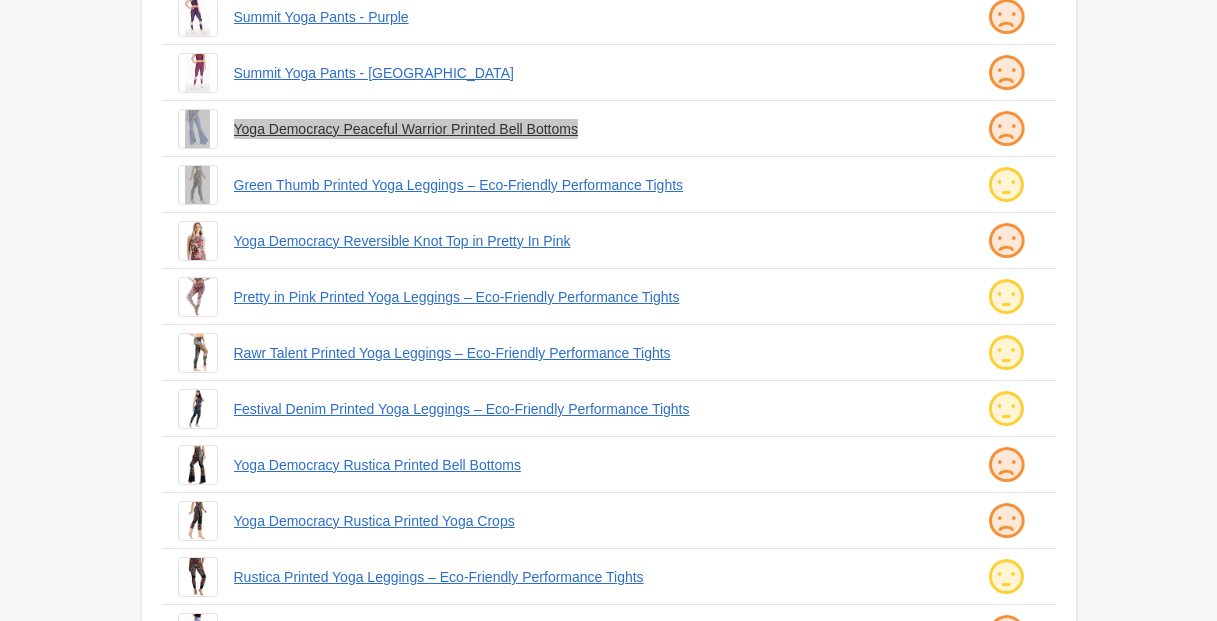 scroll, scrollTop: 250, scrollLeft: 0, axis: vertical 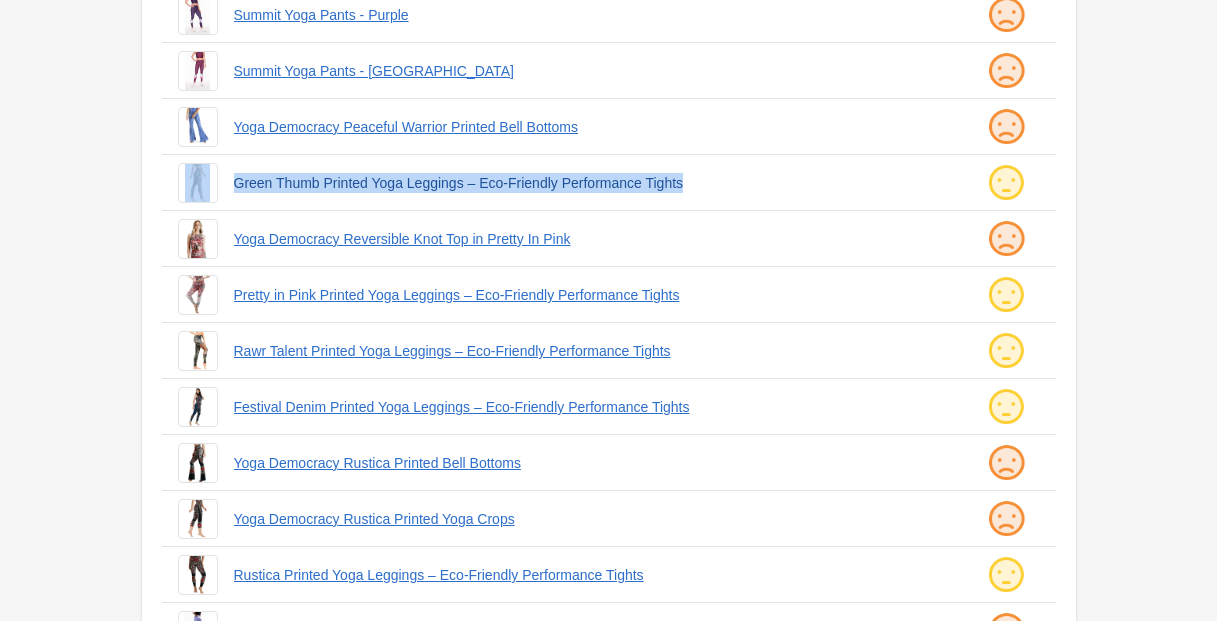 drag, startPoint x: 220, startPoint y: 178, endPoint x: 785, endPoint y: 188, distance: 565.0885 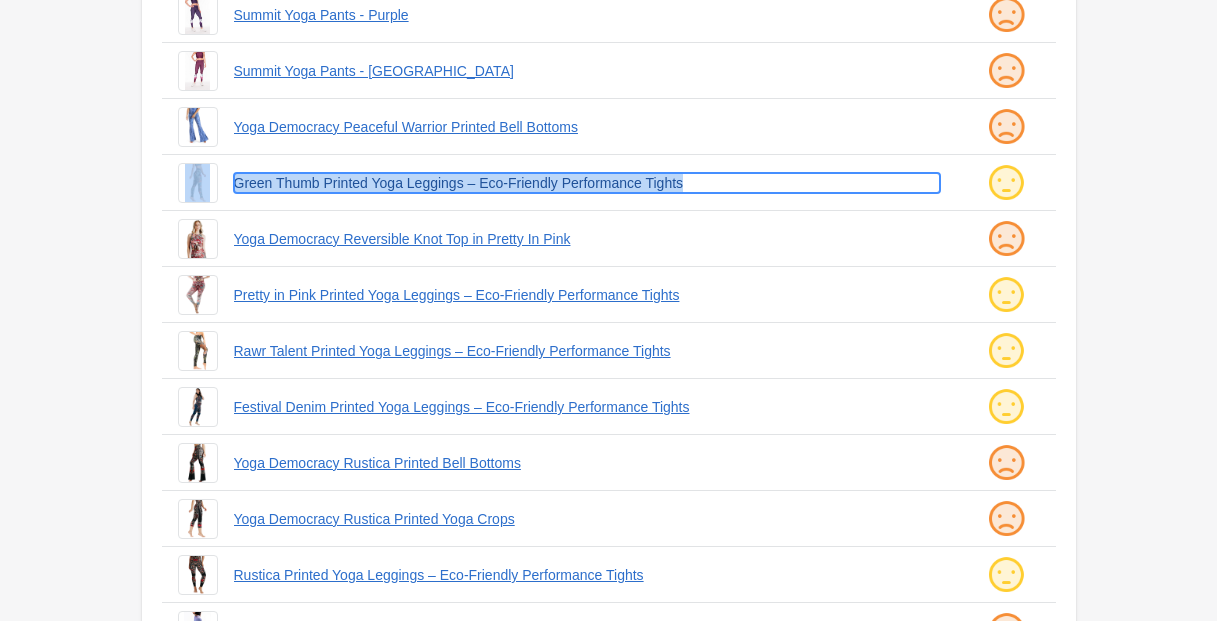 click on "Green Thumb Printed Yoga Leggings – Eco-Friendly Performance Tights" at bounding box center [587, 183] 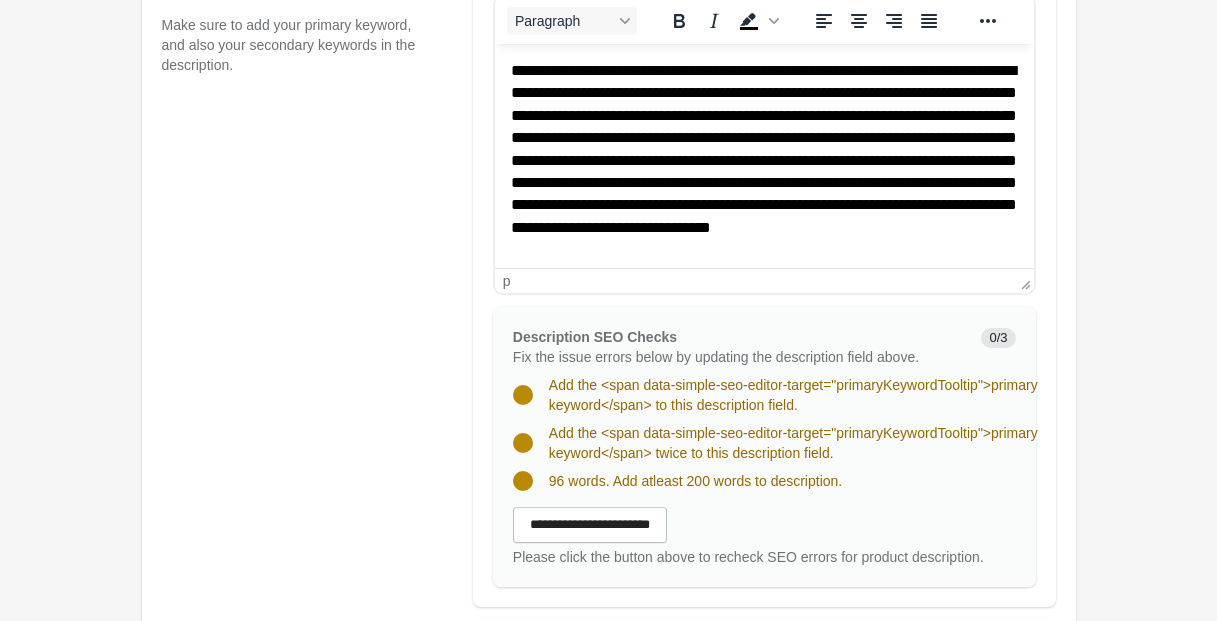 scroll, scrollTop: 852, scrollLeft: 0, axis: vertical 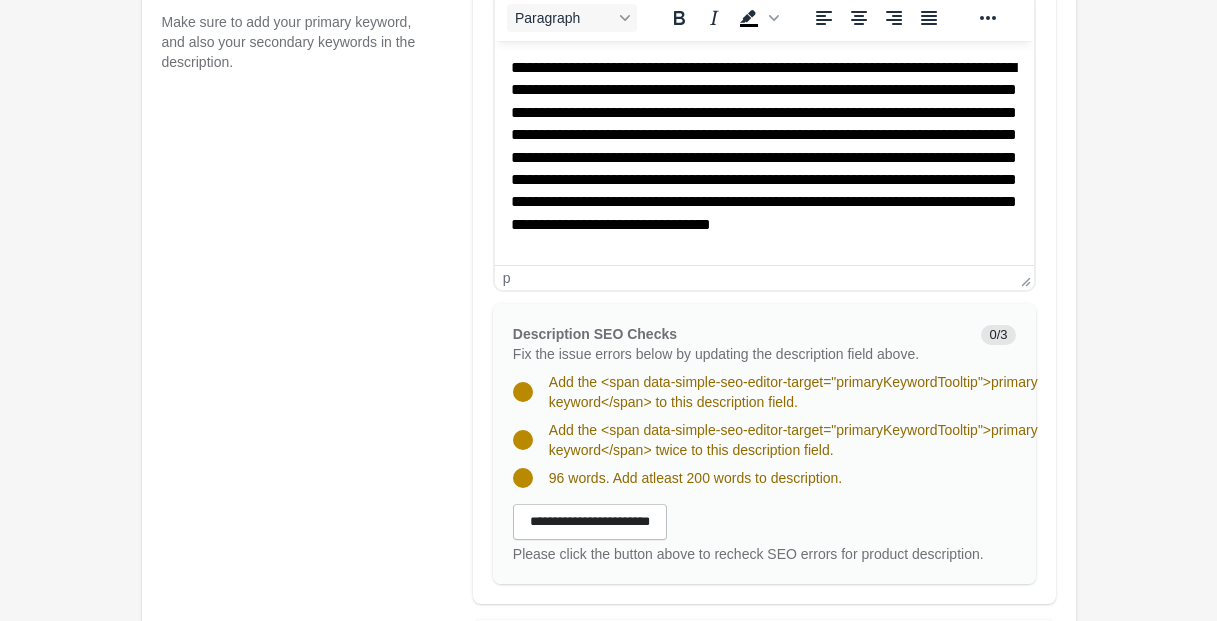 drag, startPoint x: 579, startPoint y: 577, endPoint x: 556, endPoint y: 570, distance: 24.04163 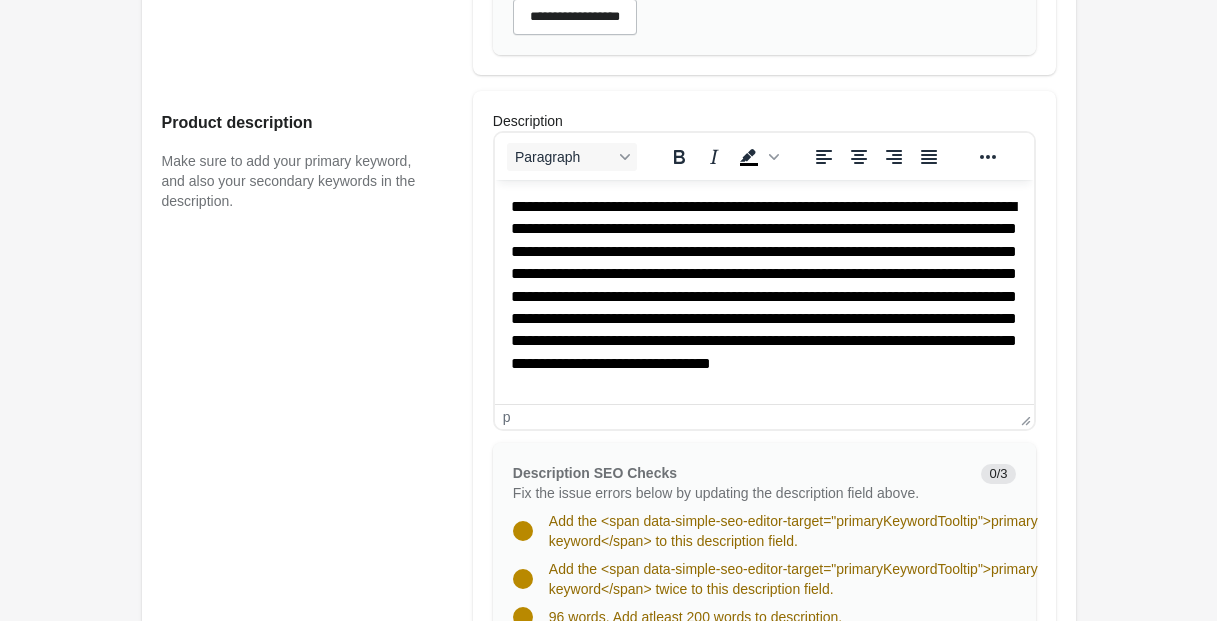 scroll, scrollTop: 714, scrollLeft: 0, axis: vertical 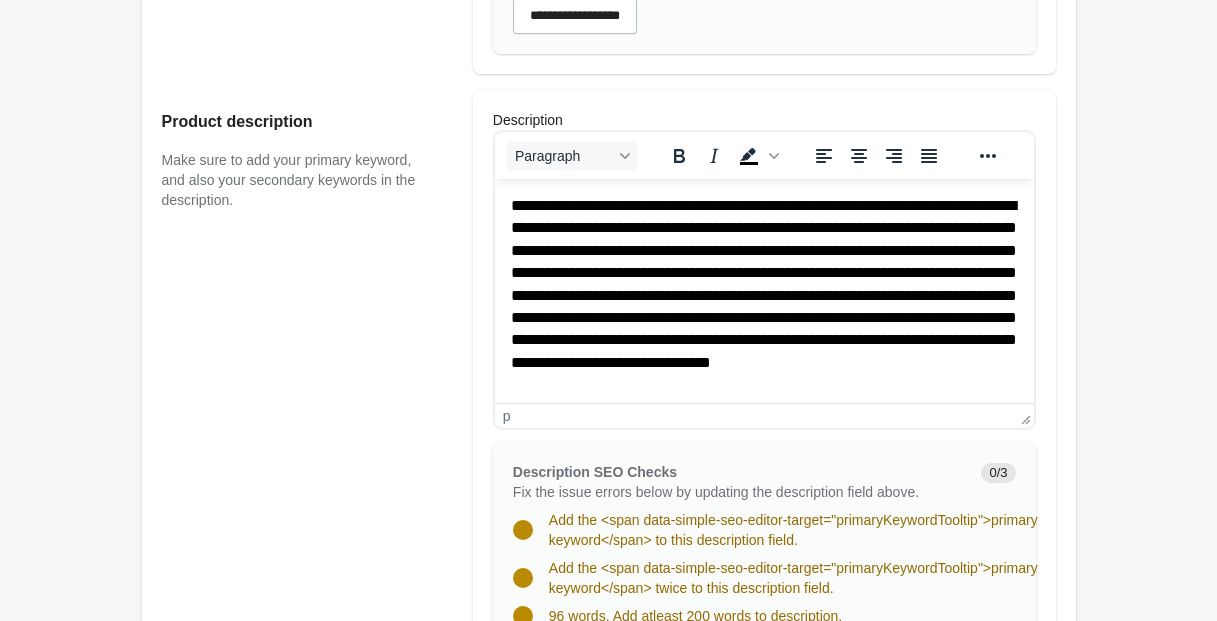 drag, startPoint x: 507, startPoint y: 205, endPoint x: 817, endPoint y: 333, distance: 335.38635 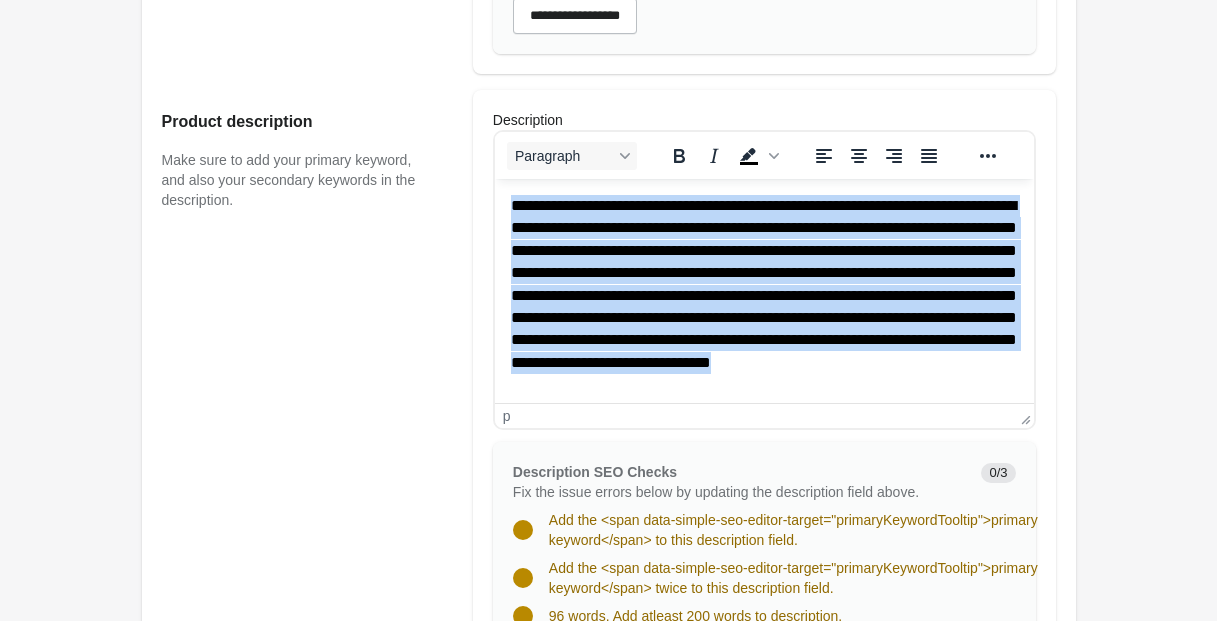 scroll, scrollTop: 10, scrollLeft: 0, axis: vertical 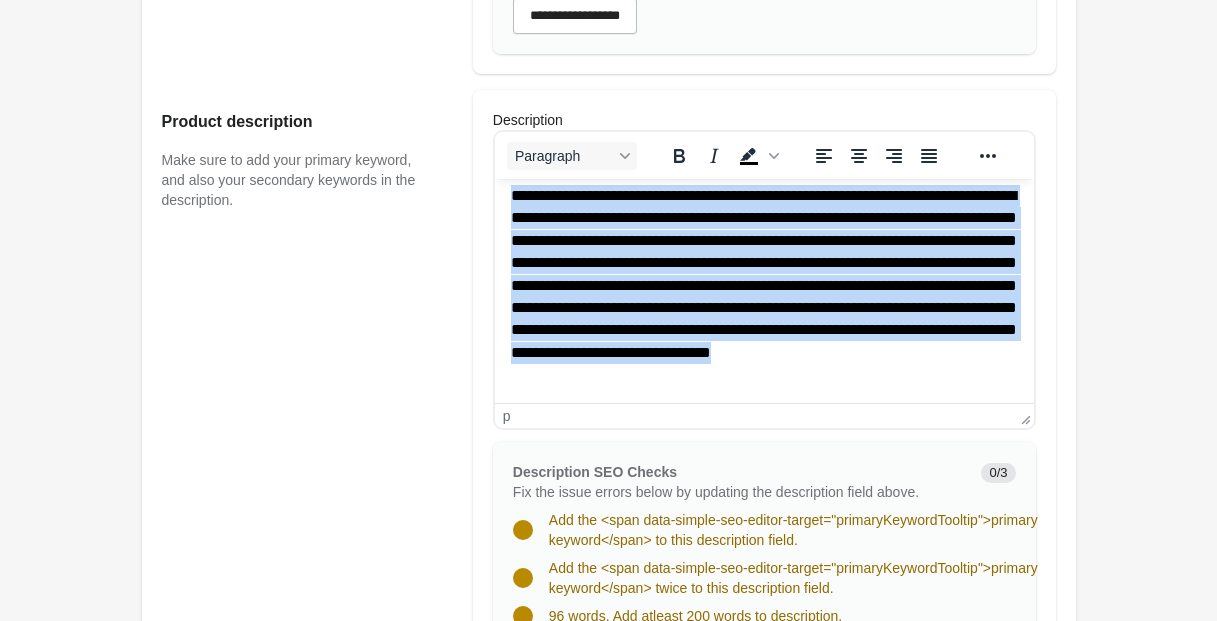 drag, startPoint x: 509, startPoint y: 207, endPoint x: 985, endPoint y: 421, distance: 521.8927 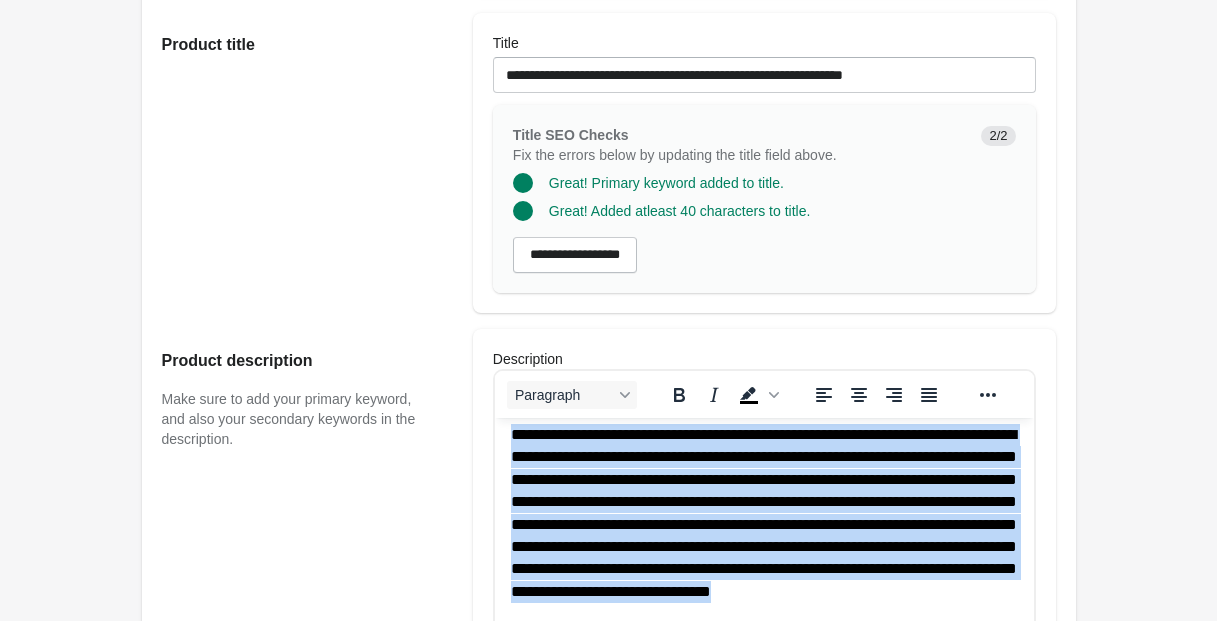 scroll, scrollTop: 483, scrollLeft: 0, axis: vertical 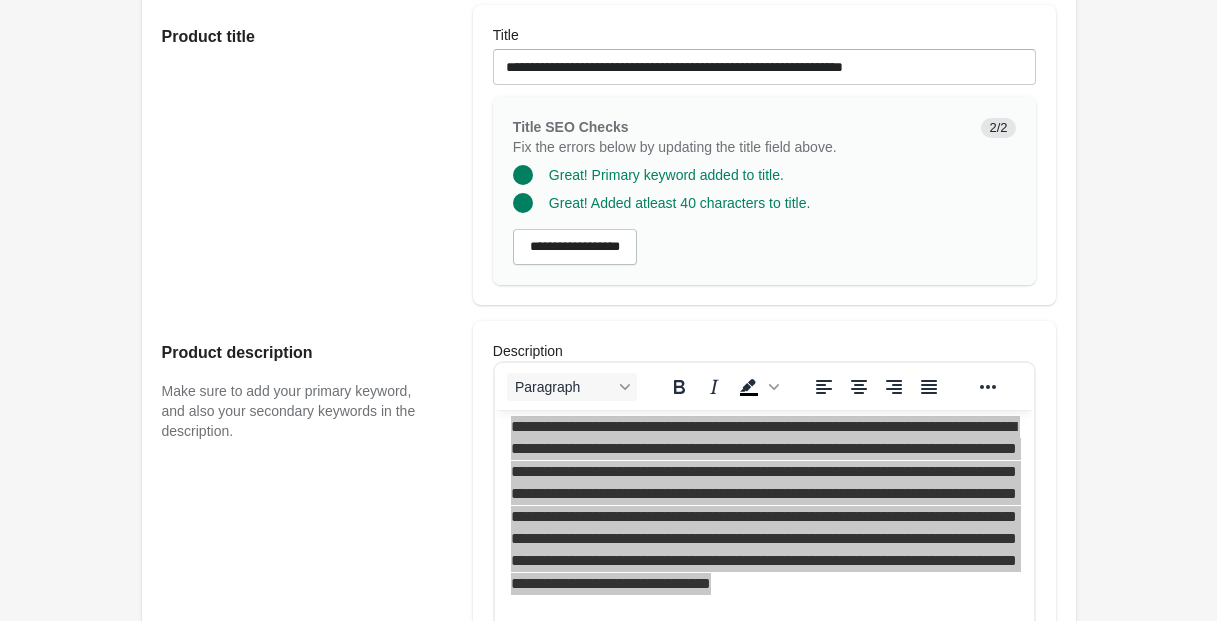 drag, startPoint x: 504, startPoint y: 90, endPoint x: 649, endPoint y: 170, distance: 165.60495 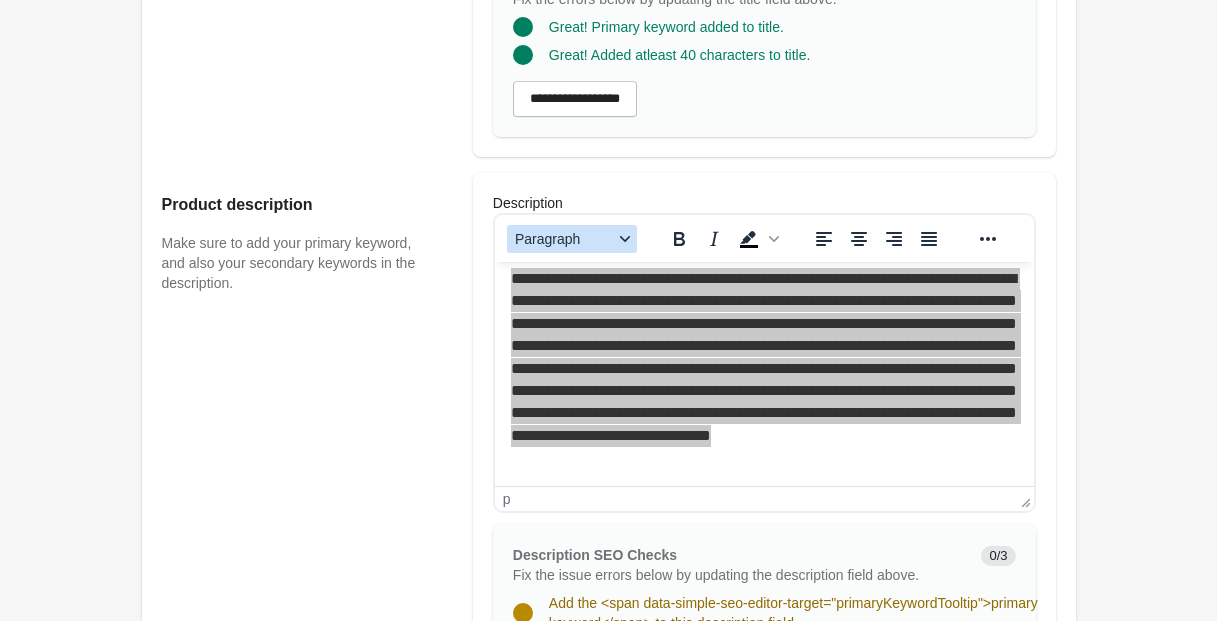 scroll, scrollTop: 702, scrollLeft: 0, axis: vertical 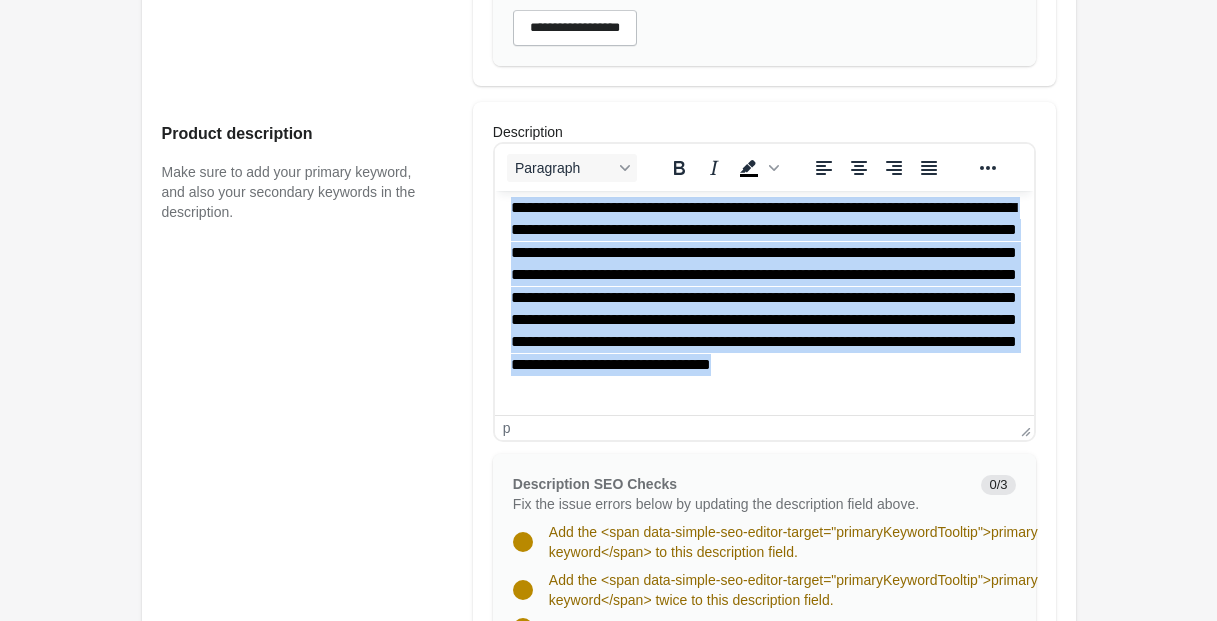drag, startPoint x: 510, startPoint y: 210, endPoint x: 1511, endPoint y: 608, distance: 1077.221 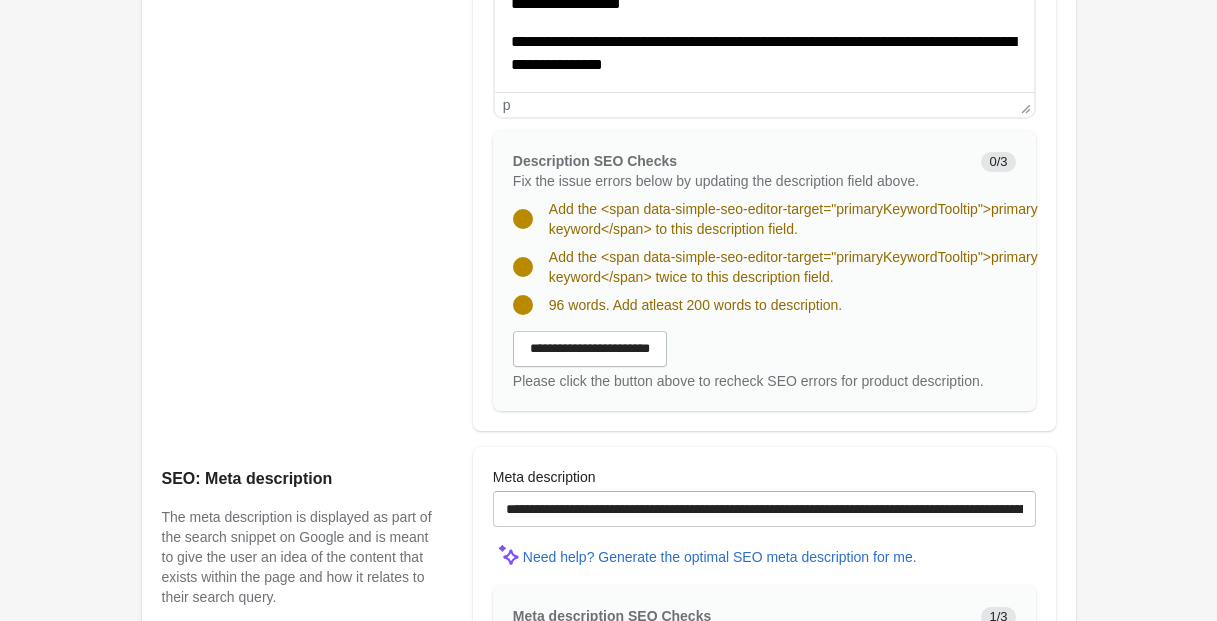scroll, scrollTop: 1033, scrollLeft: 0, axis: vertical 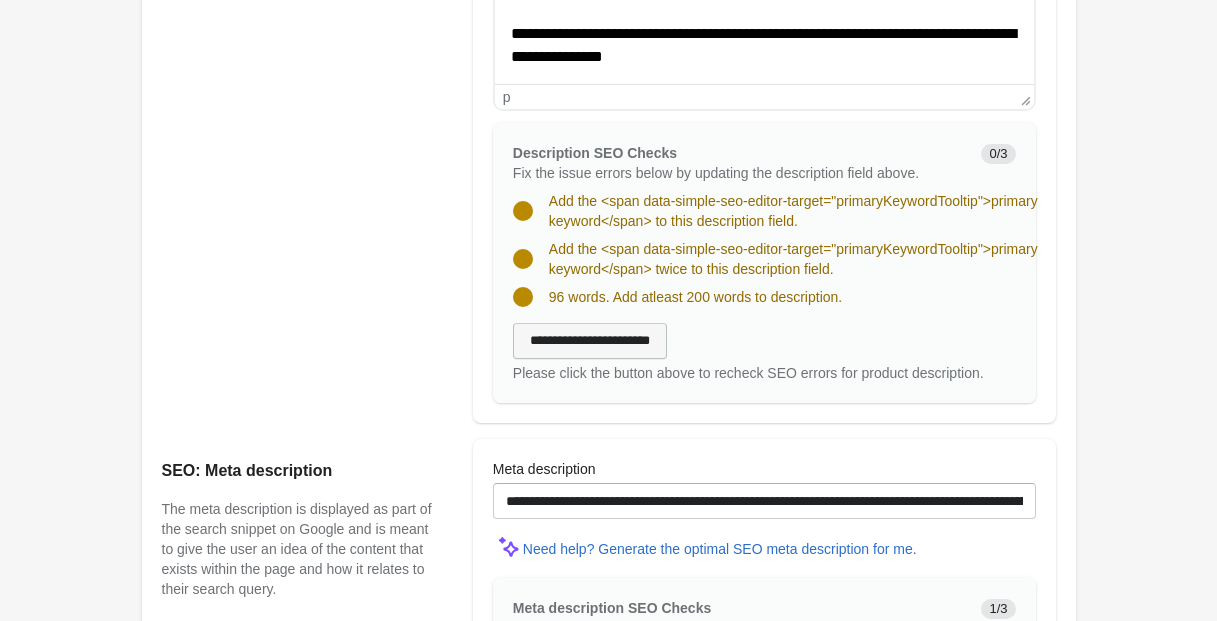 click on "**********" at bounding box center (590, 341) 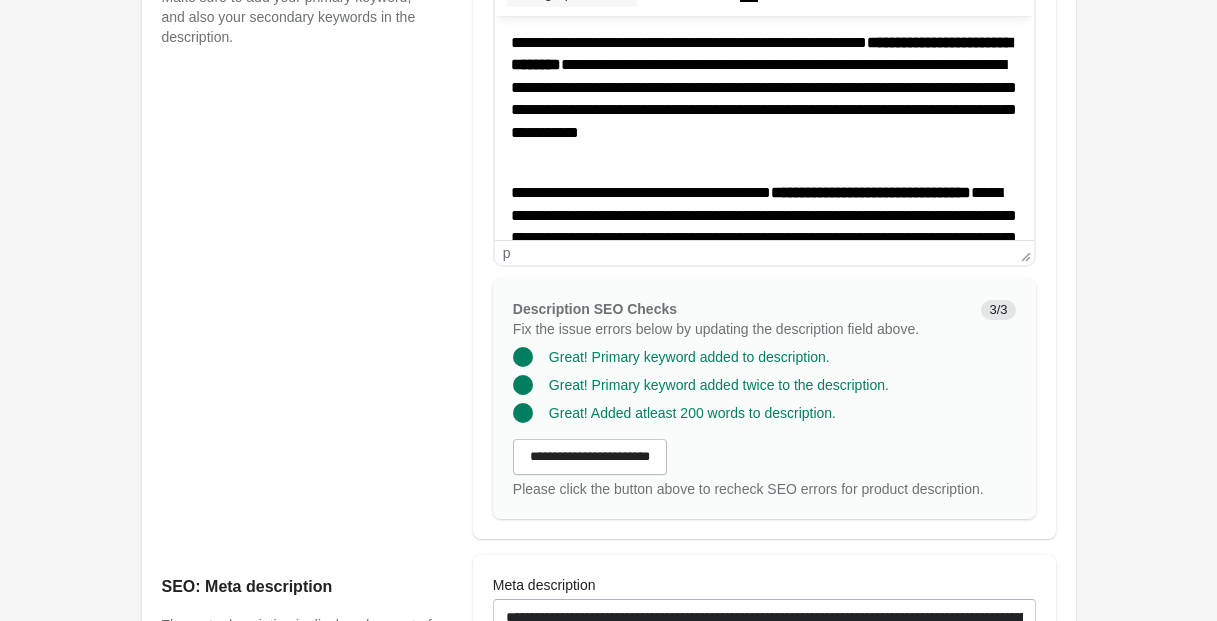 scroll, scrollTop: 875, scrollLeft: 0, axis: vertical 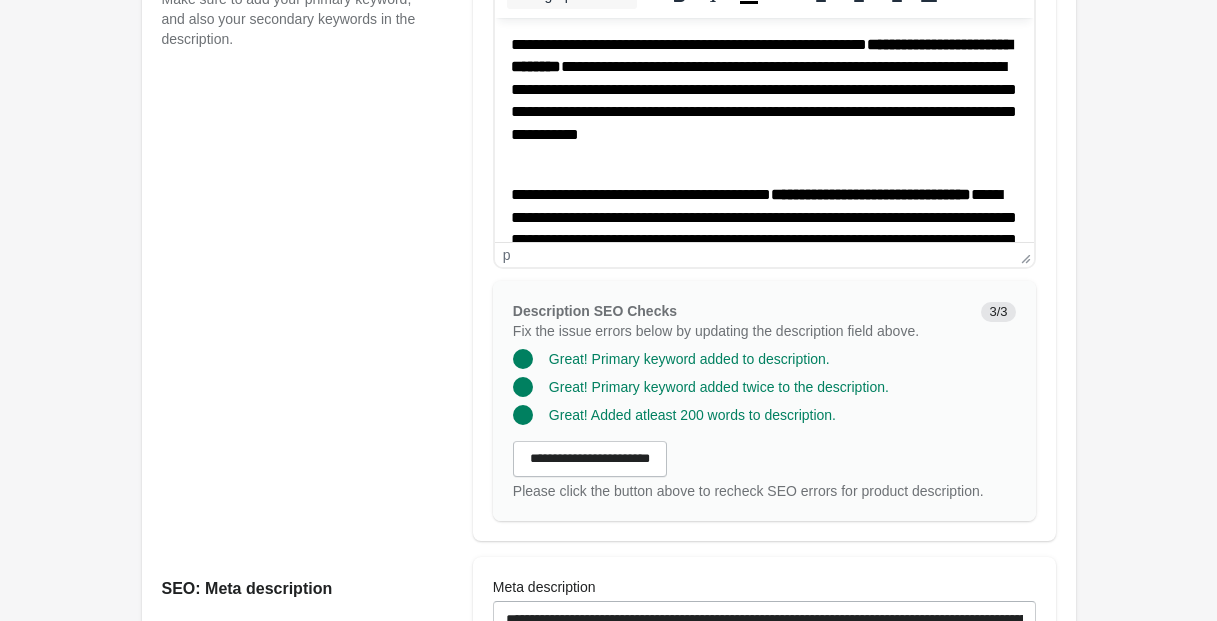 click on "**********" at bounding box center [763, 101] 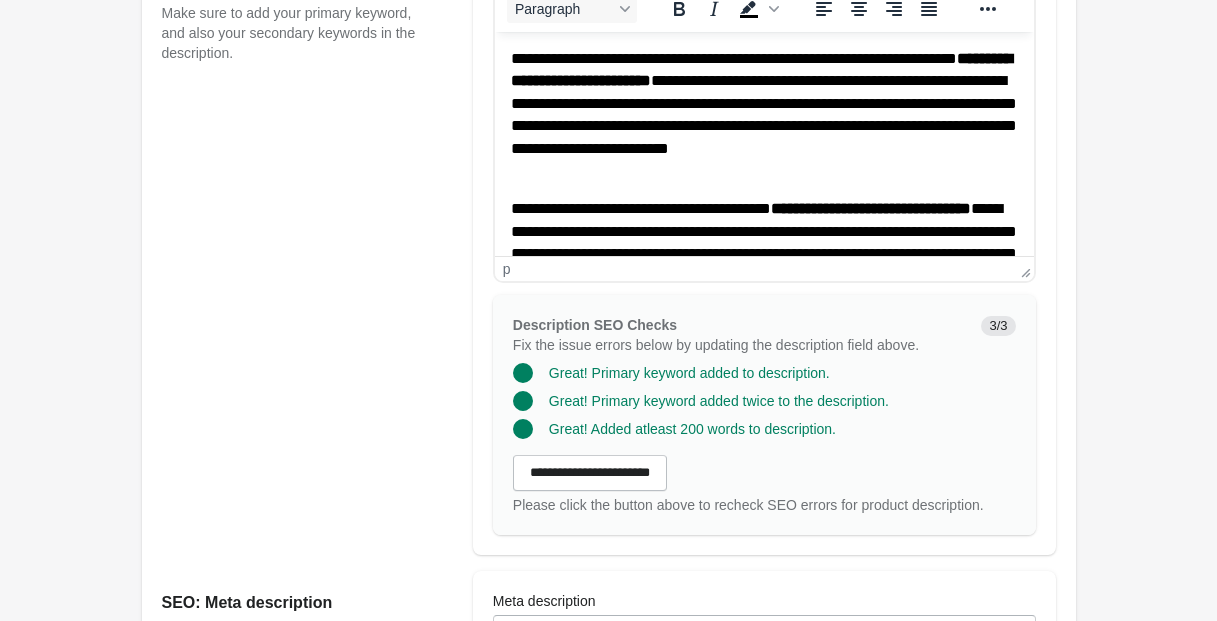 scroll, scrollTop: 860, scrollLeft: 0, axis: vertical 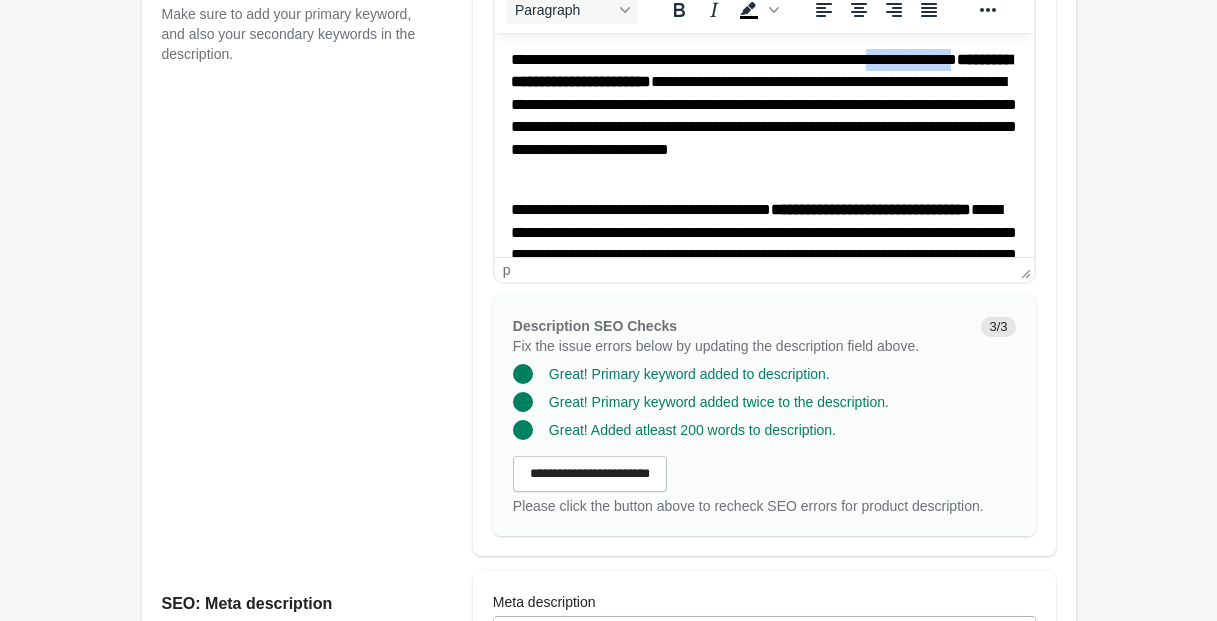 drag, startPoint x: 922, startPoint y: 59, endPoint x: 590, endPoint y: 80, distance: 332.66348 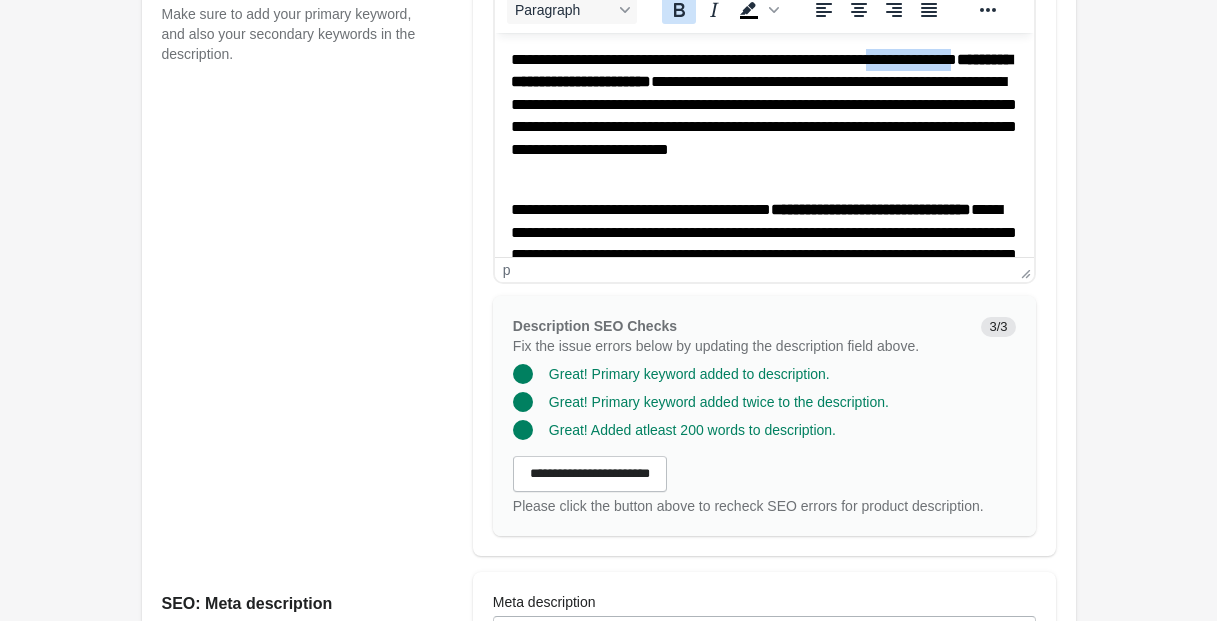 click 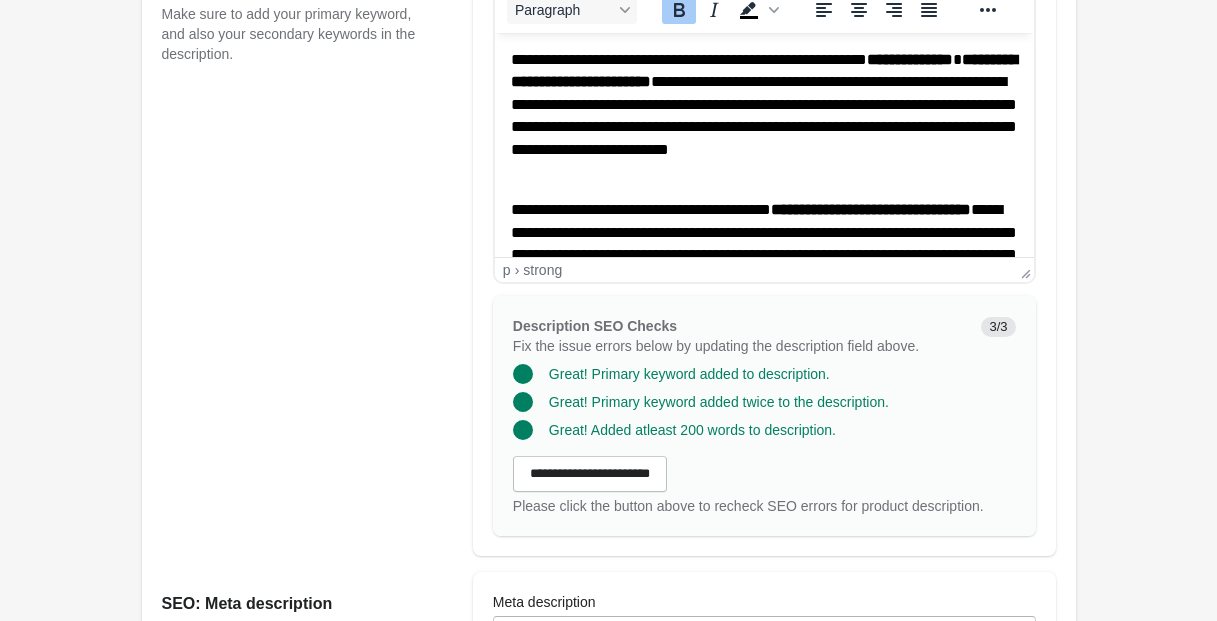 click on "**********" at bounding box center (870, 209) 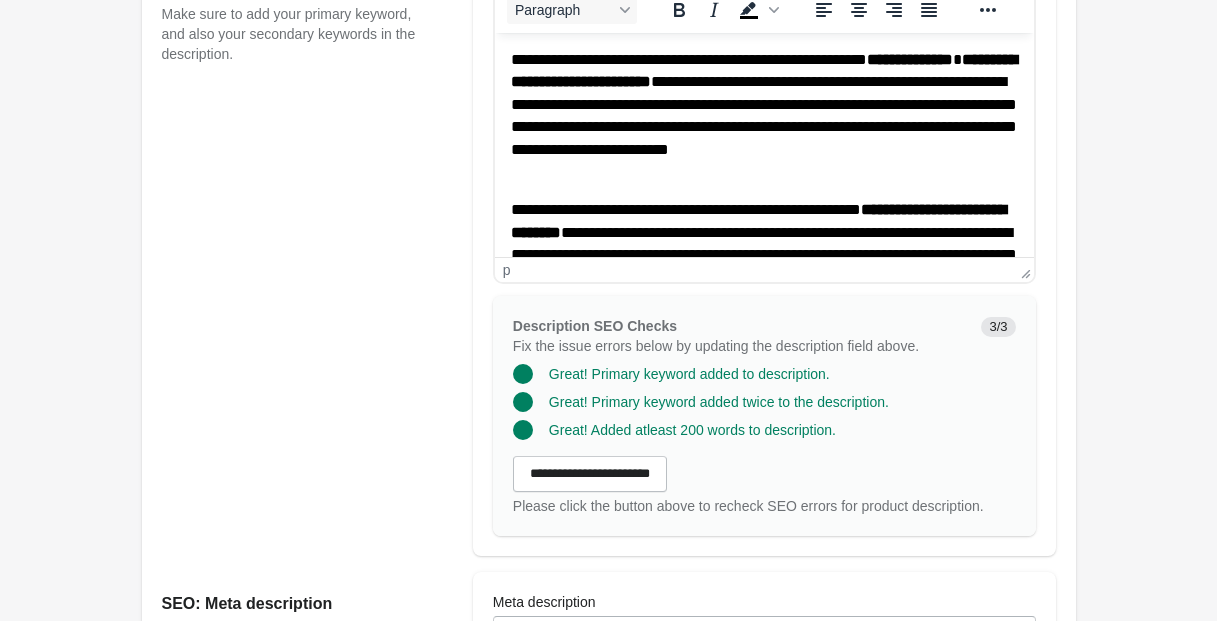 scroll, scrollTop: 100, scrollLeft: 0, axis: vertical 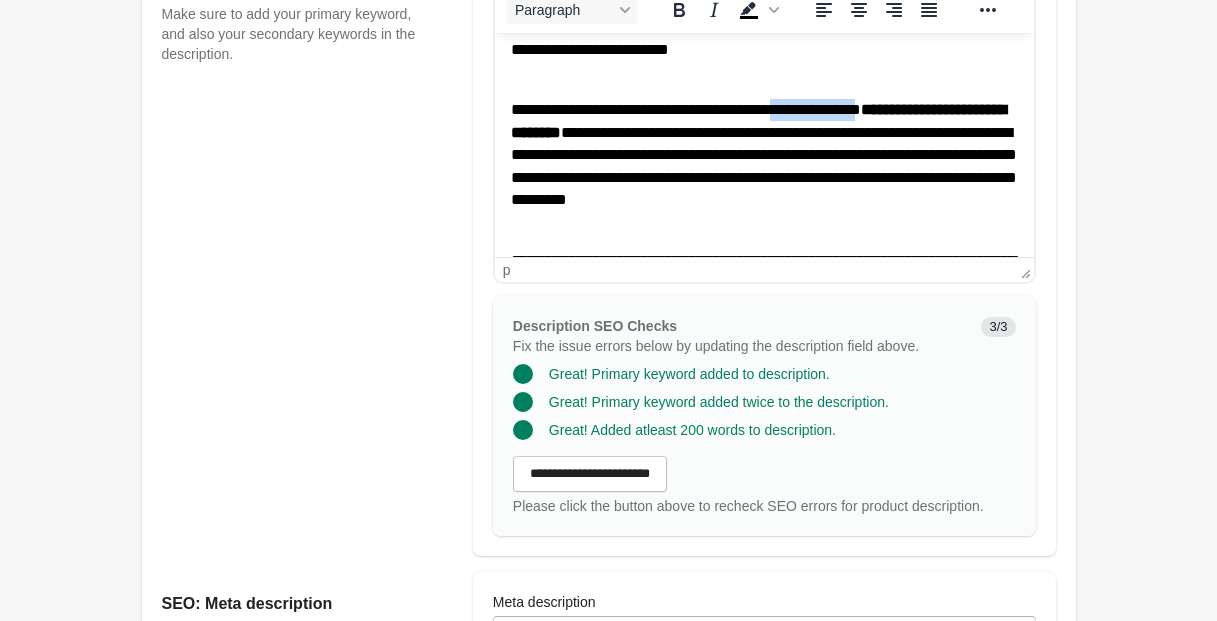 drag, startPoint x: 799, startPoint y: 107, endPoint x: 878, endPoint y: 104, distance: 79.05694 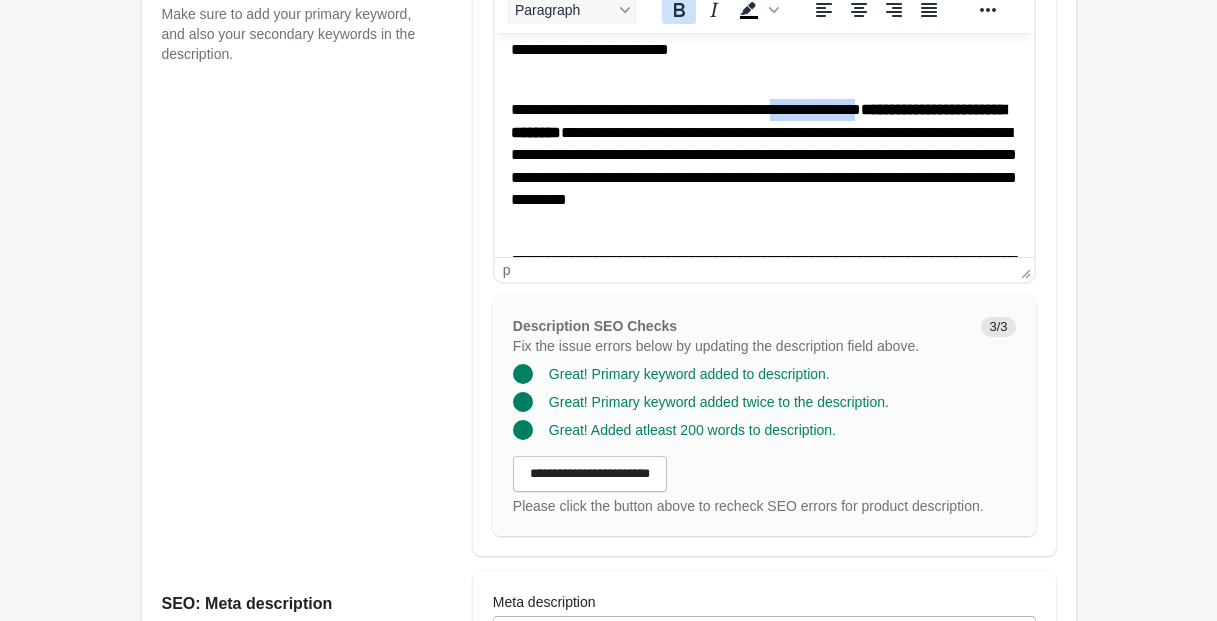 click 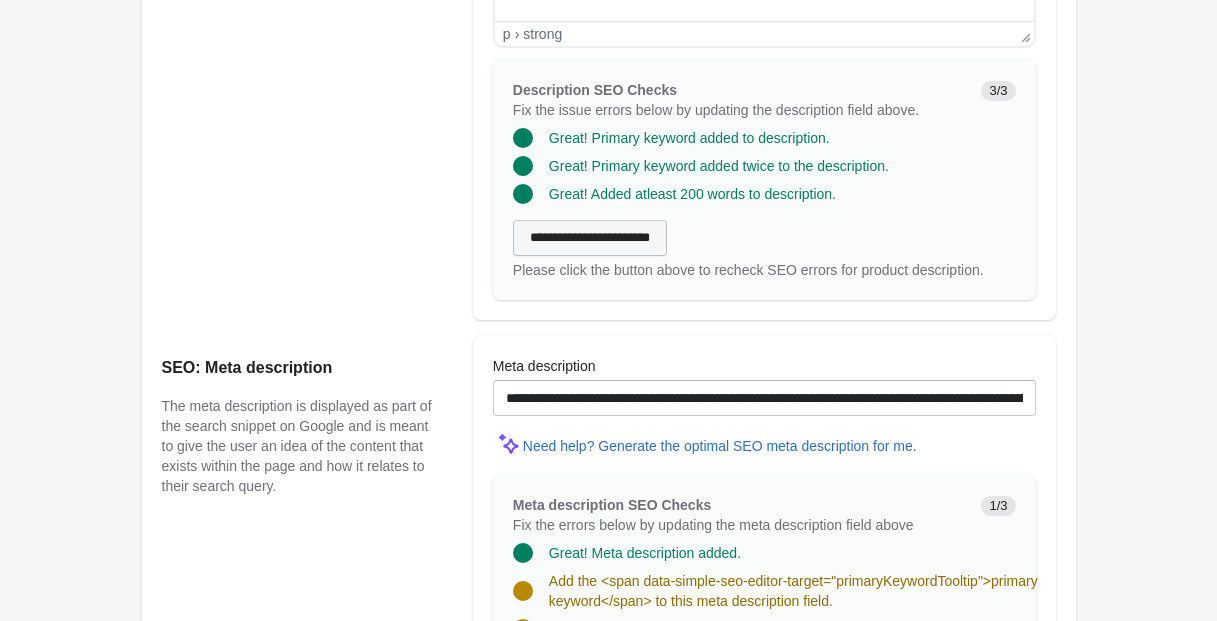 scroll, scrollTop: 1099, scrollLeft: 0, axis: vertical 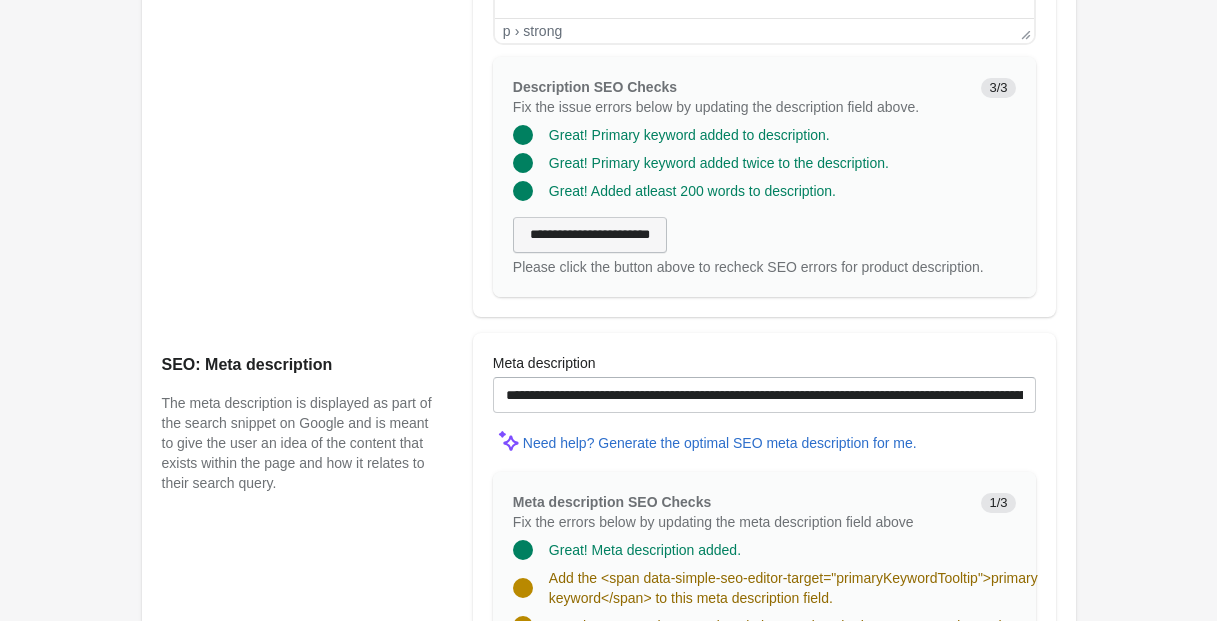 click on "**********" at bounding box center [590, 235] 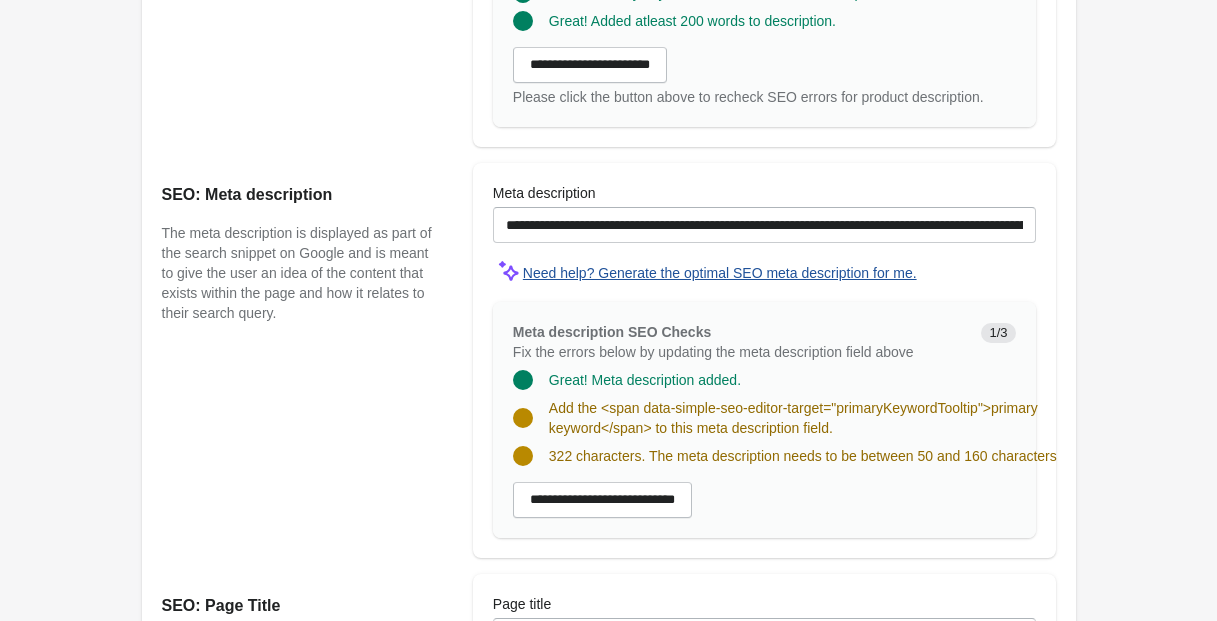 scroll, scrollTop: 1270, scrollLeft: 0, axis: vertical 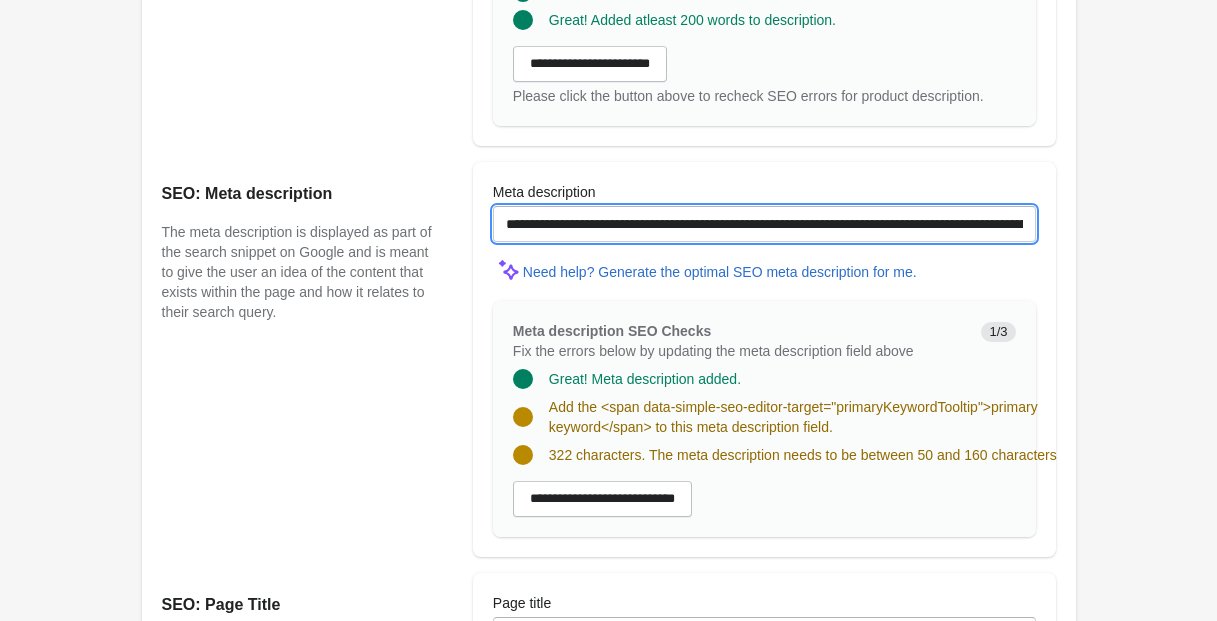 drag, startPoint x: 613, startPoint y: 242, endPoint x: 439, endPoint y: 239, distance: 174.02586 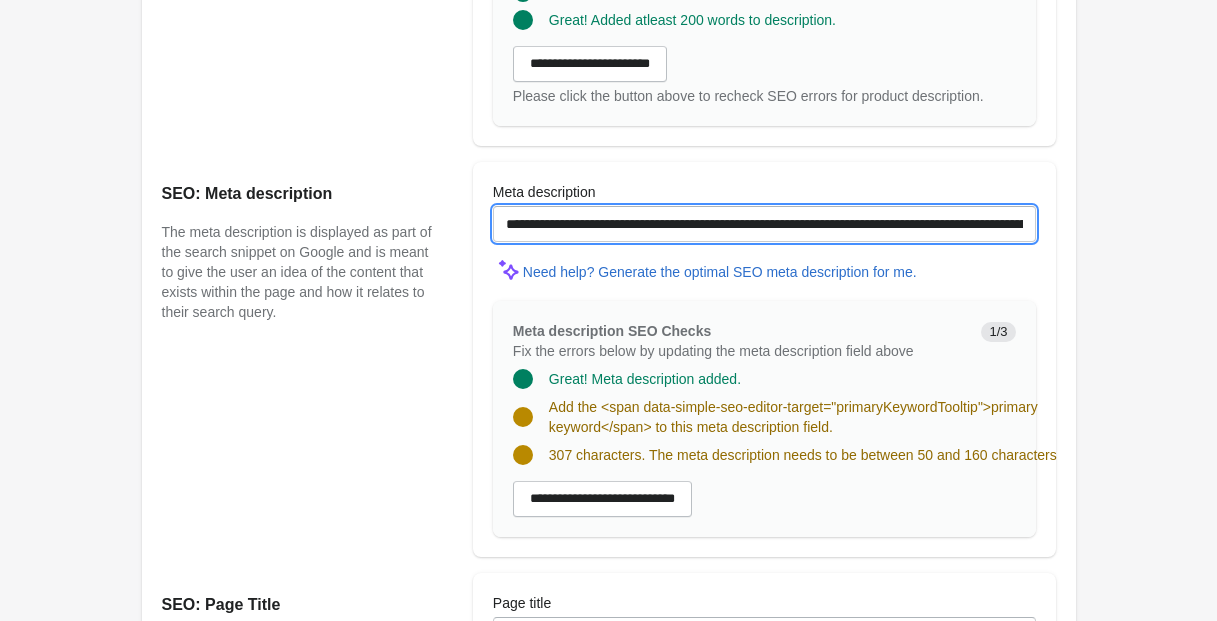 drag, startPoint x: 706, startPoint y: 241, endPoint x: 647, endPoint y: 244, distance: 59.07622 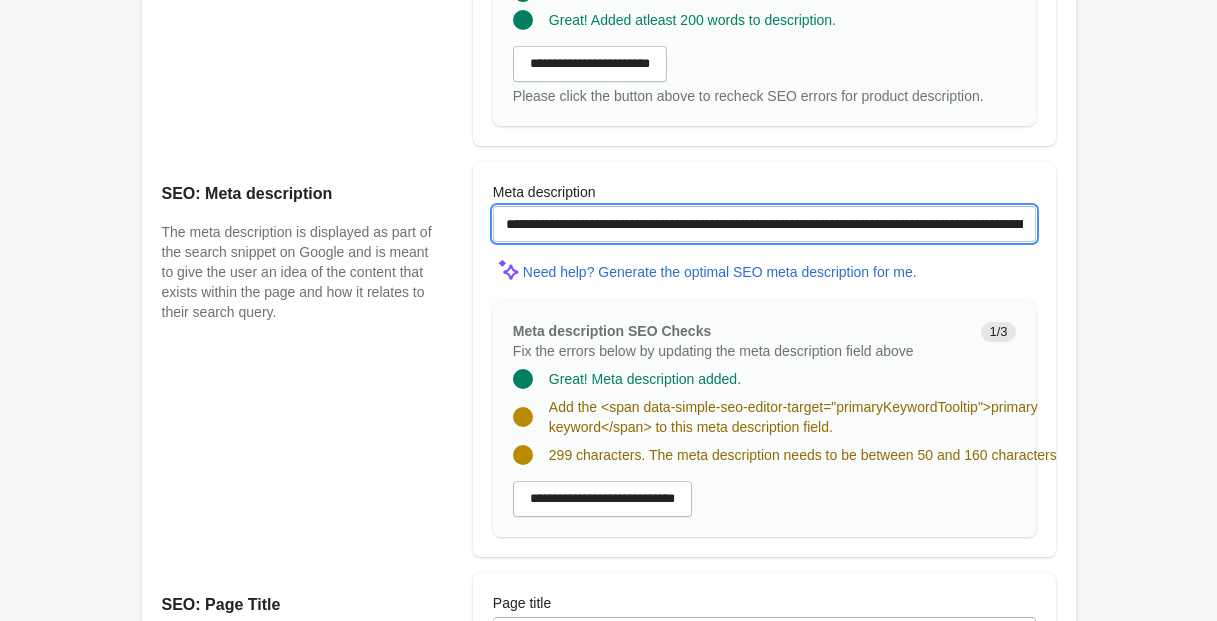 drag, startPoint x: 855, startPoint y: 244, endPoint x: 823, endPoint y: 245, distance: 32.01562 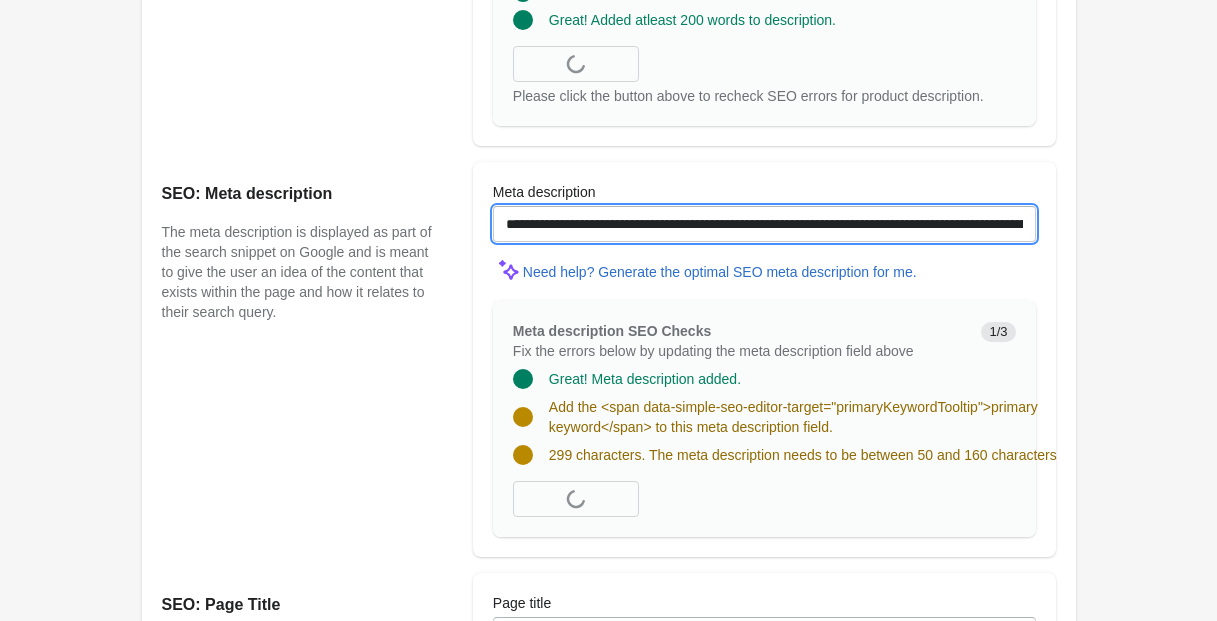 click on "**********" at bounding box center (764, 224) 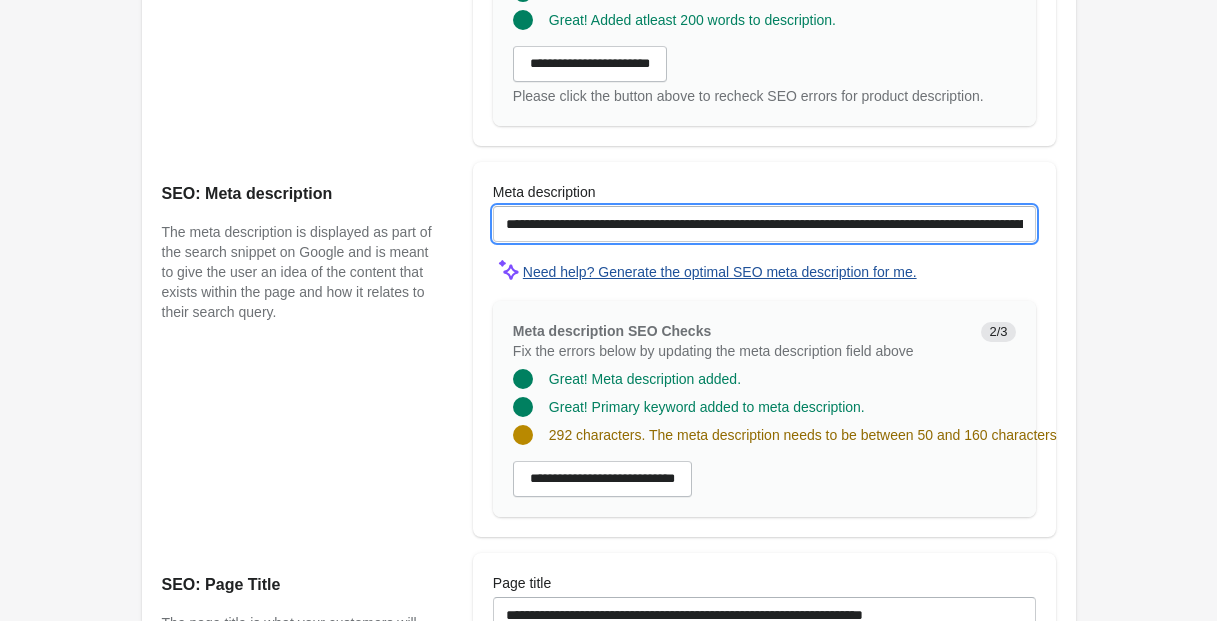 drag, startPoint x: 745, startPoint y: 247, endPoint x: 673, endPoint y: 273, distance: 76.55064 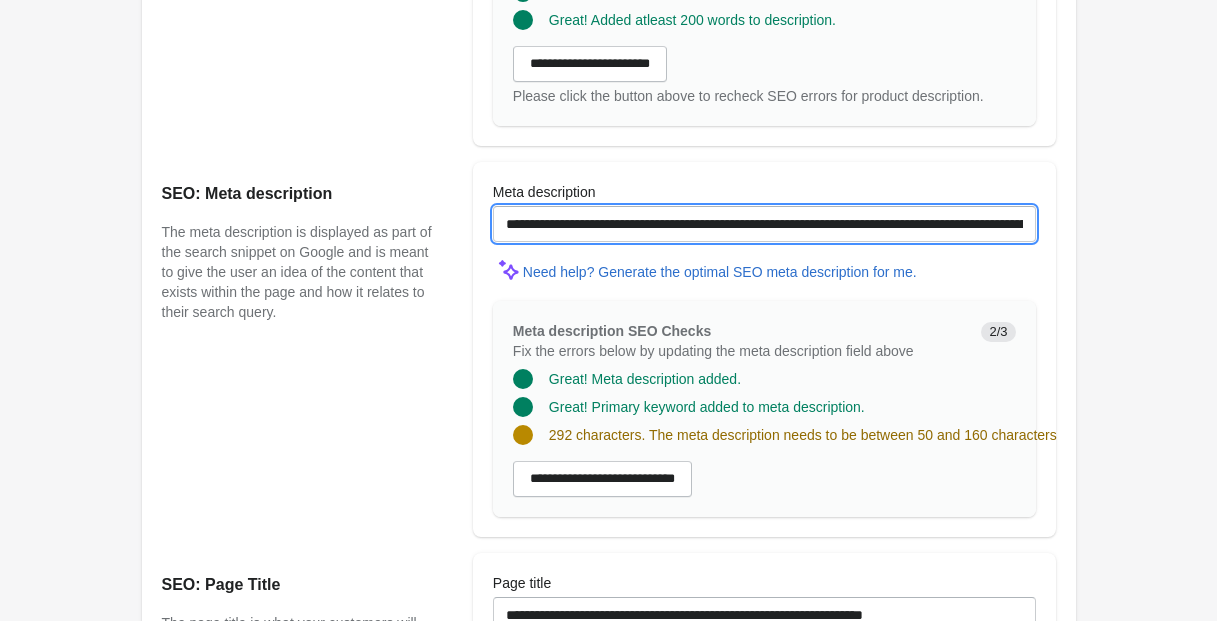 click on "**********" at bounding box center (764, 224) 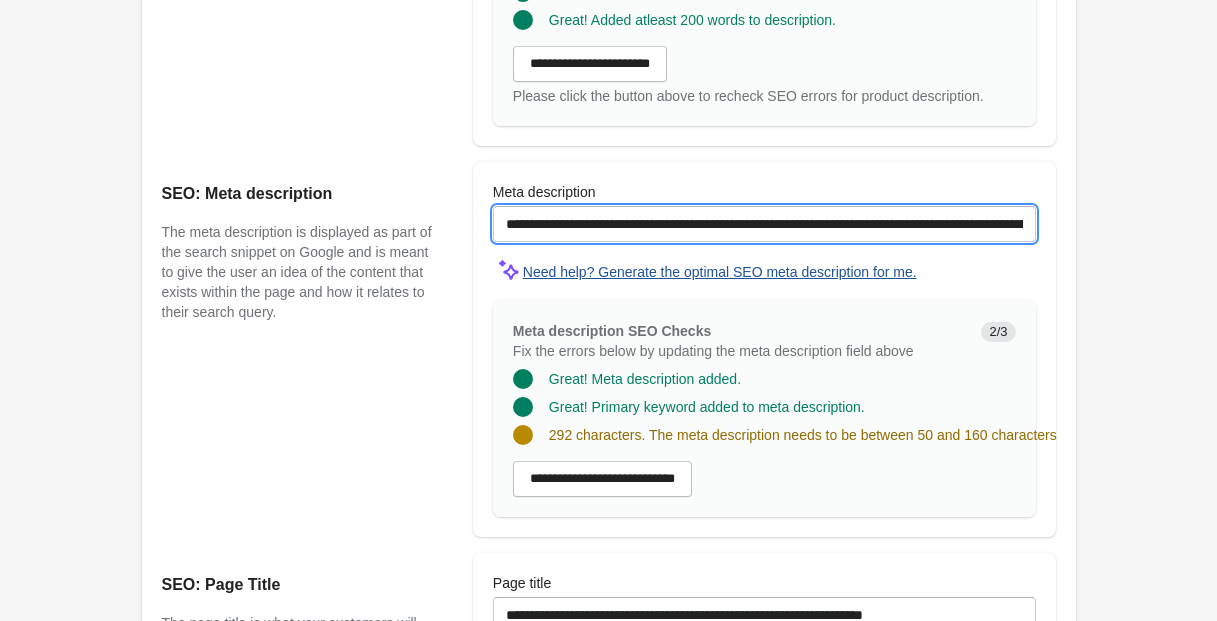 drag, startPoint x: 826, startPoint y: 242, endPoint x: 740, endPoint y: 280, distance: 94.02127 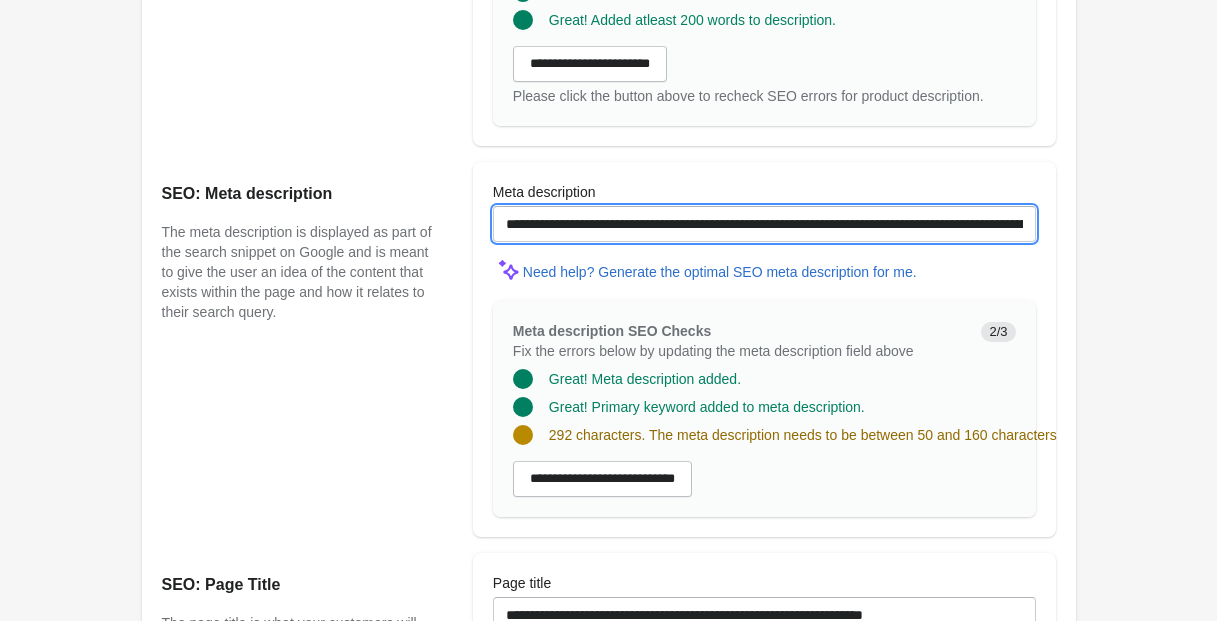 click on "**********" at bounding box center [764, 224] 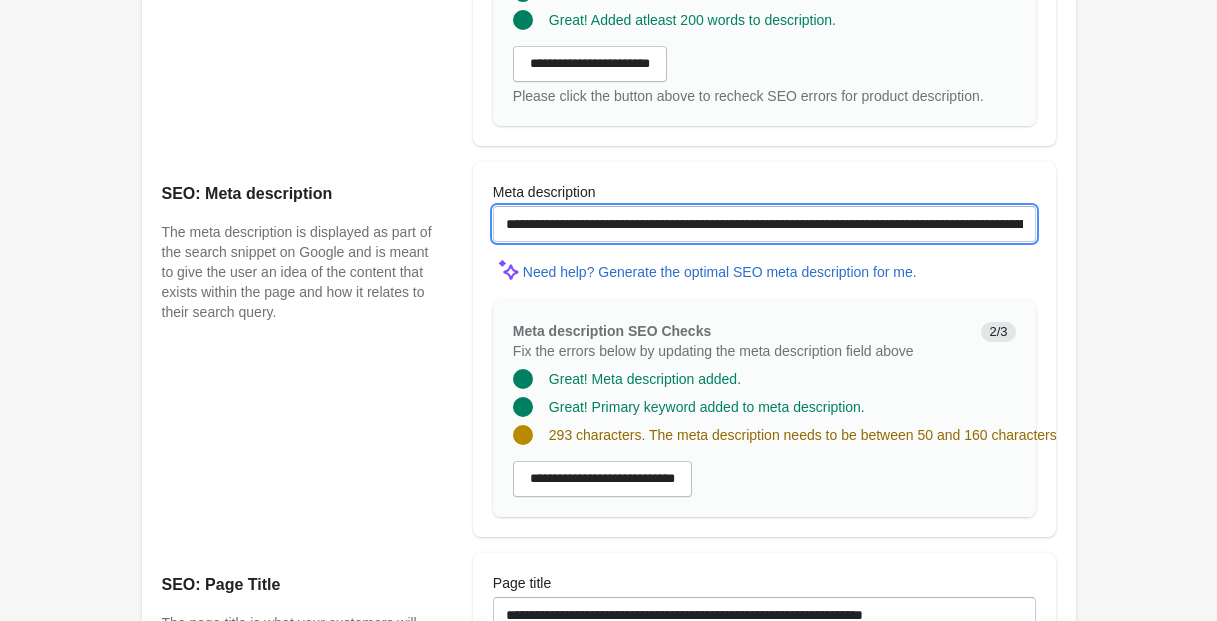 drag, startPoint x: 884, startPoint y: 242, endPoint x: 1035, endPoint y: 245, distance: 151.0298 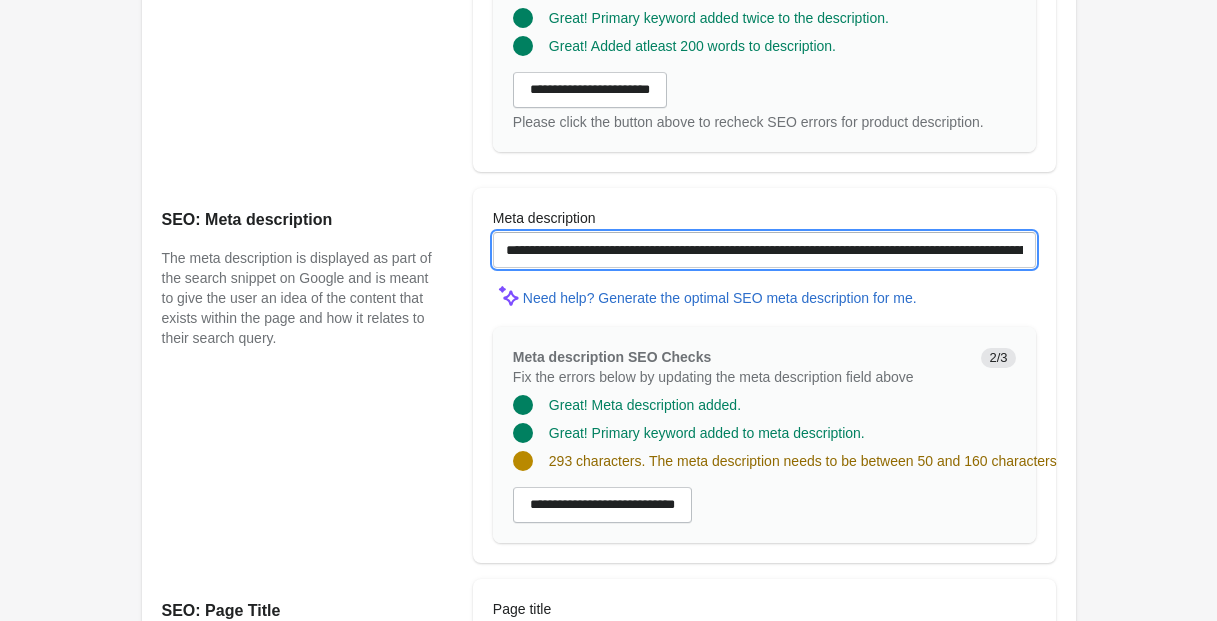 scroll, scrollTop: 1243, scrollLeft: 0, axis: vertical 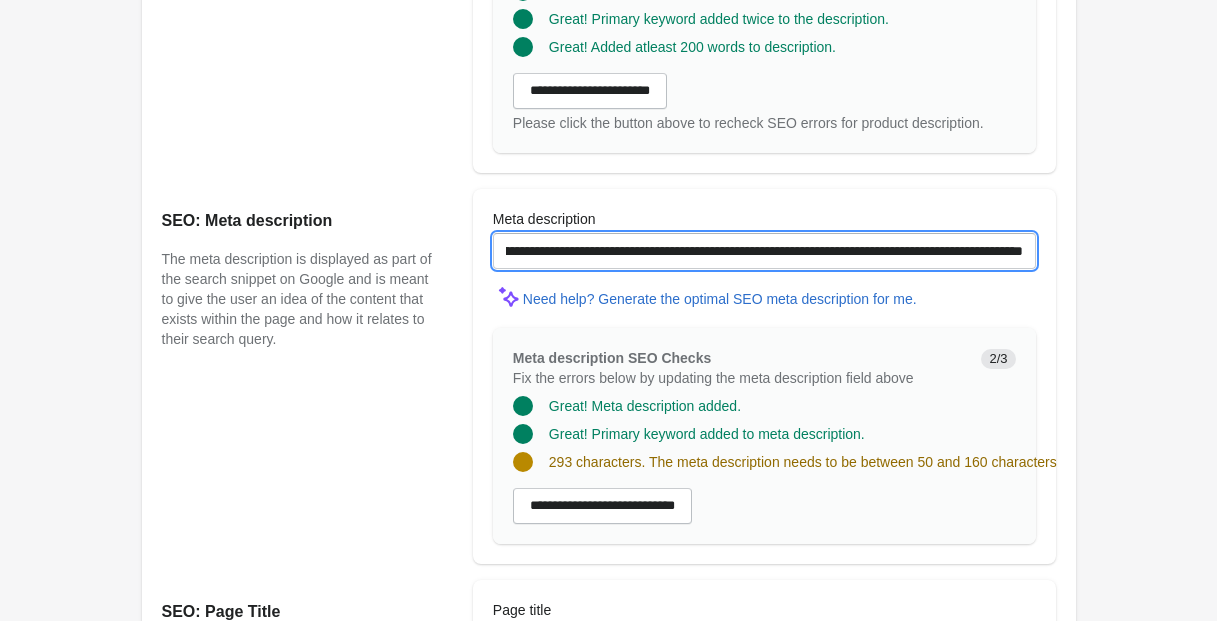 drag, startPoint x: 811, startPoint y: 270, endPoint x: 1058, endPoint y: 268, distance: 247.0081 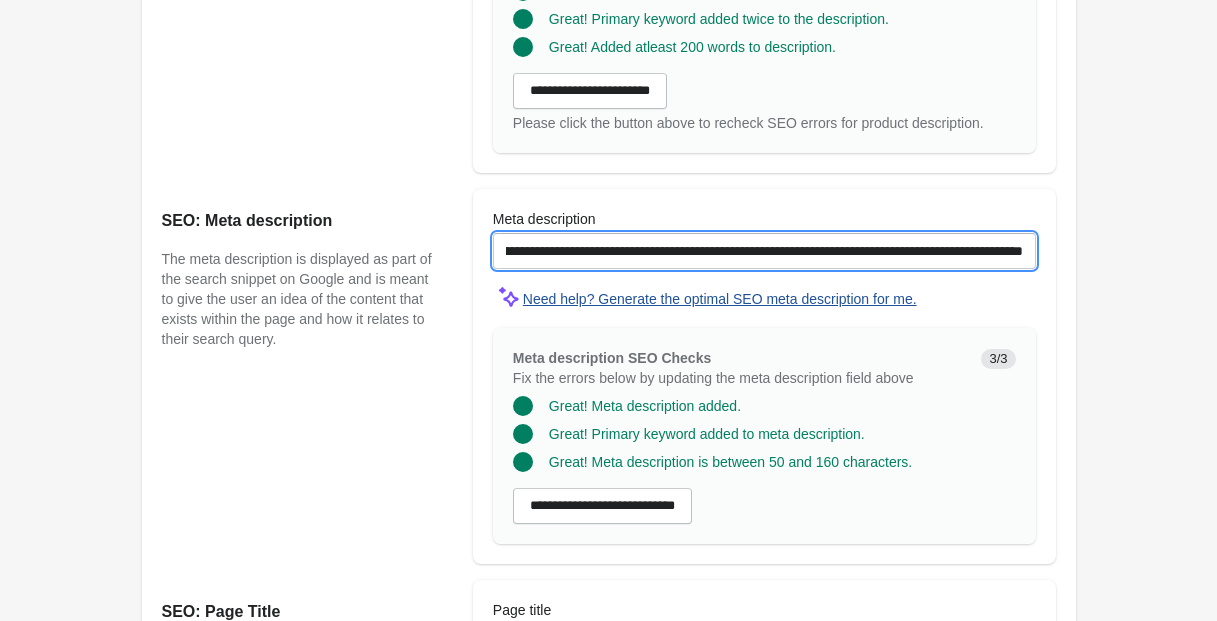 scroll, scrollTop: 0, scrollLeft: 268, axis: horizontal 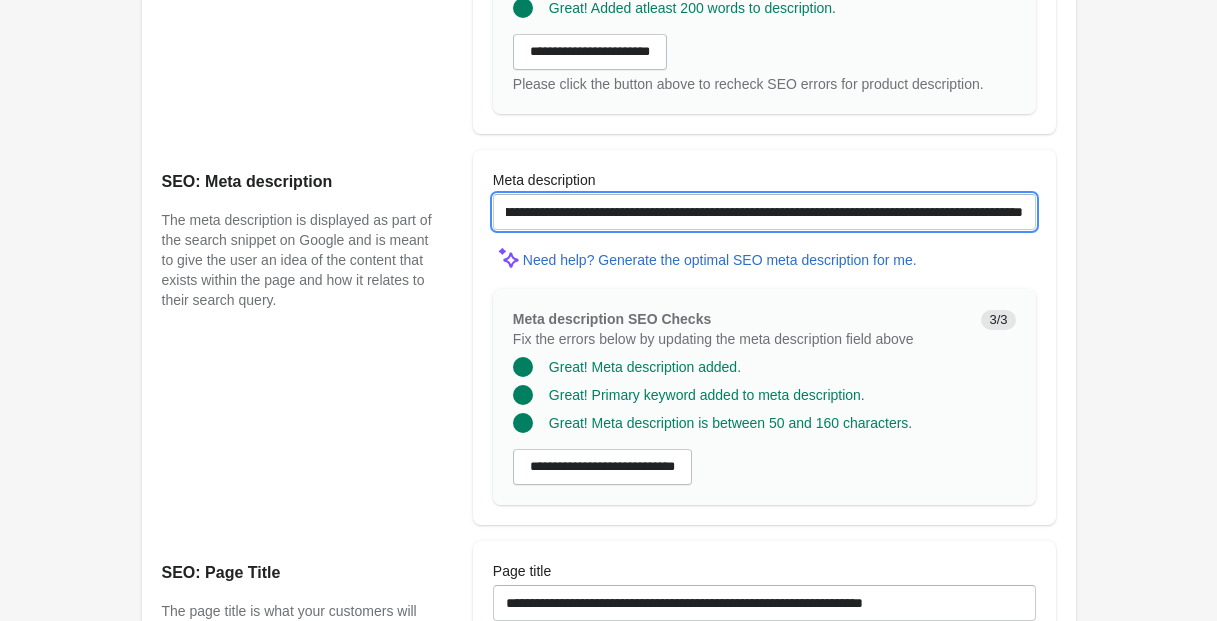 click on "**********" at bounding box center [764, 212] 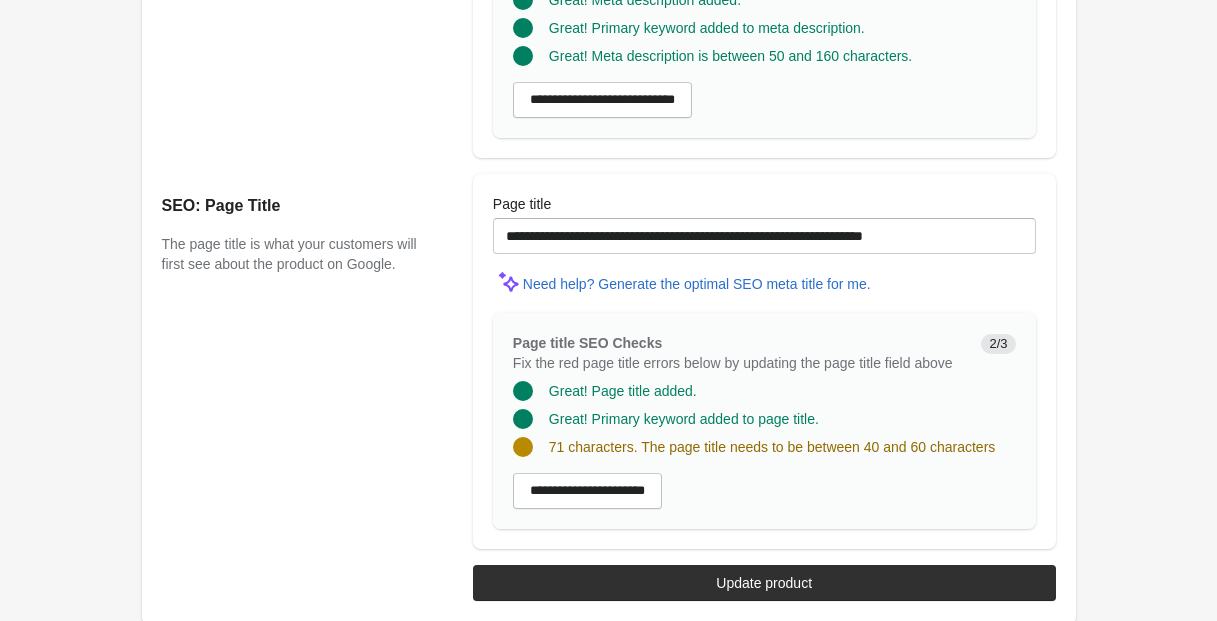 scroll, scrollTop: 1642, scrollLeft: 0, axis: vertical 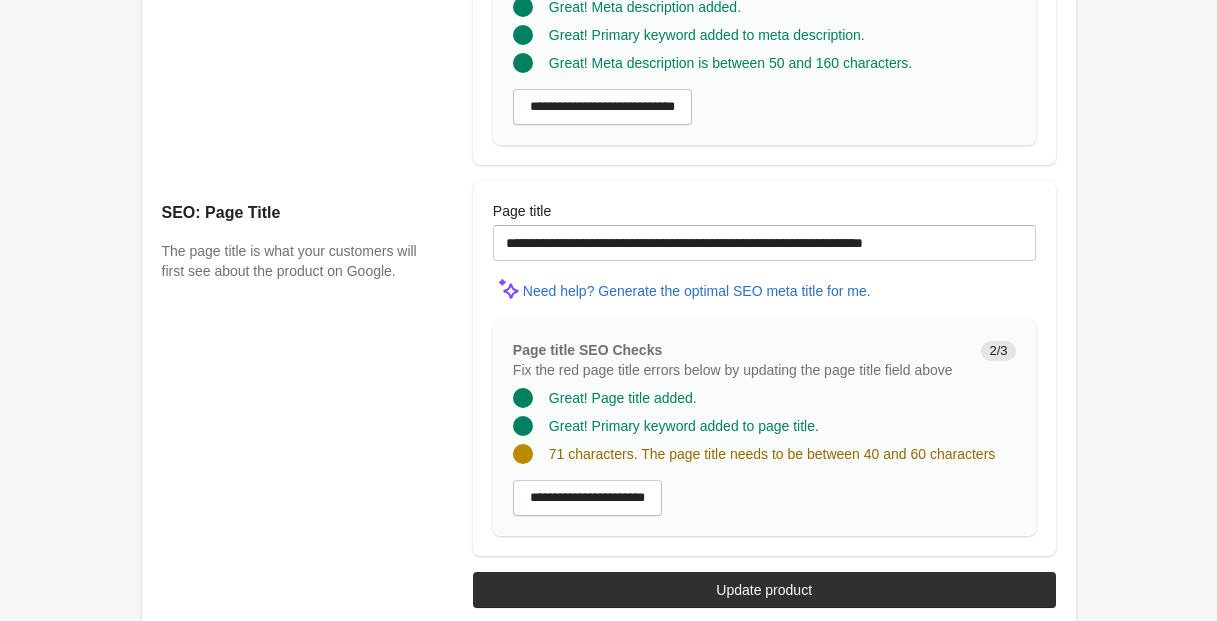 type on "**********" 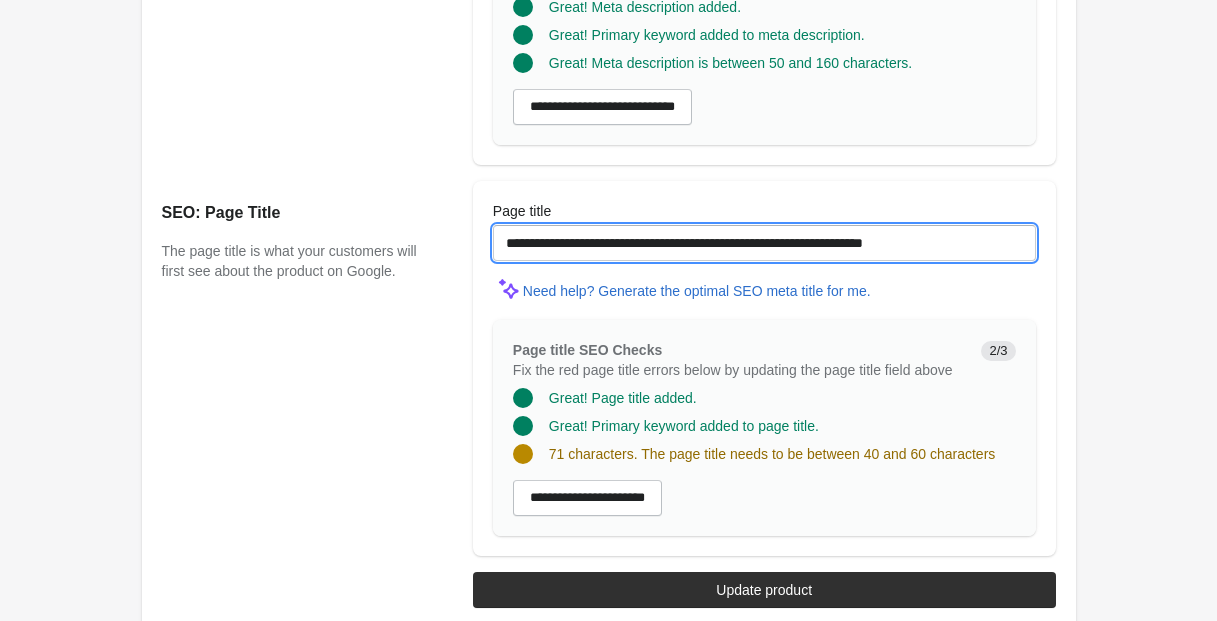 scroll, scrollTop: 0, scrollLeft: 0, axis: both 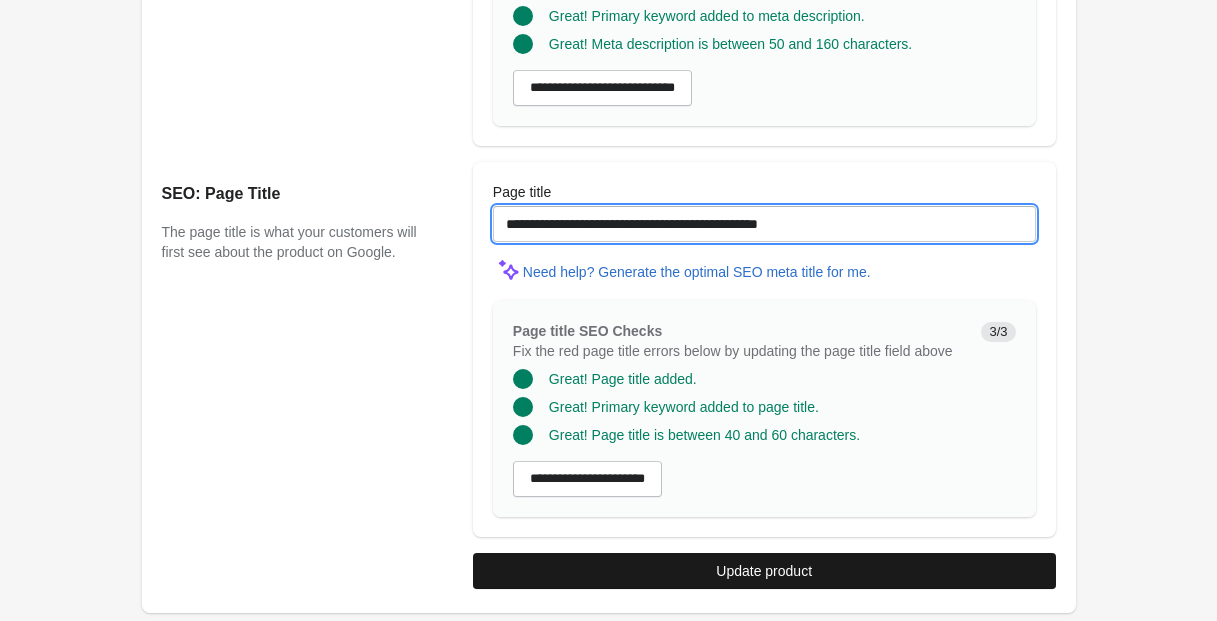 type on "**********" 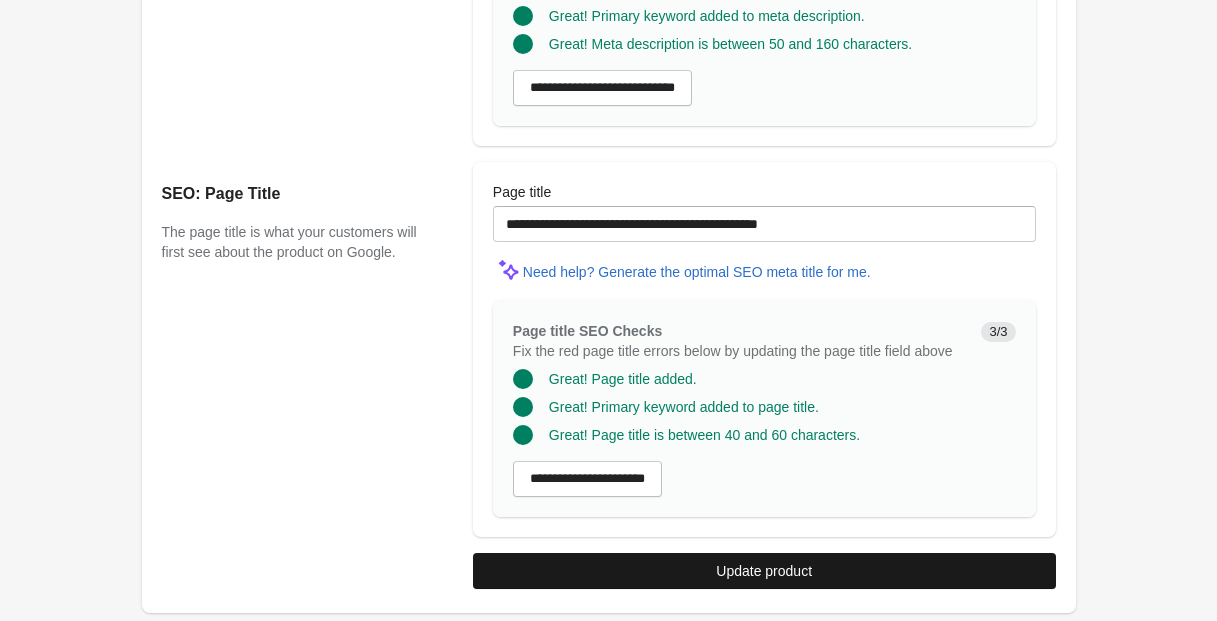 click on "Update product" at bounding box center [764, 571] 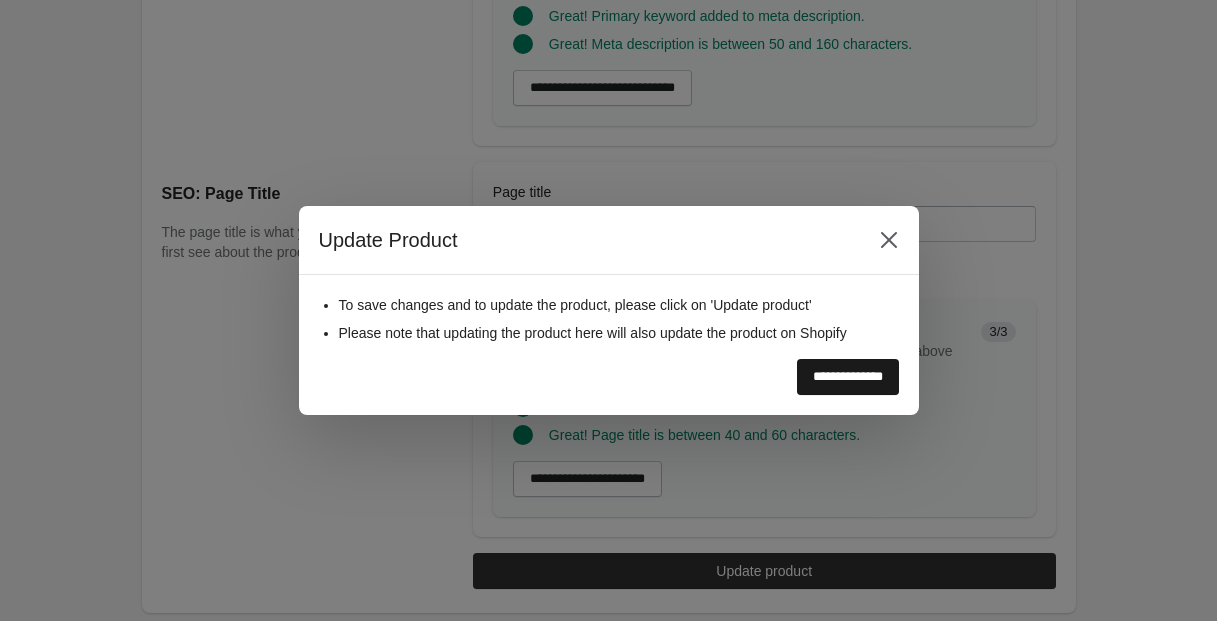 click on "**********" at bounding box center [848, 377] 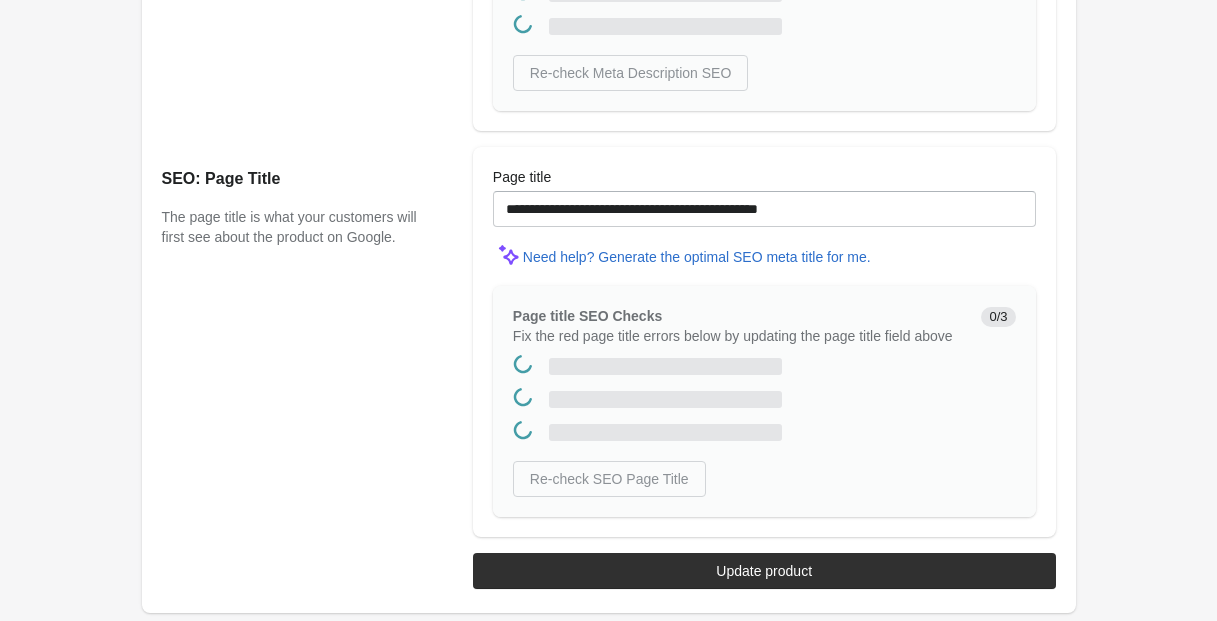 scroll, scrollTop: 0, scrollLeft: 0, axis: both 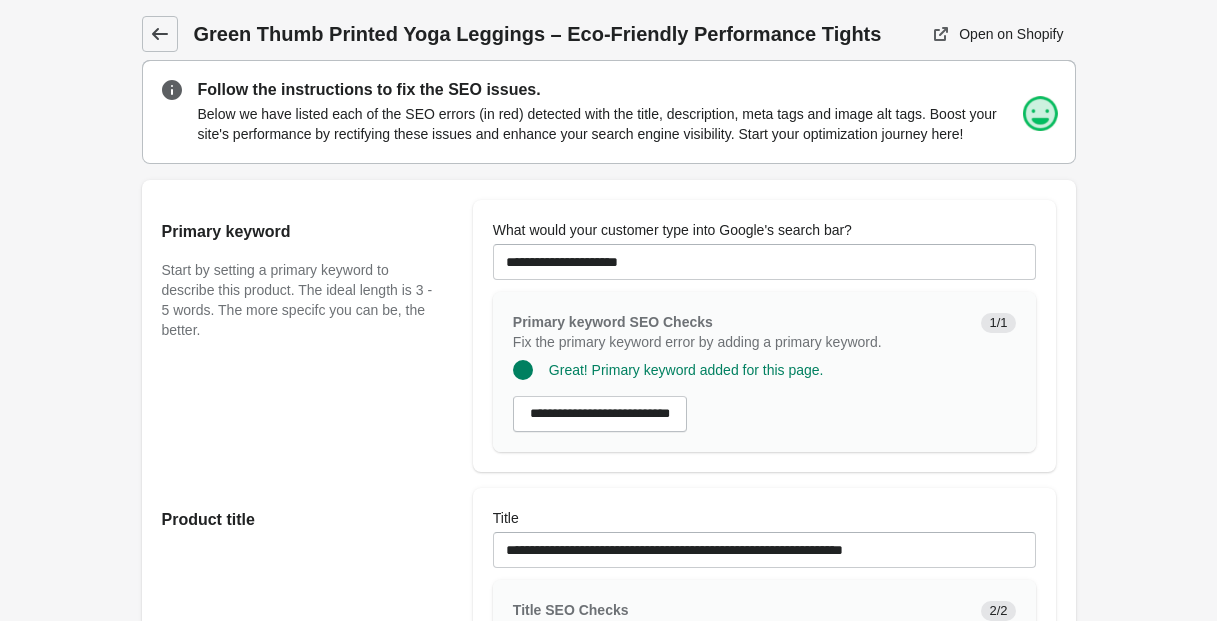 click 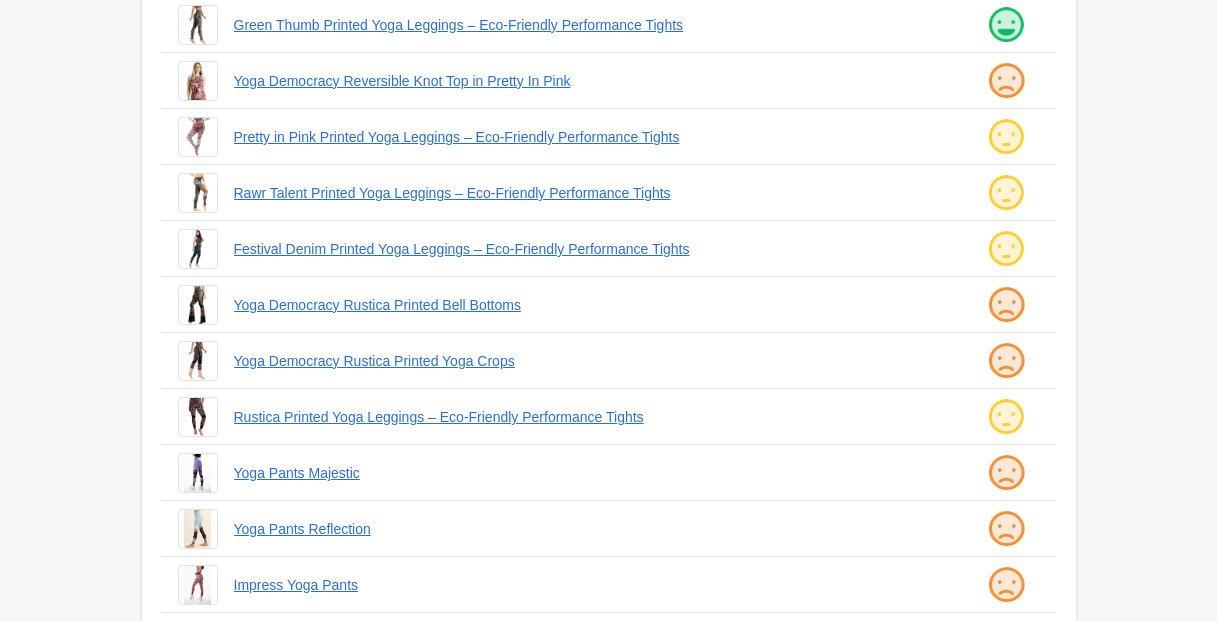 scroll, scrollTop: 402, scrollLeft: 0, axis: vertical 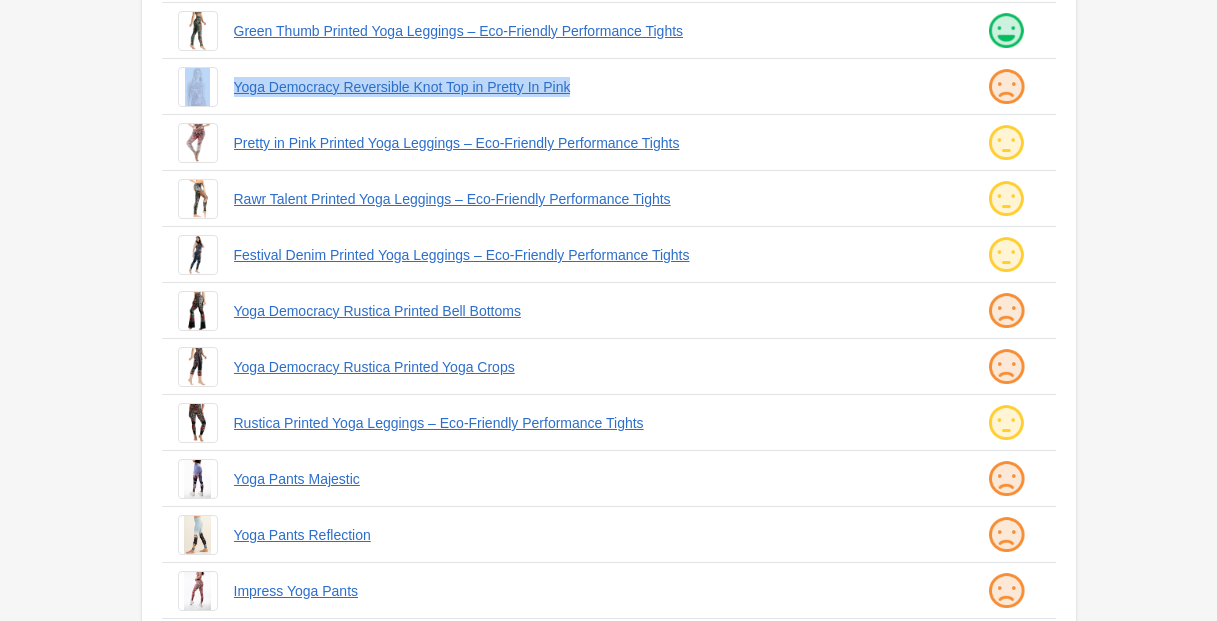 drag, startPoint x: 224, startPoint y: 84, endPoint x: 684, endPoint y: 99, distance: 460.2445 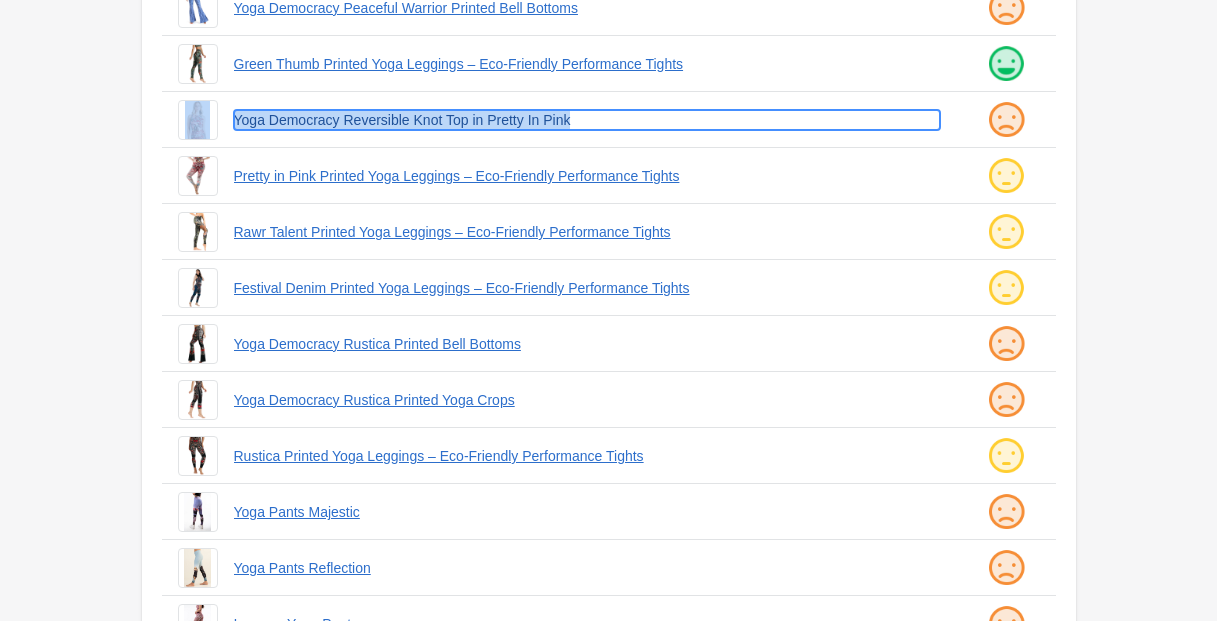 click on "Yoga Democracy Reversible Knot Top in Pretty In Pink" at bounding box center [587, 120] 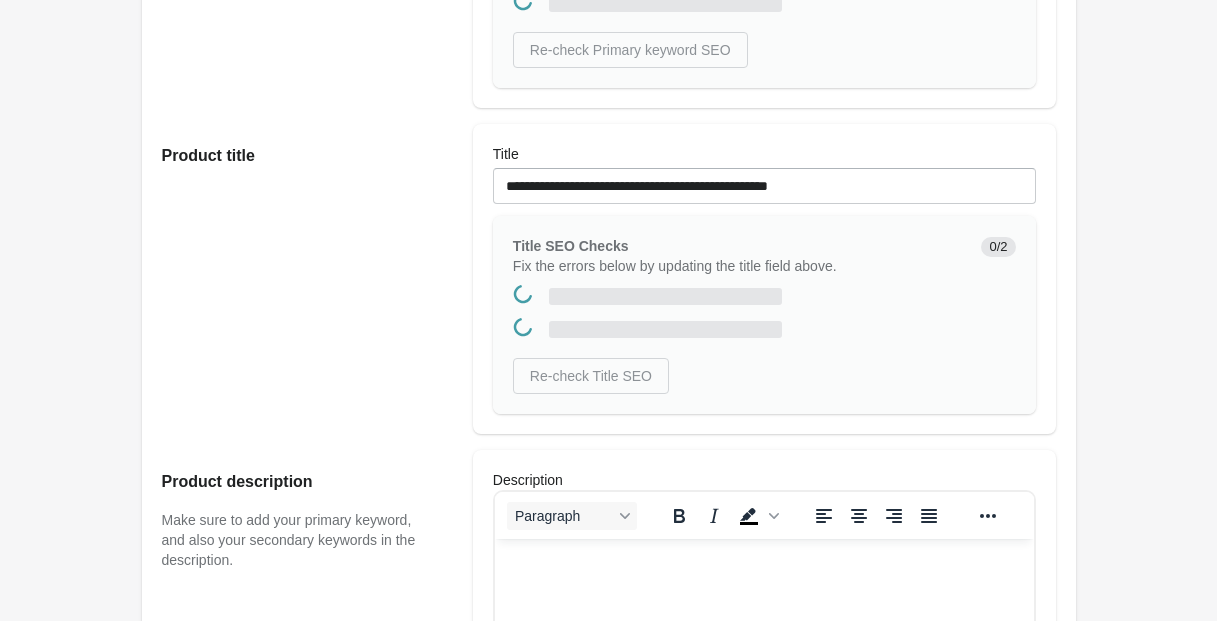 scroll, scrollTop: 0, scrollLeft: 0, axis: both 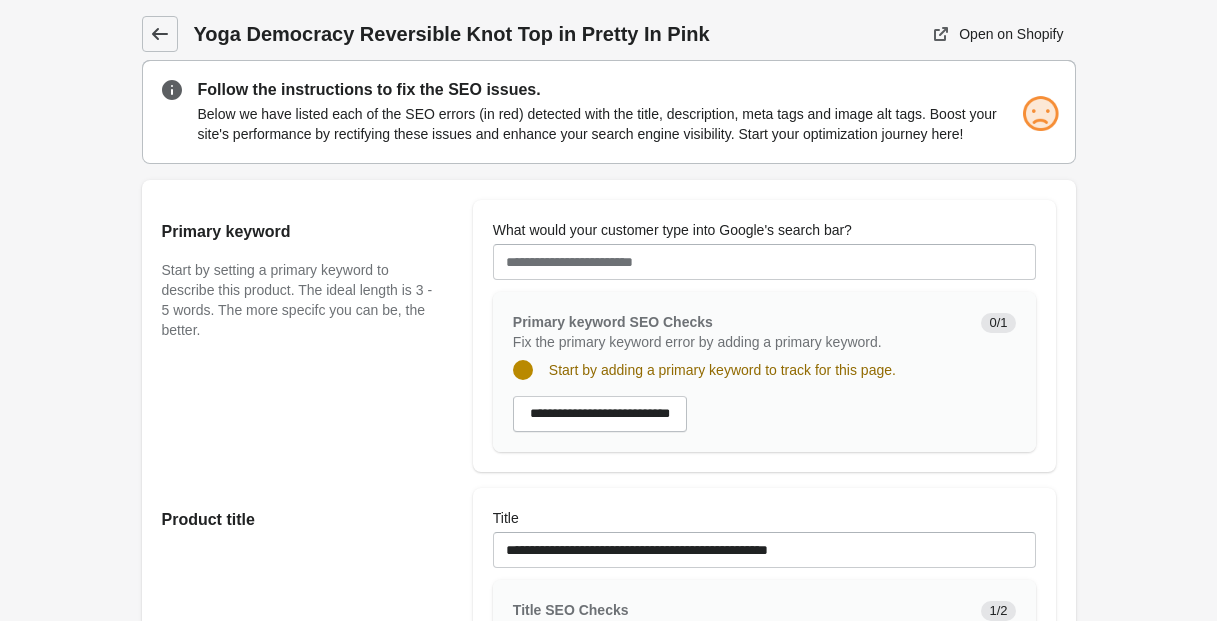 click 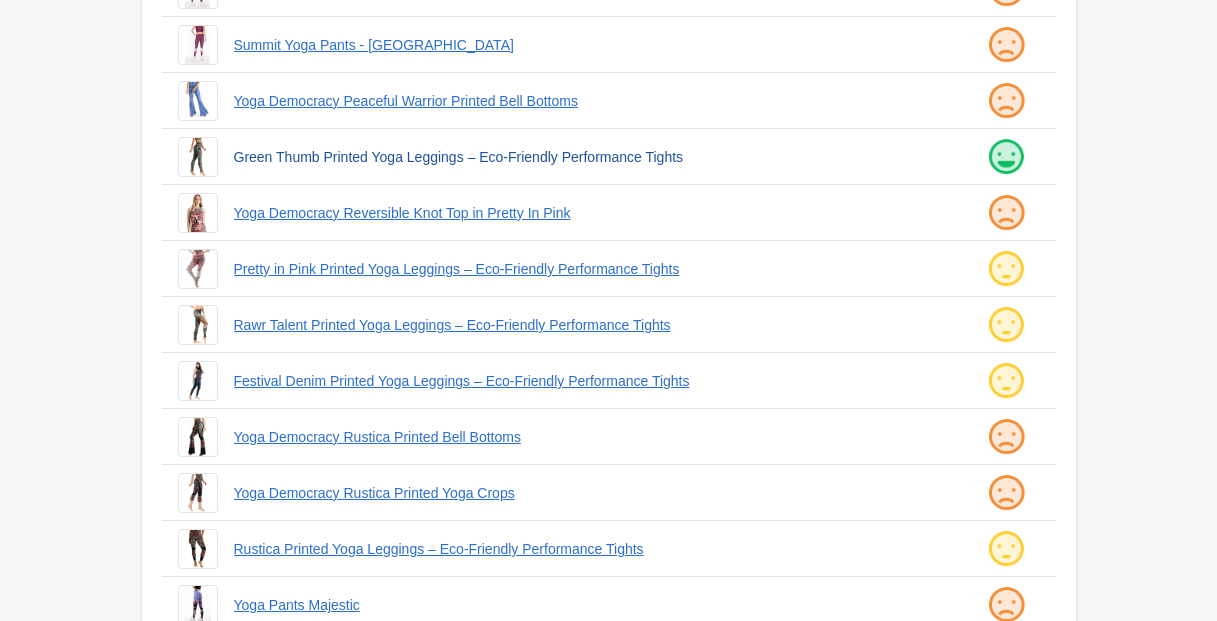 scroll, scrollTop: 273, scrollLeft: 0, axis: vertical 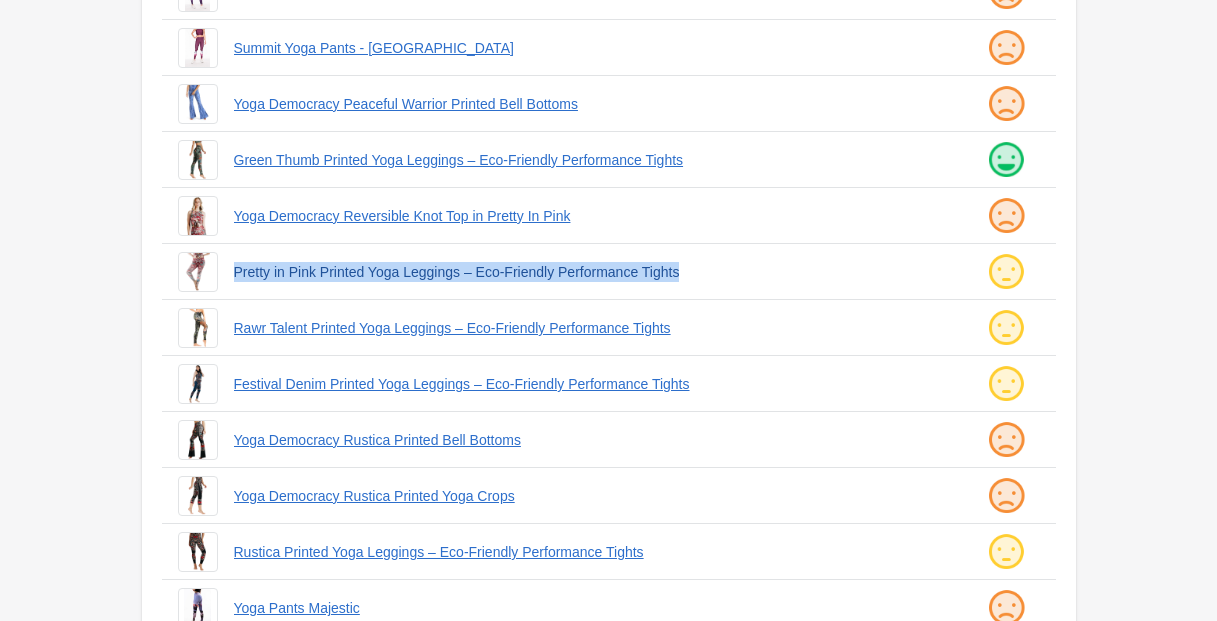 drag, startPoint x: 226, startPoint y: 269, endPoint x: 777, endPoint y: 279, distance: 551.09076 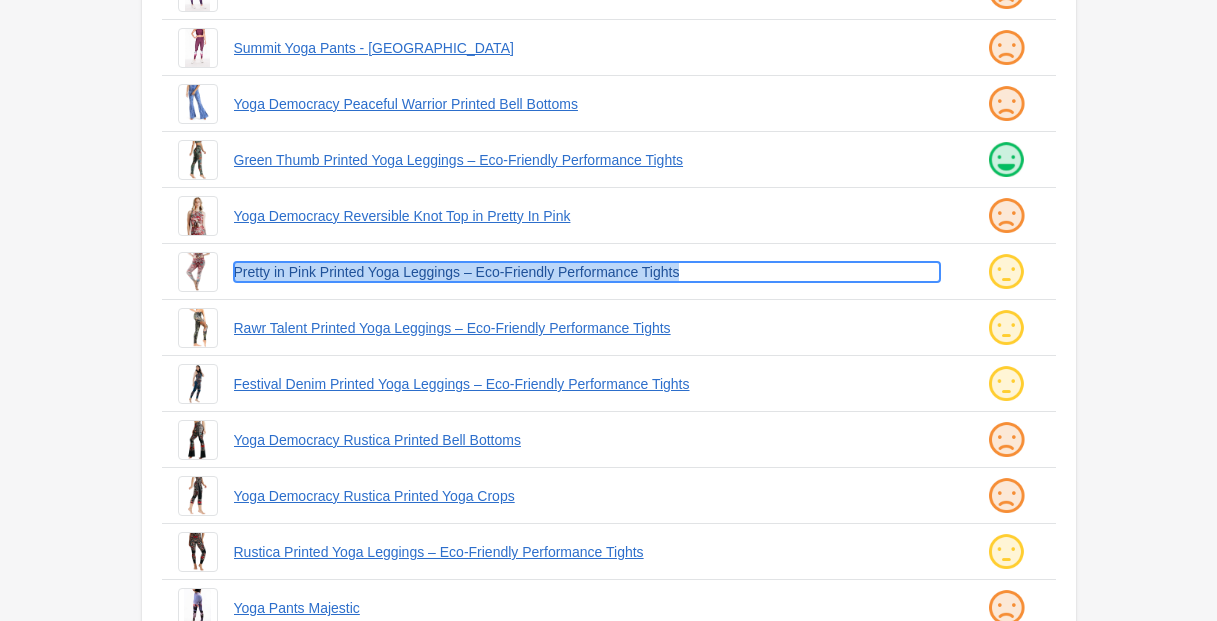 click on "Pretty in Pink Printed Yoga Leggings – Eco-Friendly Performance Tights" at bounding box center (587, 272) 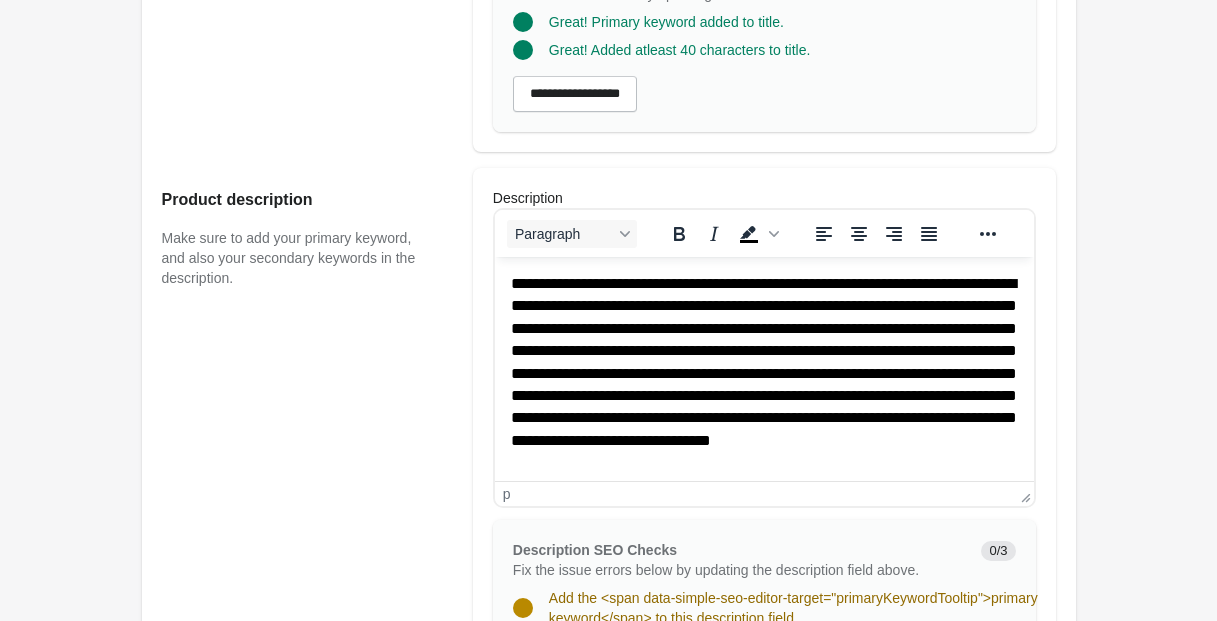 scroll, scrollTop: 810, scrollLeft: 0, axis: vertical 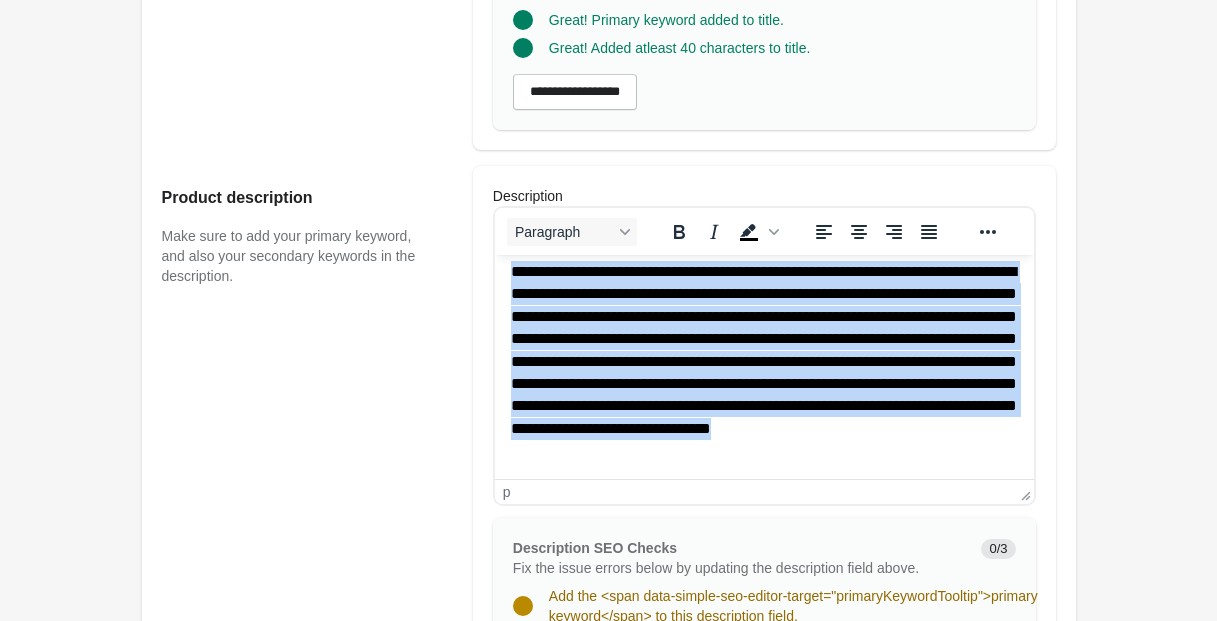 drag, startPoint x: 511, startPoint y: 283, endPoint x: 984, endPoint y: 464, distance: 506.44843 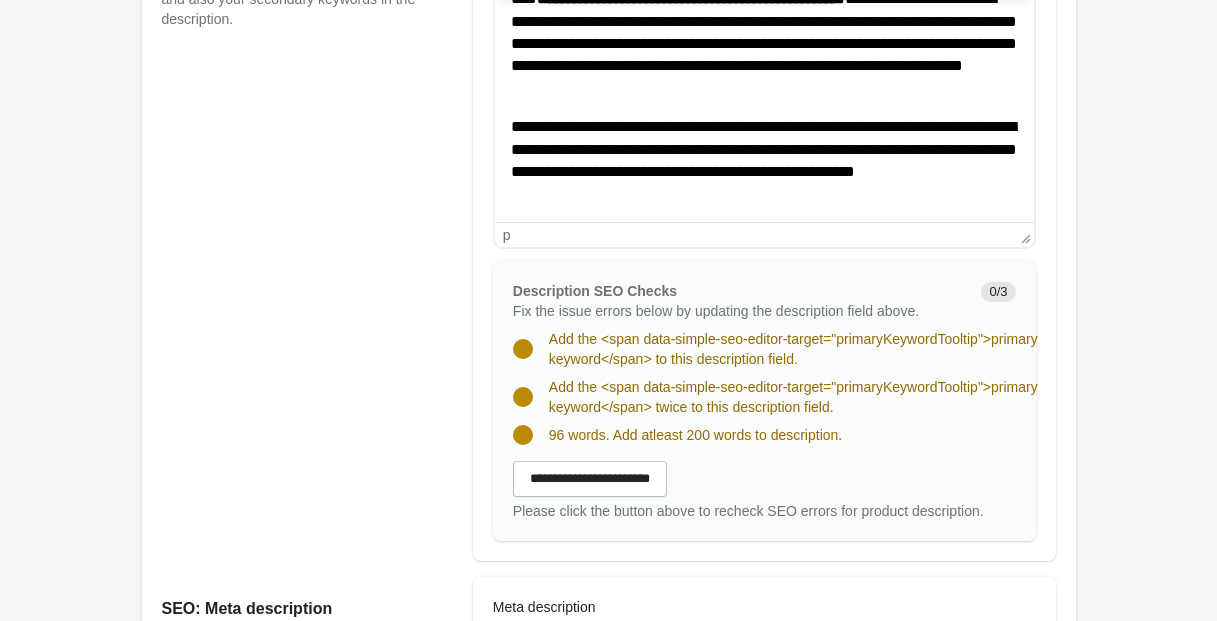 scroll, scrollTop: 1070, scrollLeft: 0, axis: vertical 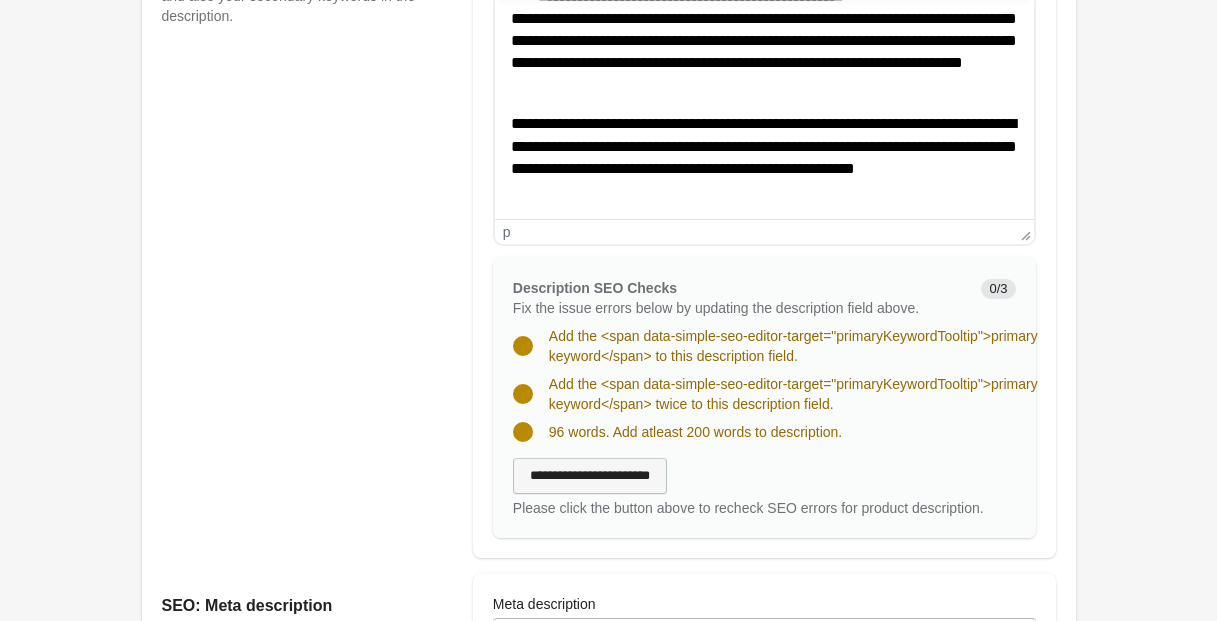 click on "**********" at bounding box center (590, 476) 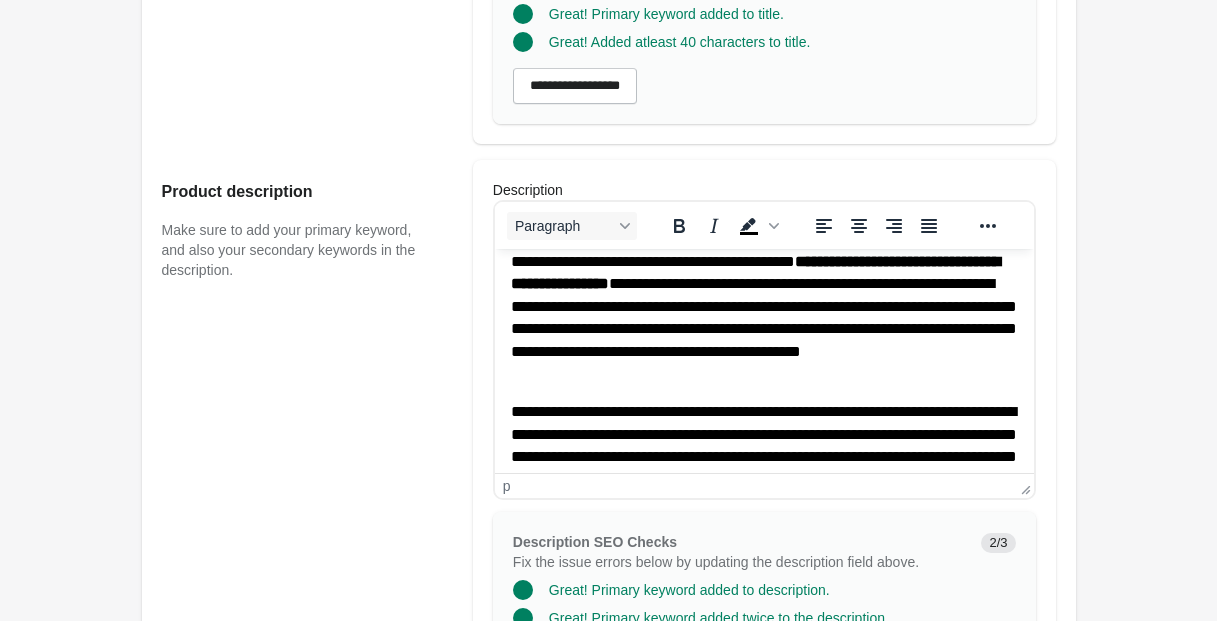 scroll, scrollTop: 0, scrollLeft: 0, axis: both 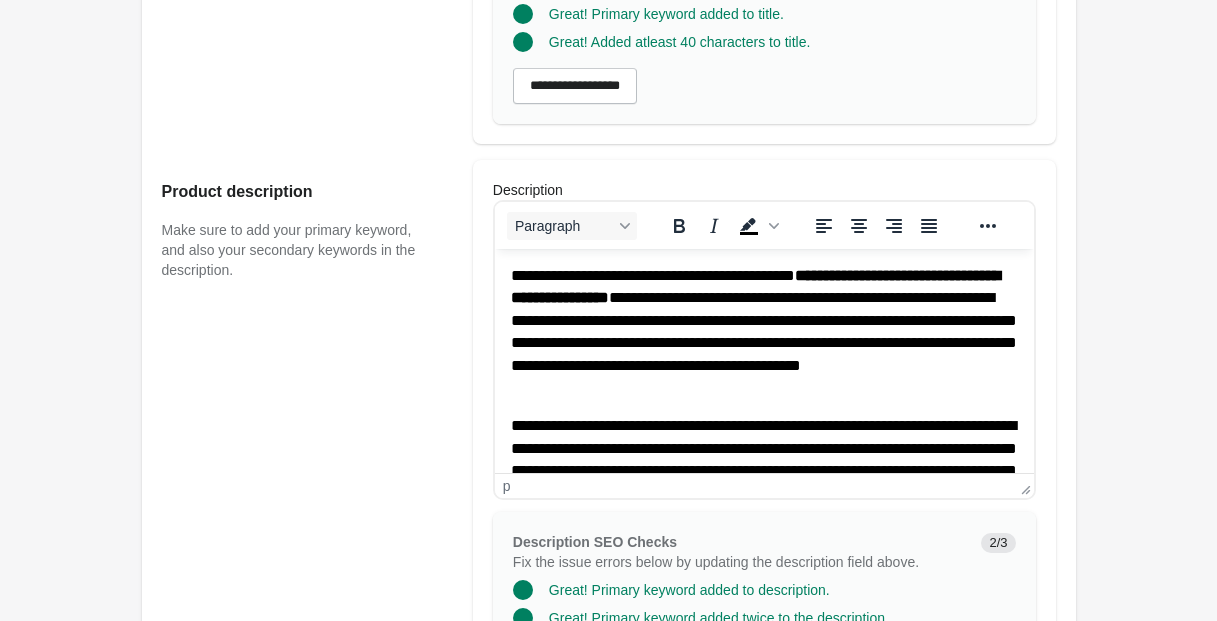 click on "**********" at bounding box center [763, 332] 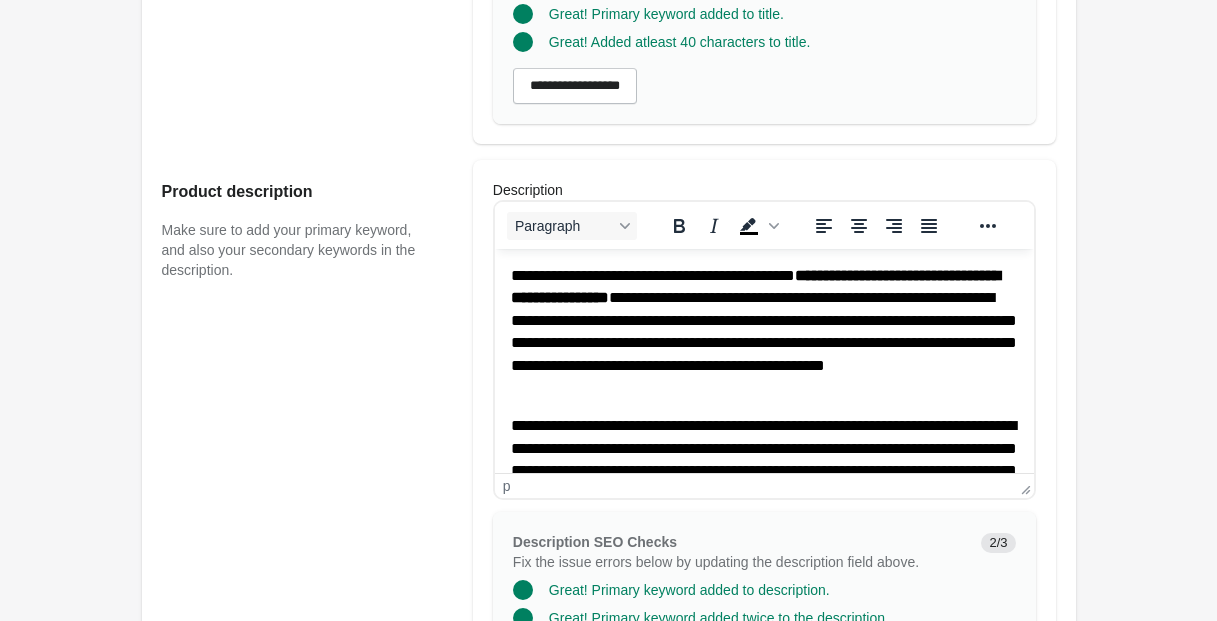 drag, startPoint x: 632, startPoint y: 341, endPoint x: 585, endPoint y: 394, distance: 70.837845 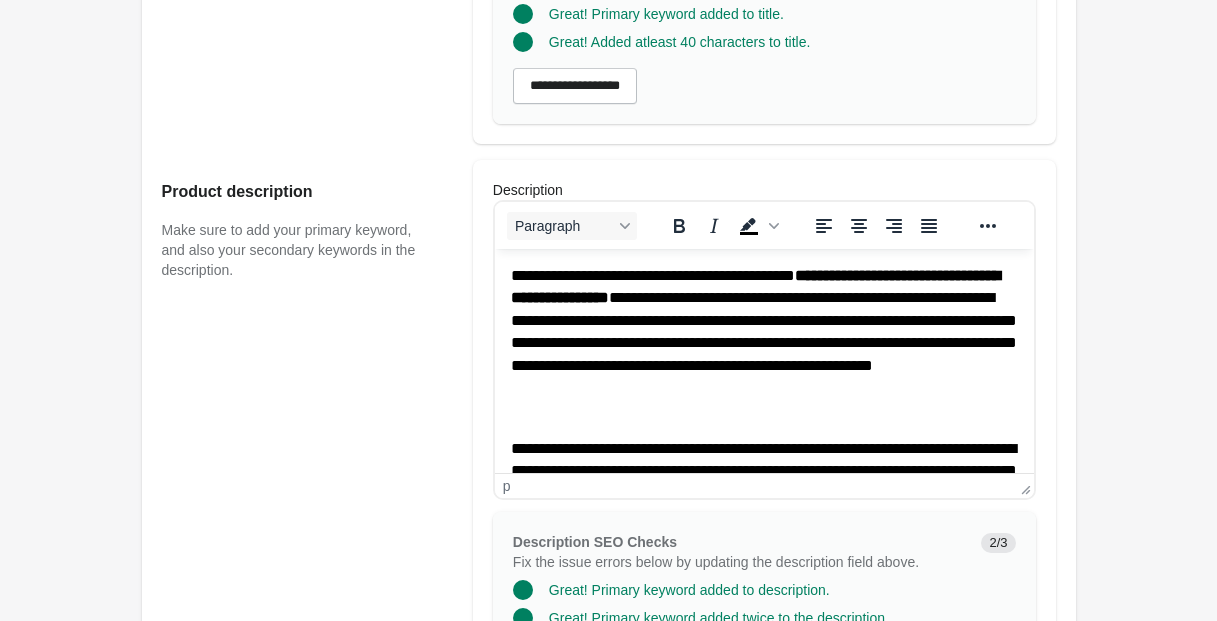 click on "**********" at bounding box center (763, 343) 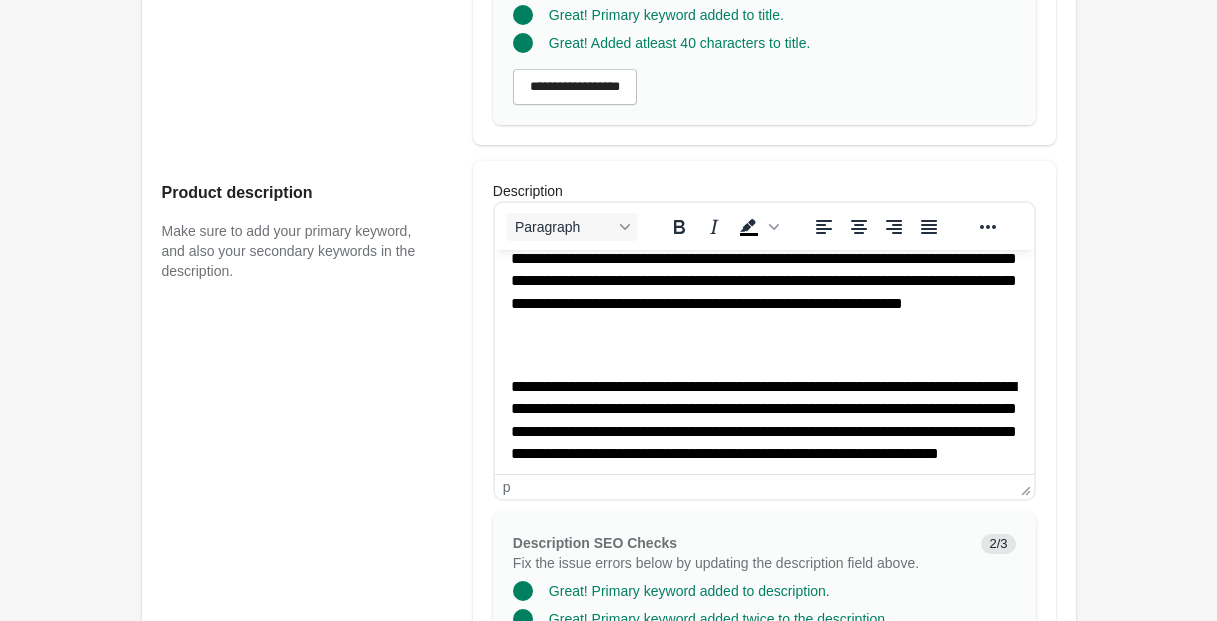 scroll, scrollTop: 88, scrollLeft: 0, axis: vertical 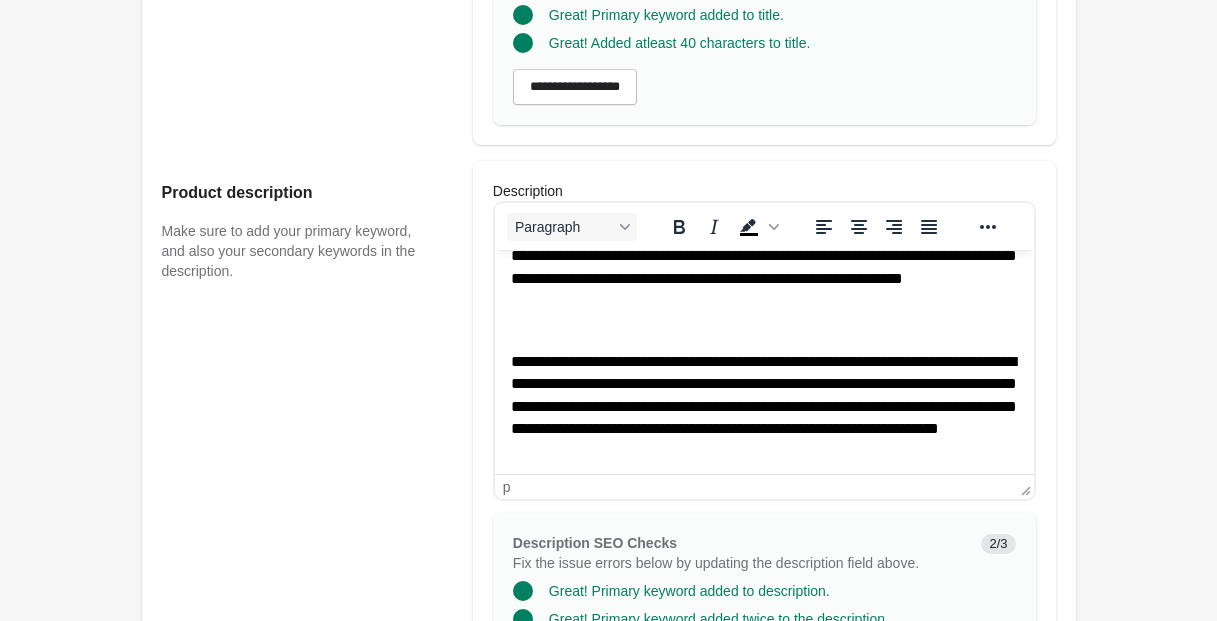 click on "**********" at bounding box center (763, 407) 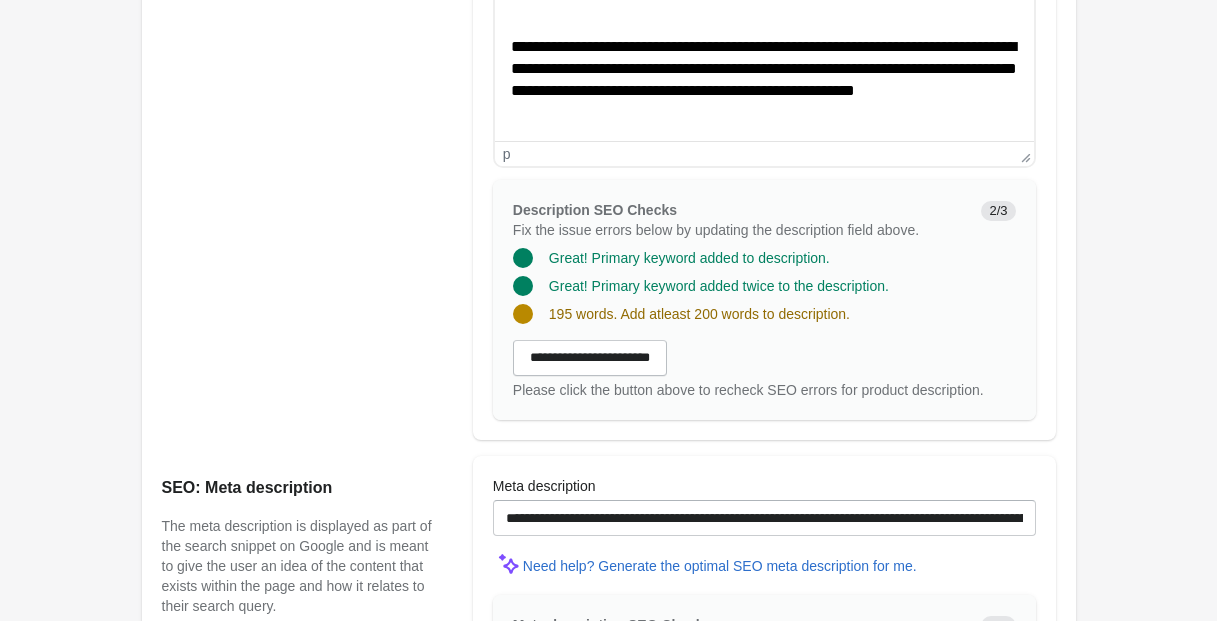 scroll, scrollTop: 1164, scrollLeft: 0, axis: vertical 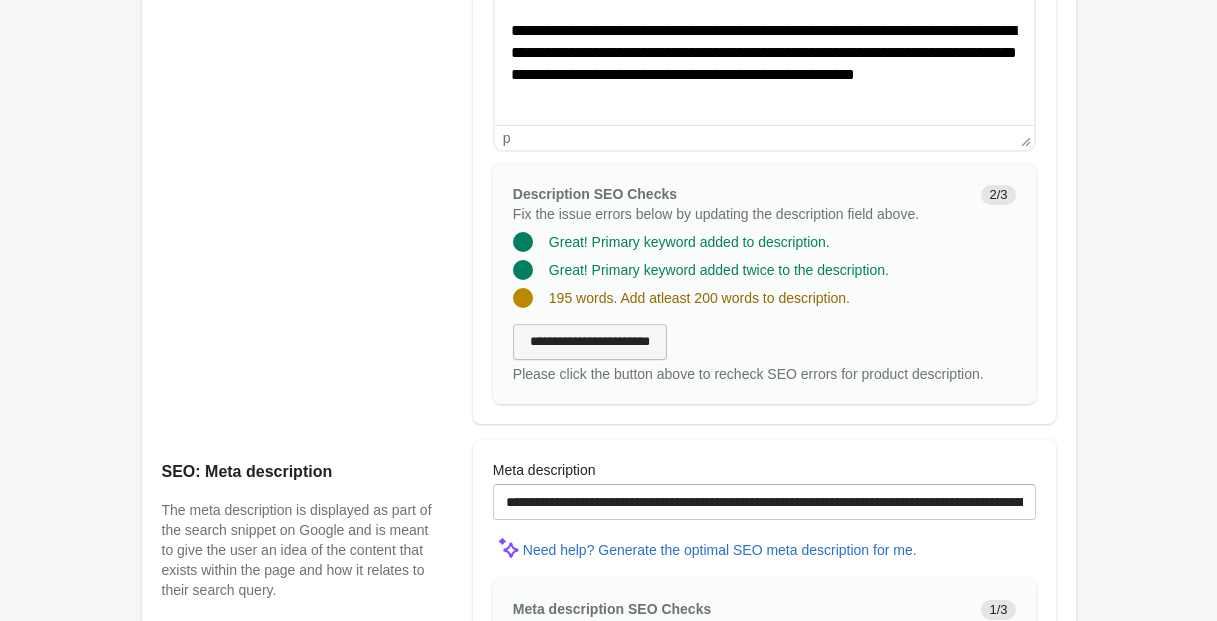 click on "**********" at bounding box center (590, 342) 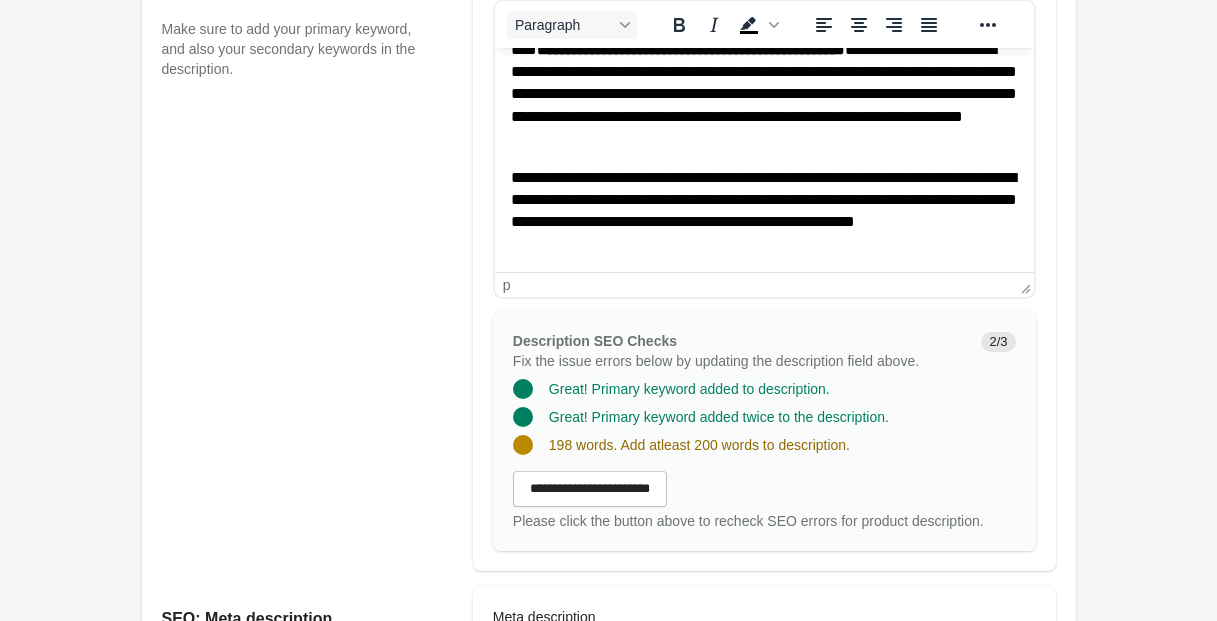 scroll, scrollTop: 325, scrollLeft: 0, axis: vertical 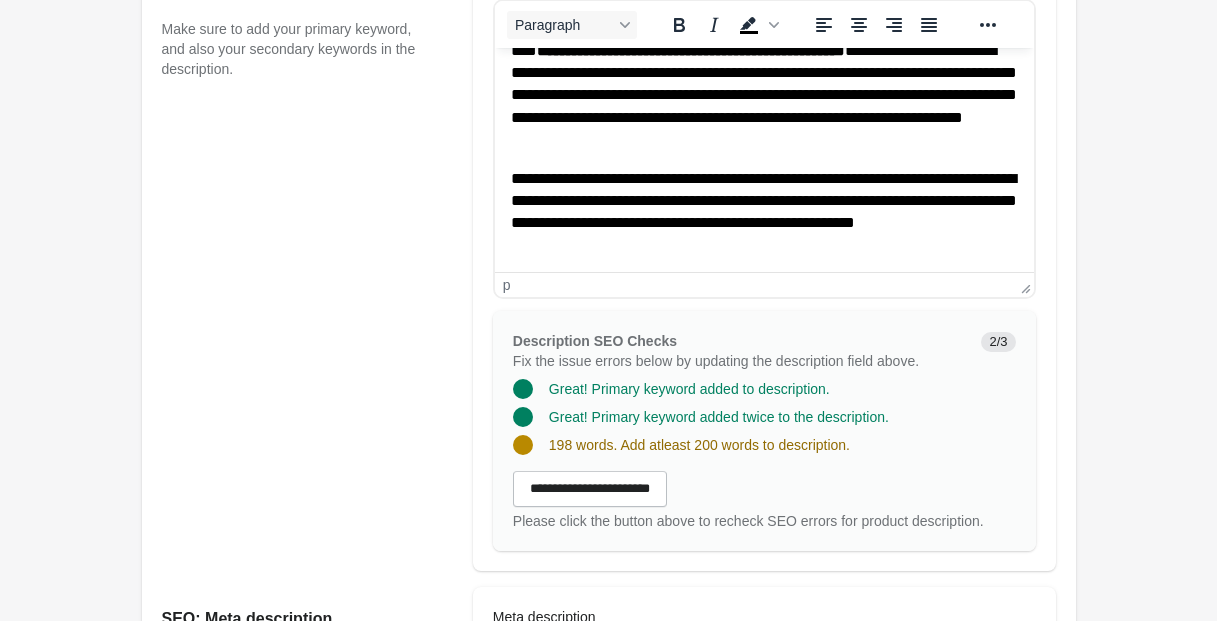 drag, startPoint x: 572, startPoint y: 222, endPoint x: 661, endPoint y: 251, distance: 93.60555 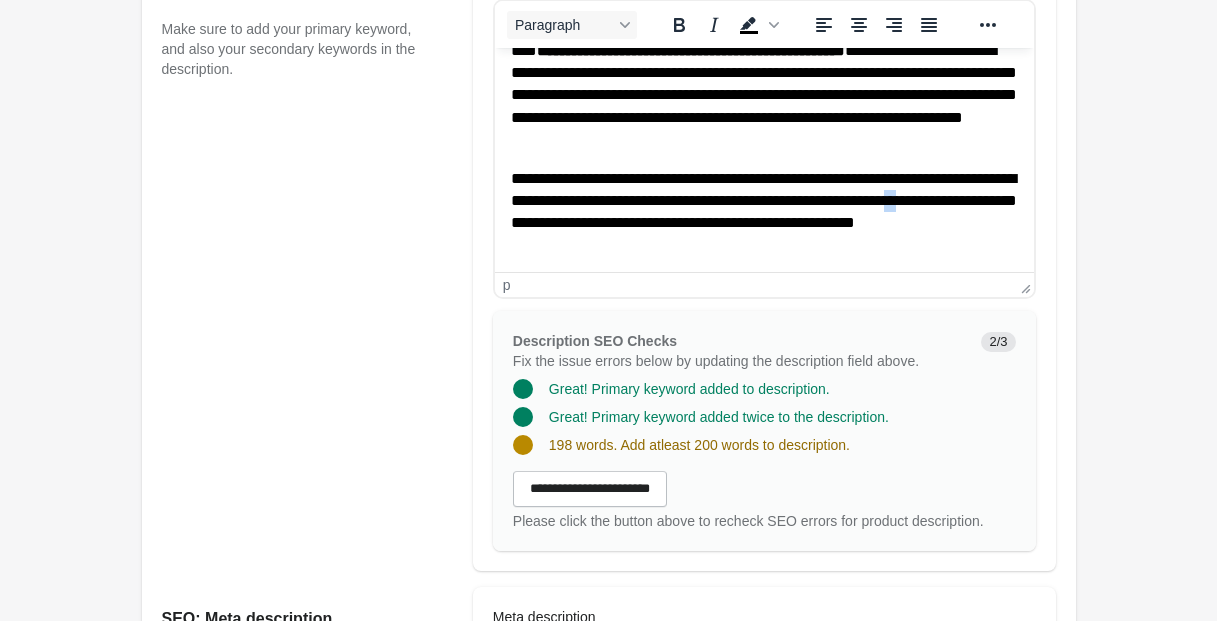 click on "**********" at bounding box center (763, 213) 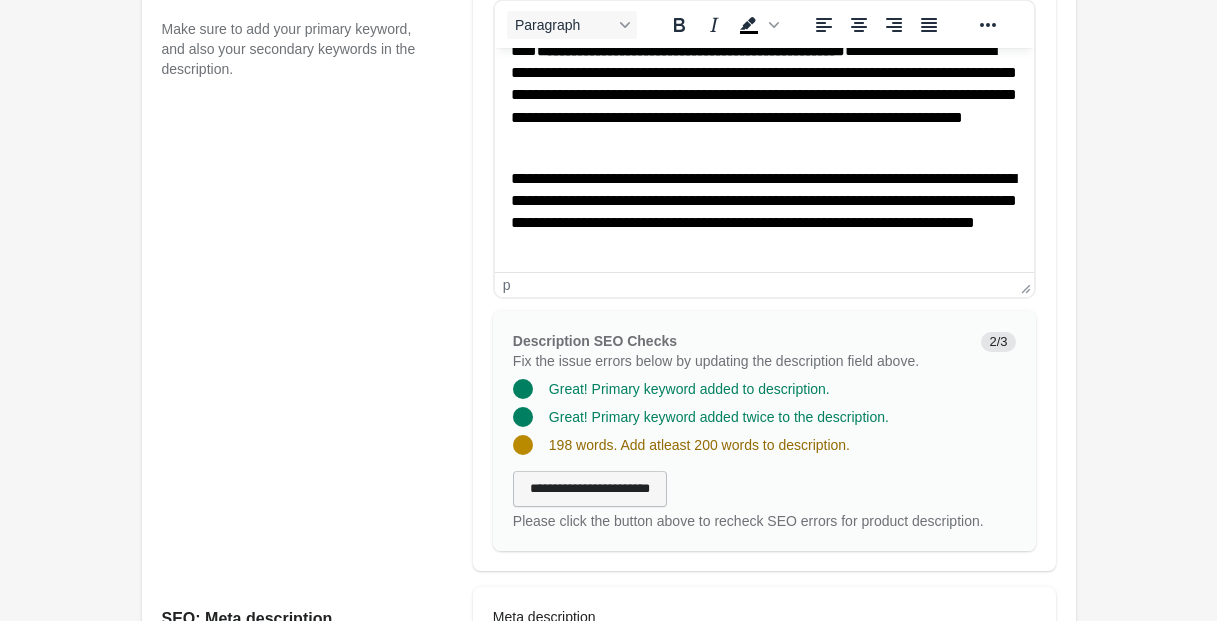 click on "**********" at bounding box center (590, 489) 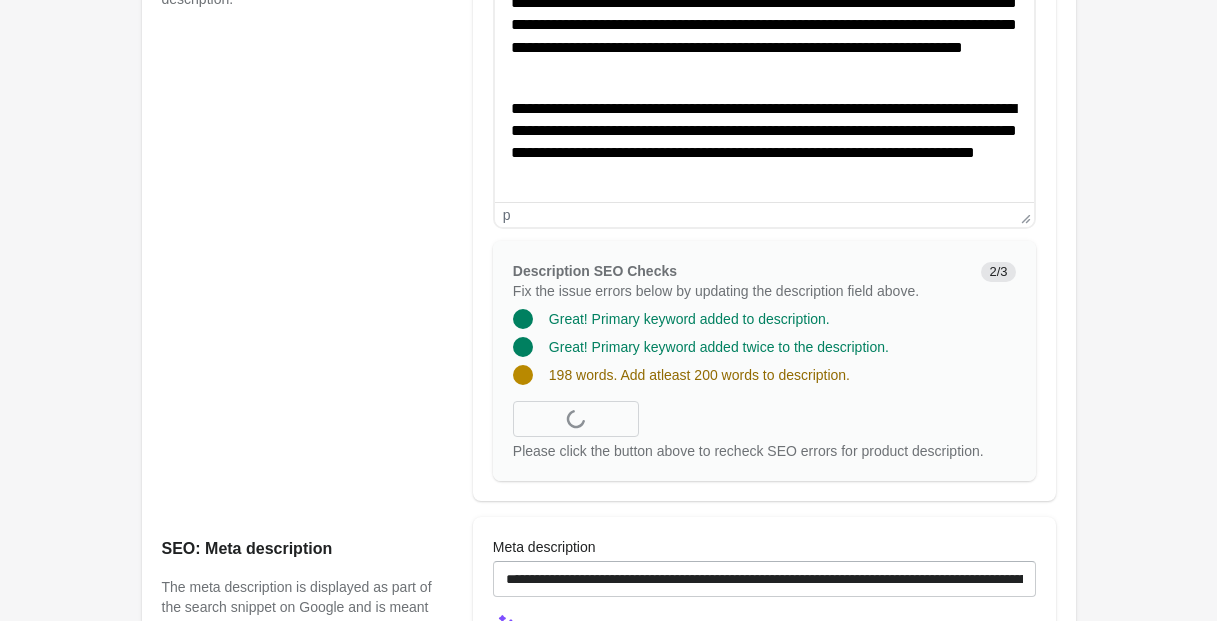scroll, scrollTop: 1082, scrollLeft: 0, axis: vertical 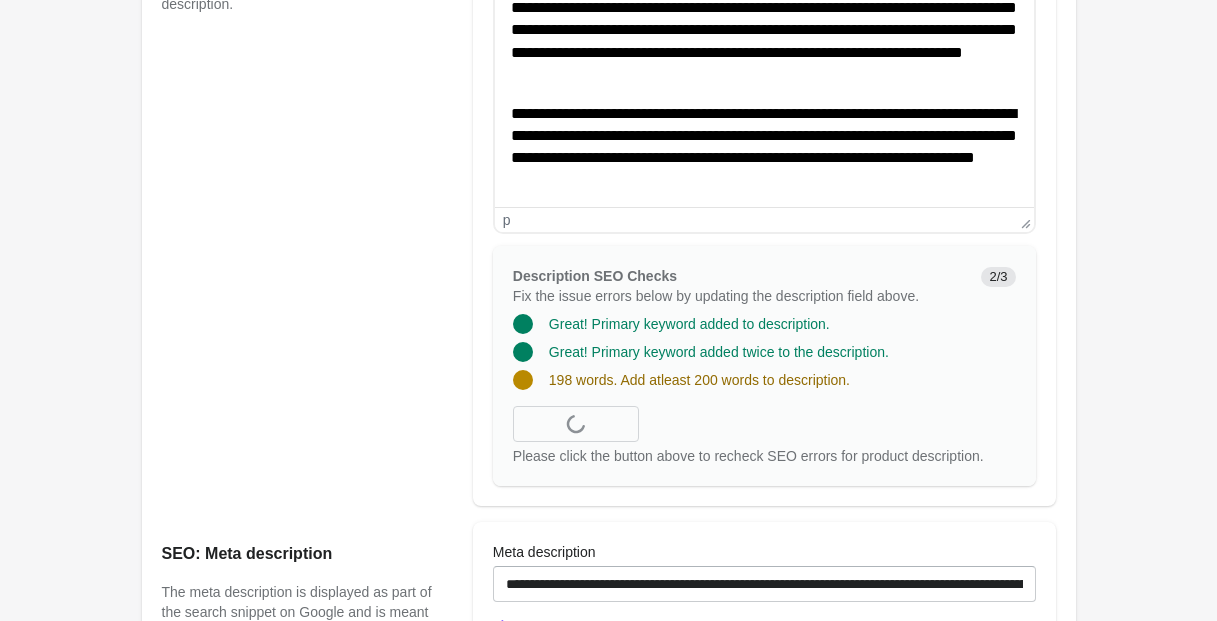 click on "Product description
Make sure to add your primary keyword, and also your secondary keywords in the description." at bounding box center (307, 200) 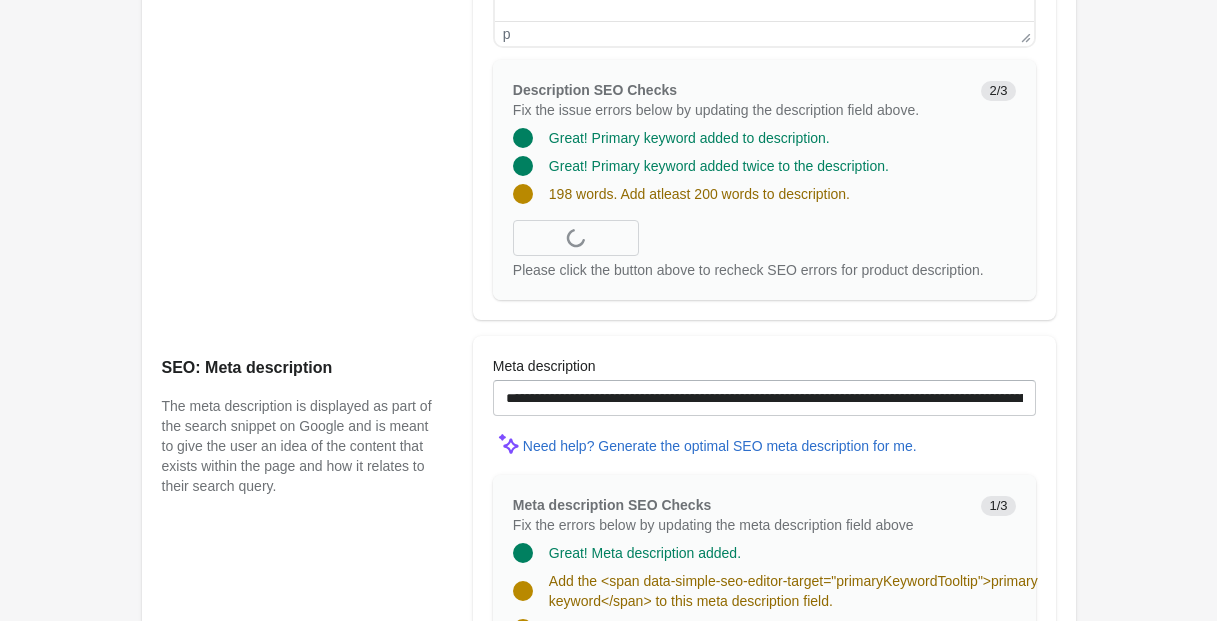 scroll, scrollTop: 1285, scrollLeft: 0, axis: vertical 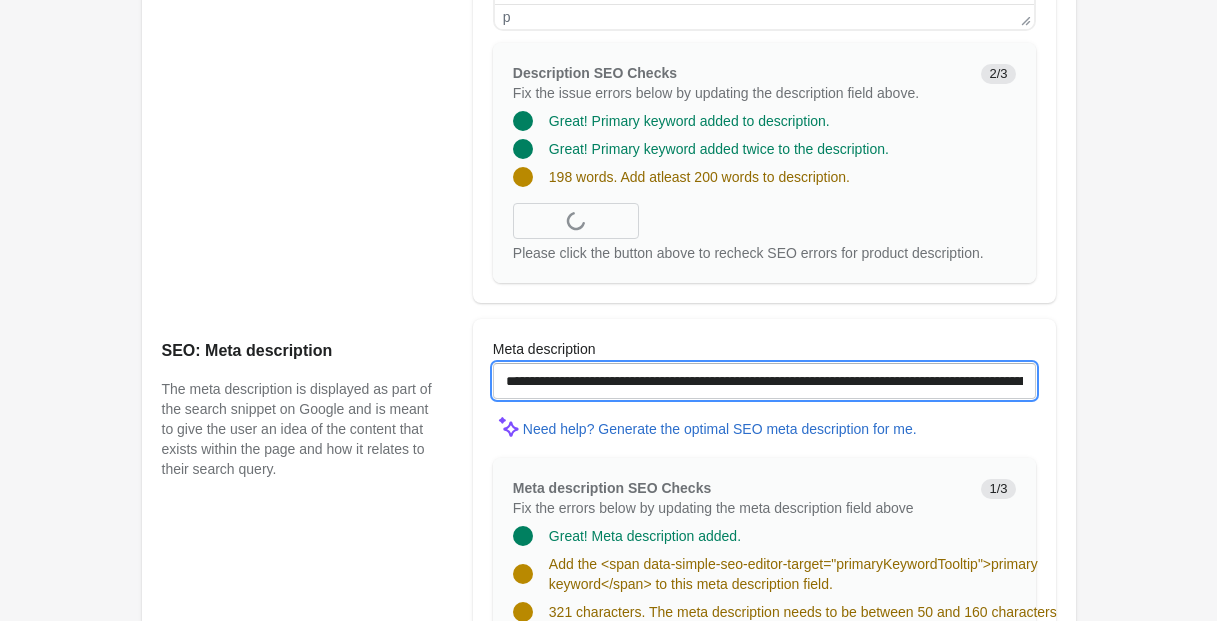 click on "**********" at bounding box center [764, 381] 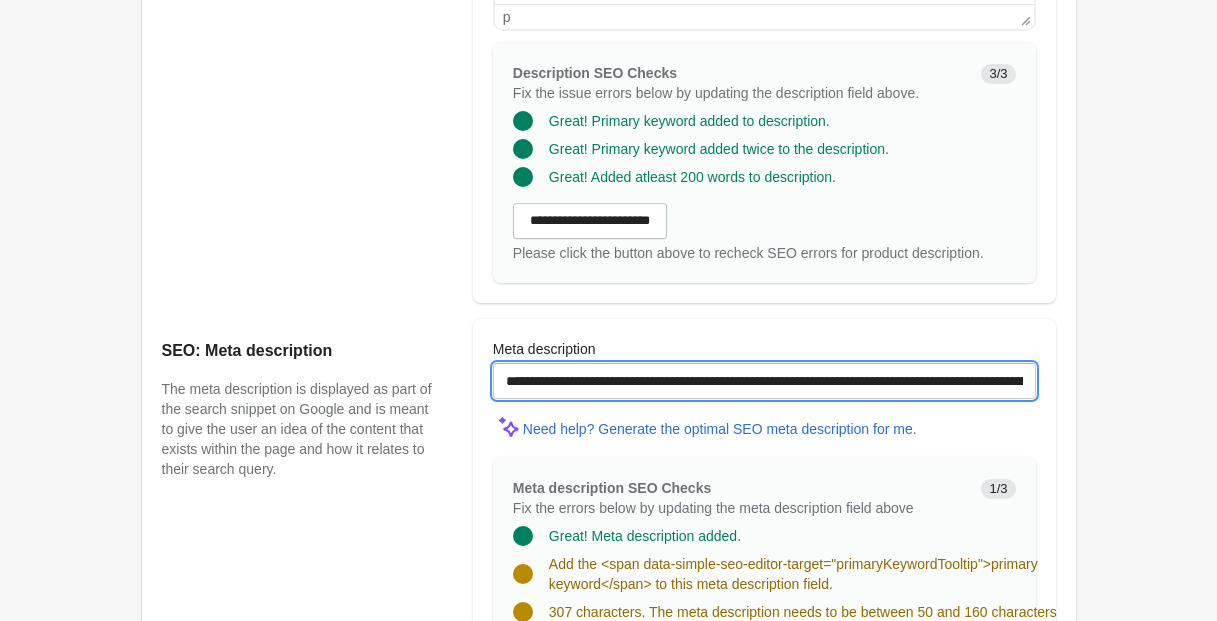 drag, startPoint x: 712, startPoint y: 401, endPoint x: 425, endPoint y: 386, distance: 287.39172 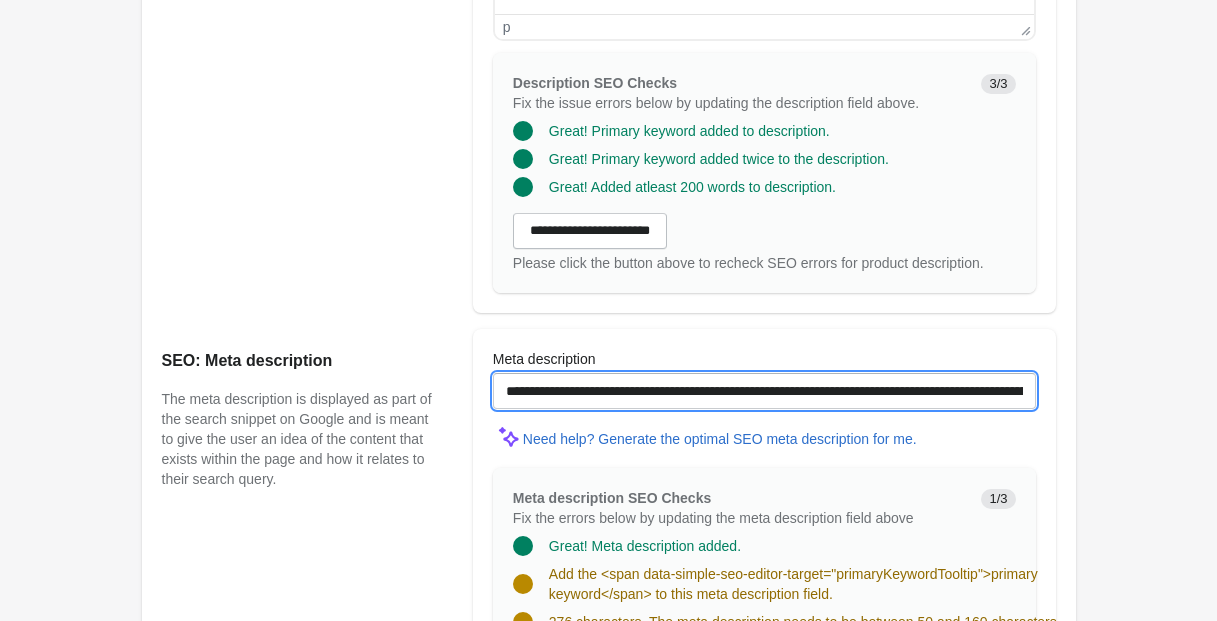scroll, scrollTop: 1268, scrollLeft: 0, axis: vertical 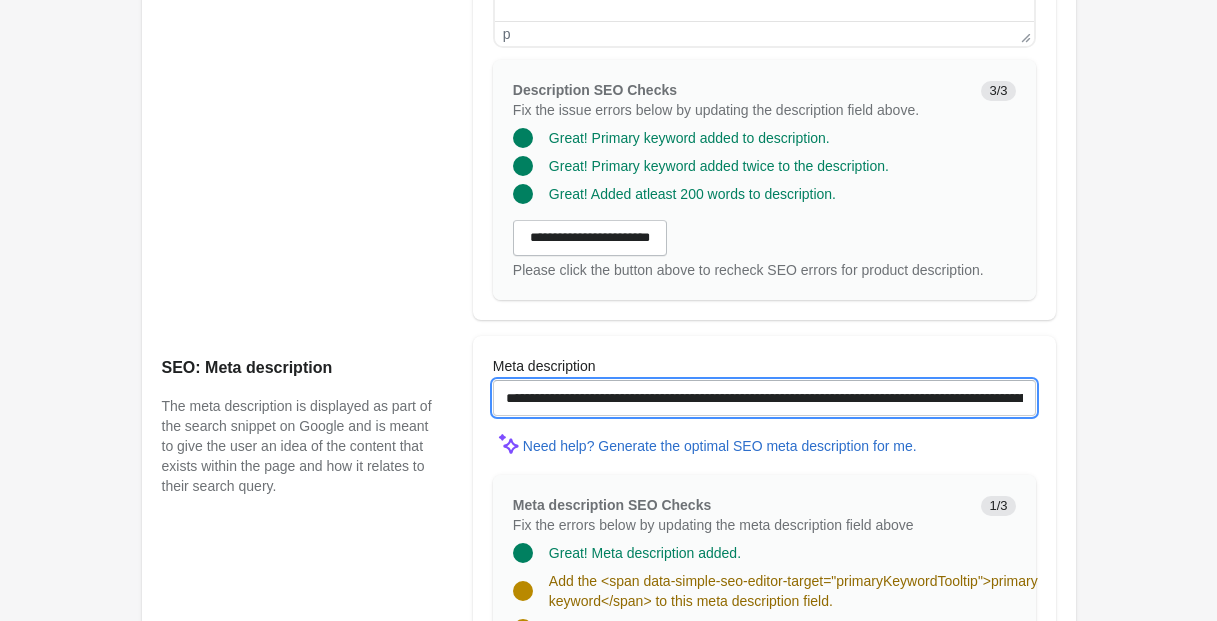 drag, startPoint x: 602, startPoint y: 418, endPoint x: 601, endPoint y: 444, distance: 26.019224 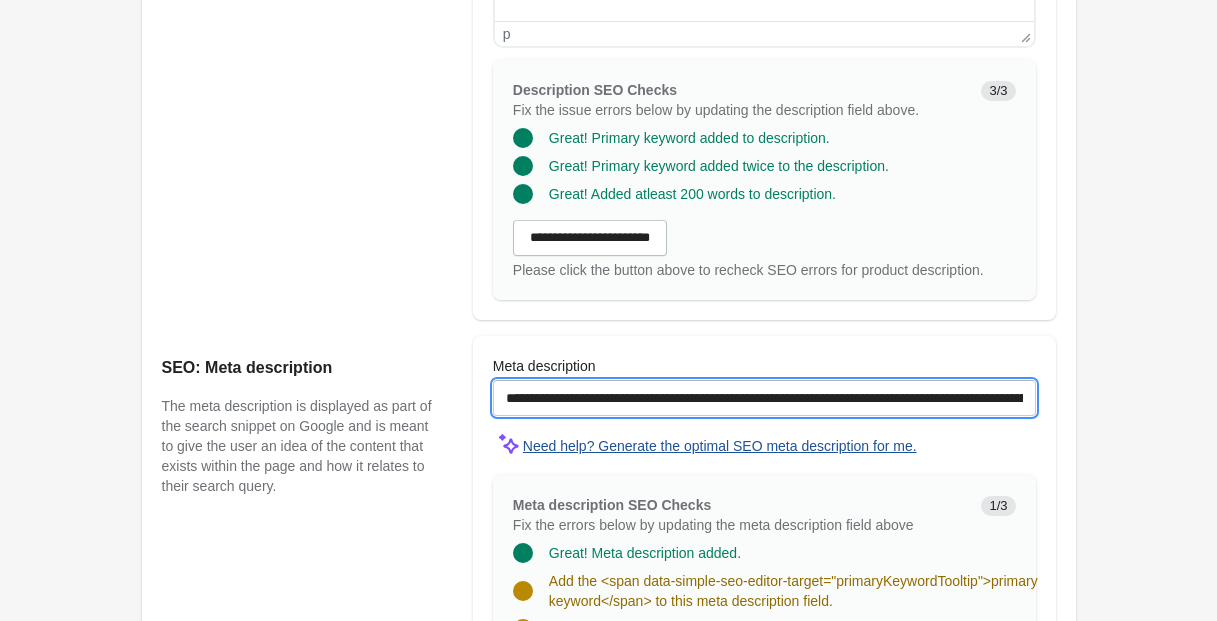 drag, startPoint x: 652, startPoint y: 416, endPoint x: 622, endPoint y: 452, distance: 46.8615 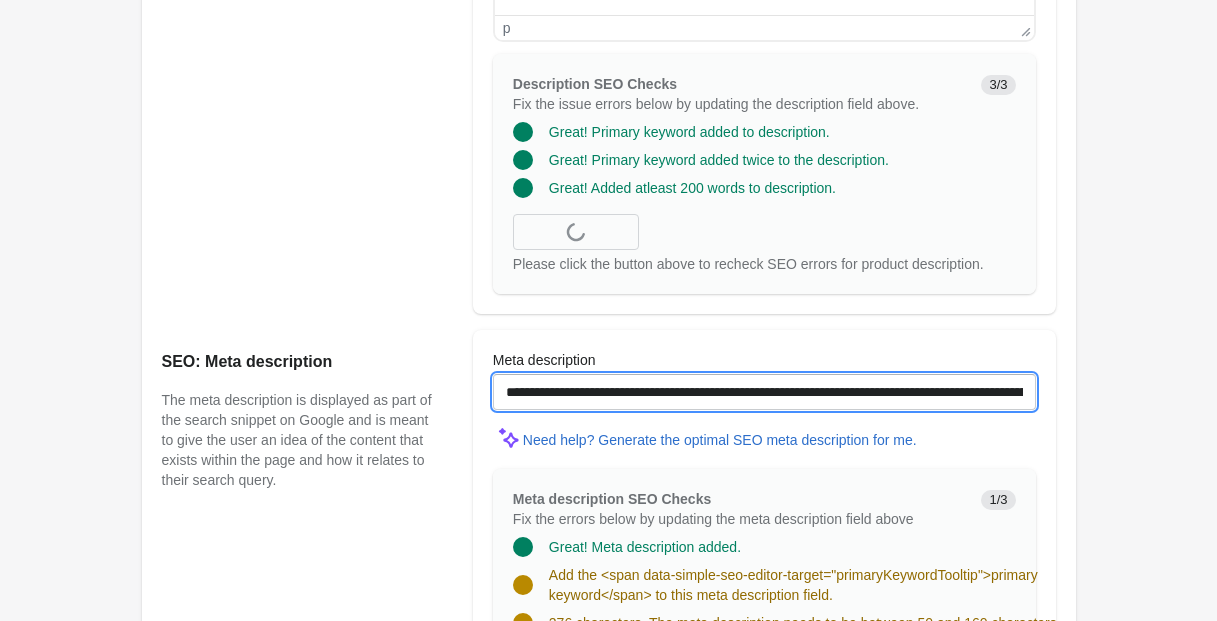 scroll, scrollTop: 1276, scrollLeft: 0, axis: vertical 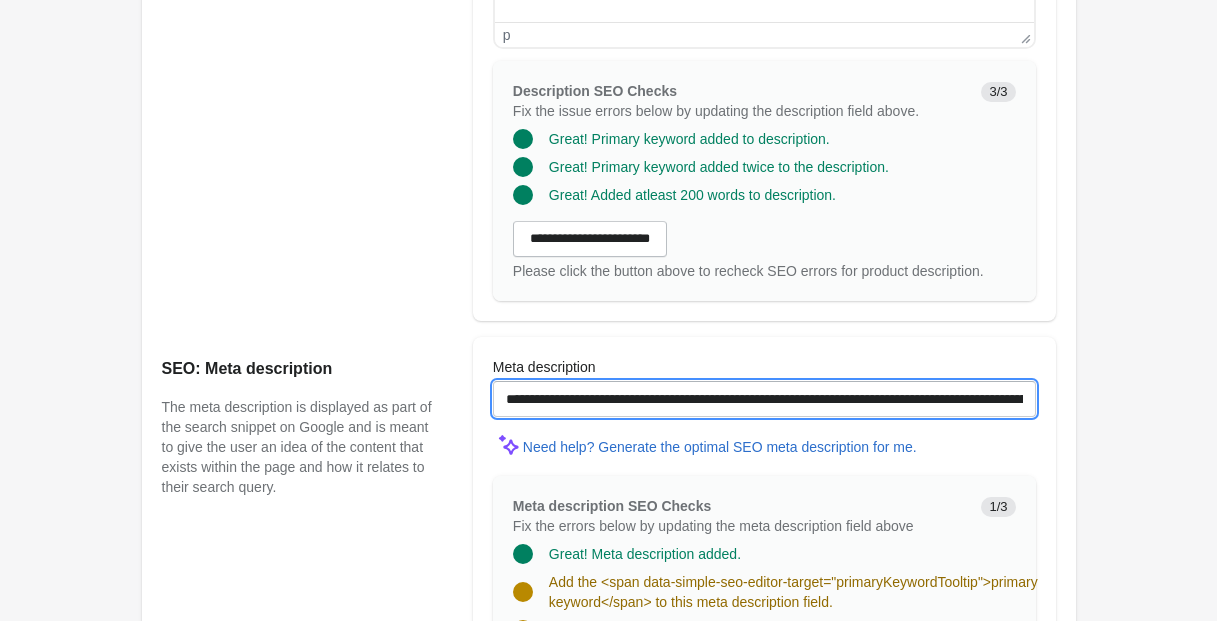 drag, startPoint x: 713, startPoint y: 407, endPoint x: 684, endPoint y: 409, distance: 29.068884 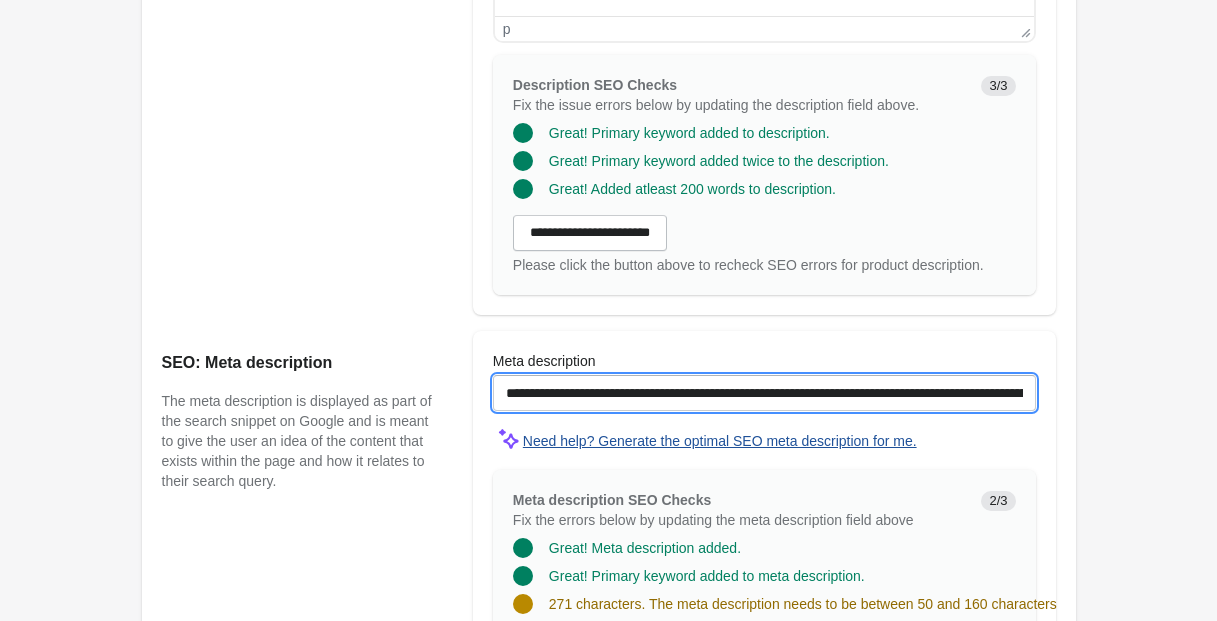 drag, startPoint x: 685, startPoint y: 414, endPoint x: 595, endPoint y: 442, distance: 94.254974 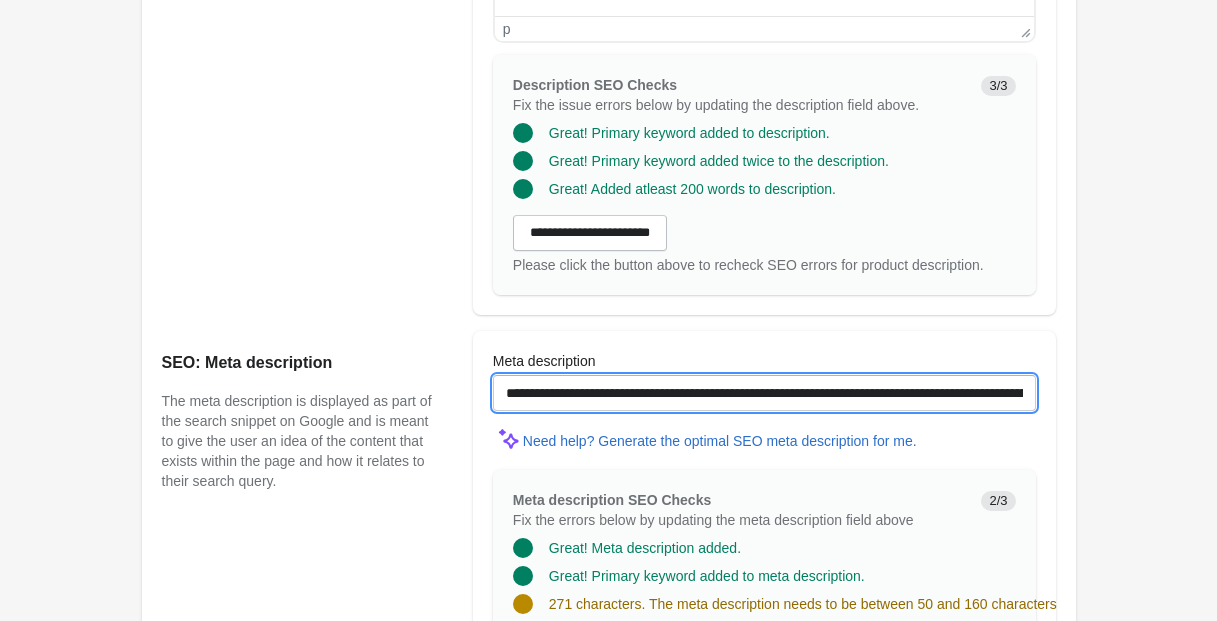 click on "**********" at bounding box center (764, 393) 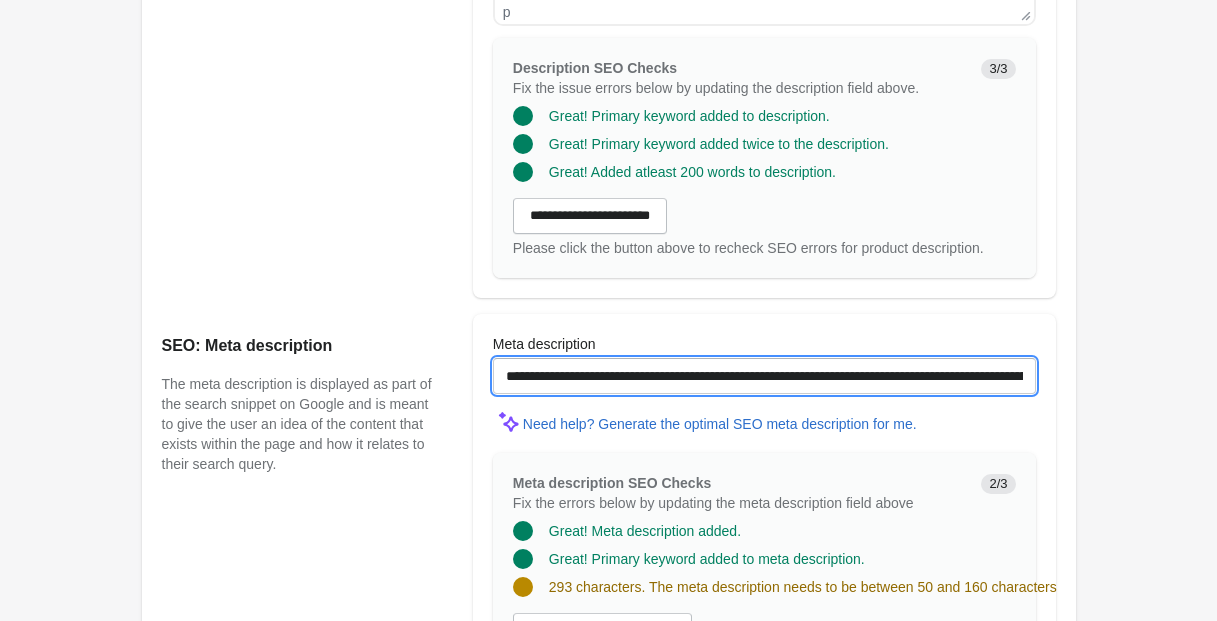 scroll, scrollTop: 1276, scrollLeft: 0, axis: vertical 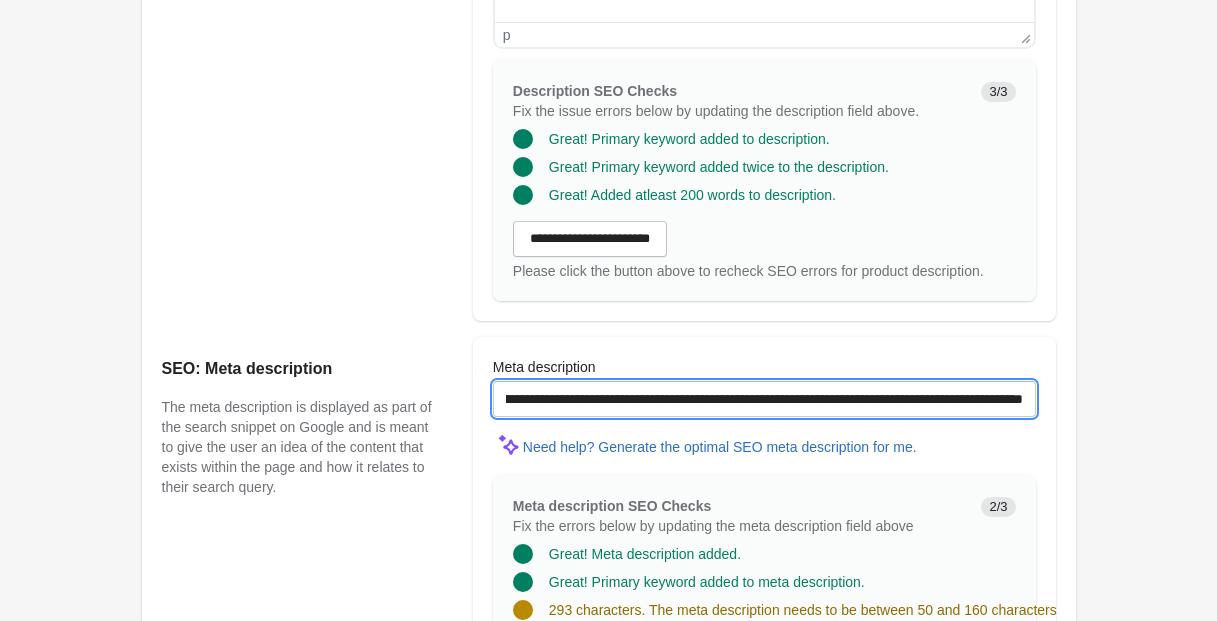 drag, startPoint x: 834, startPoint y: 419, endPoint x: 1092, endPoint y: 413, distance: 258.06976 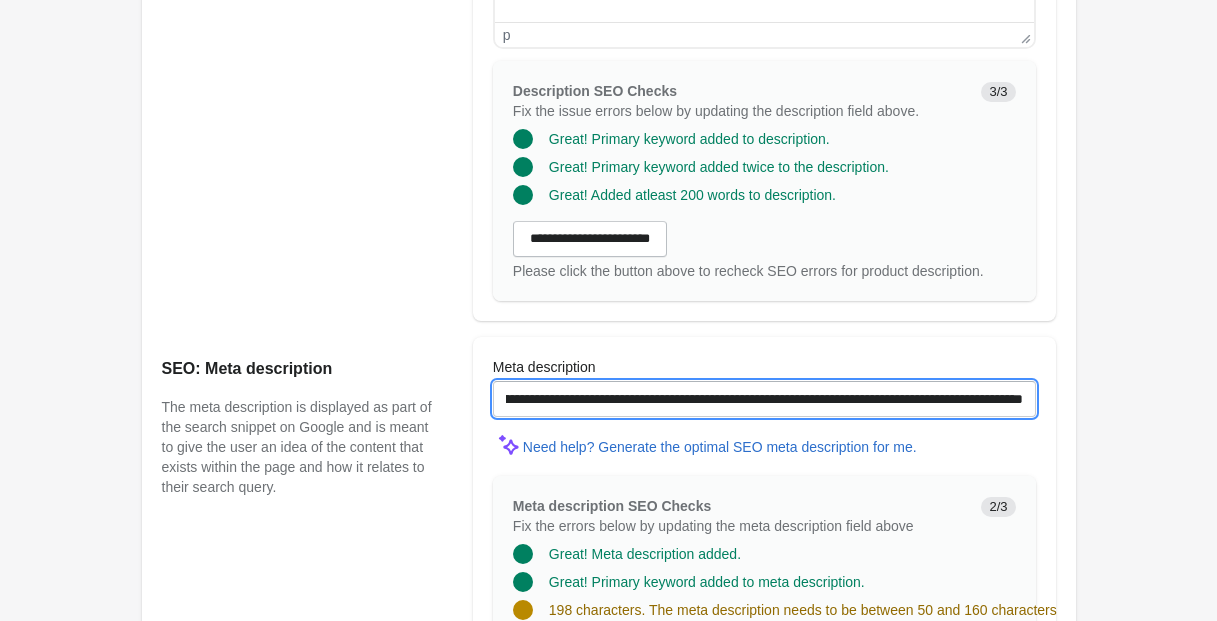 scroll, scrollTop: 1318, scrollLeft: 0, axis: vertical 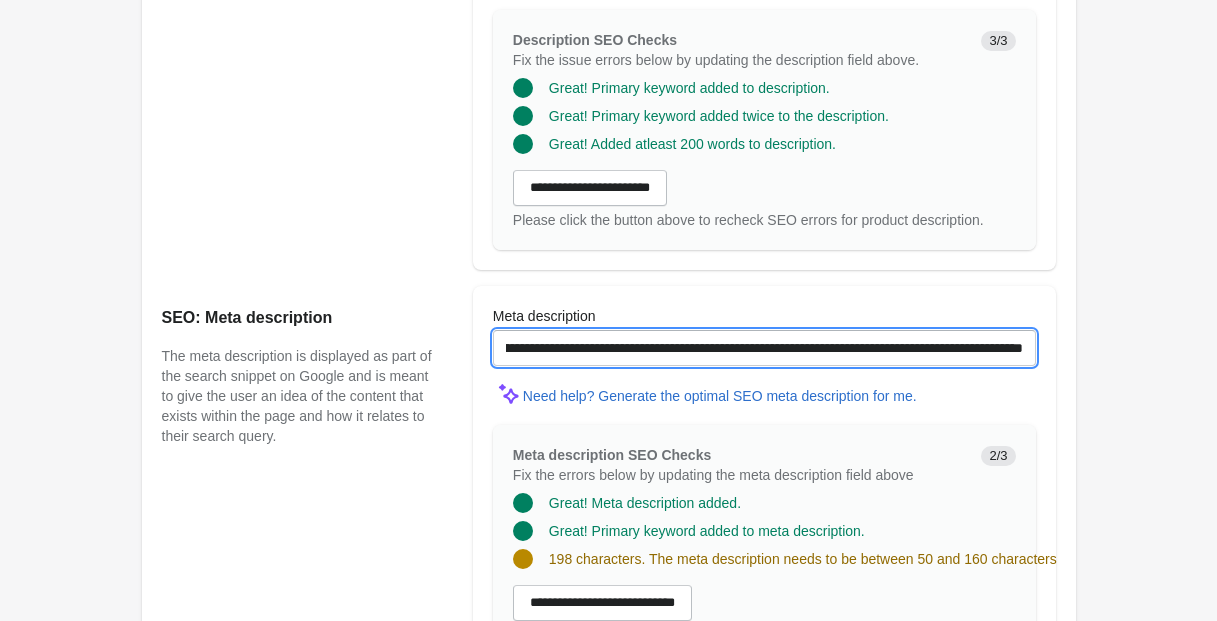 drag, startPoint x: 516, startPoint y: 367, endPoint x: 1224, endPoint y: 358, distance: 708.0572 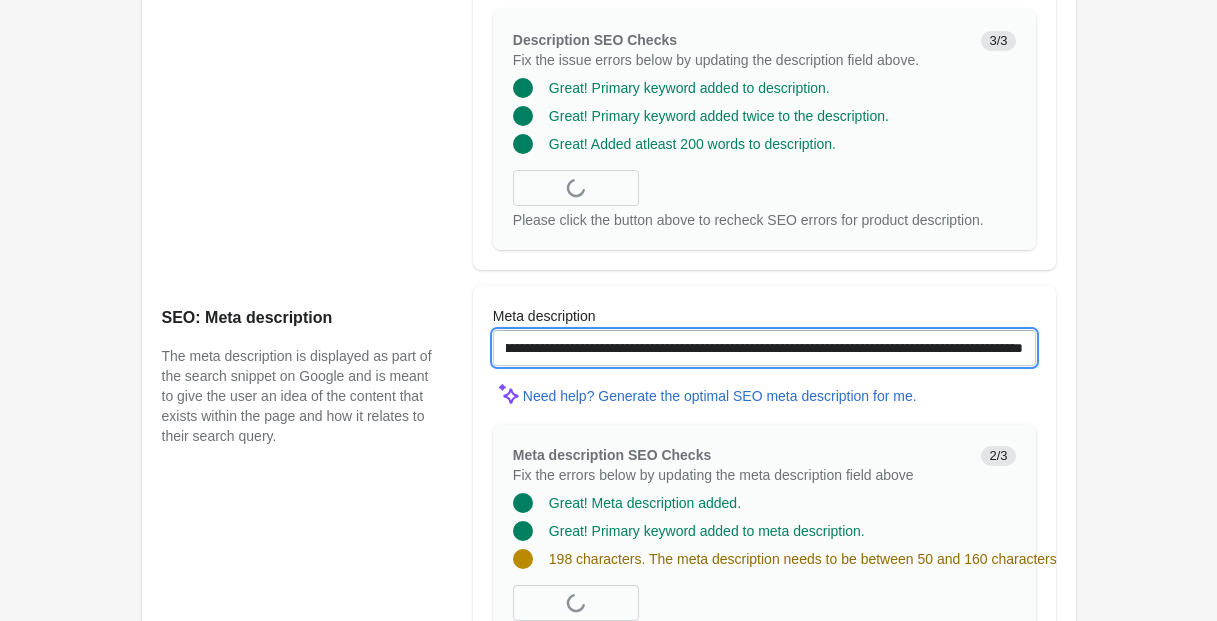 scroll, scrollTop: 0, scrollLeft: 286, axis: horizontal 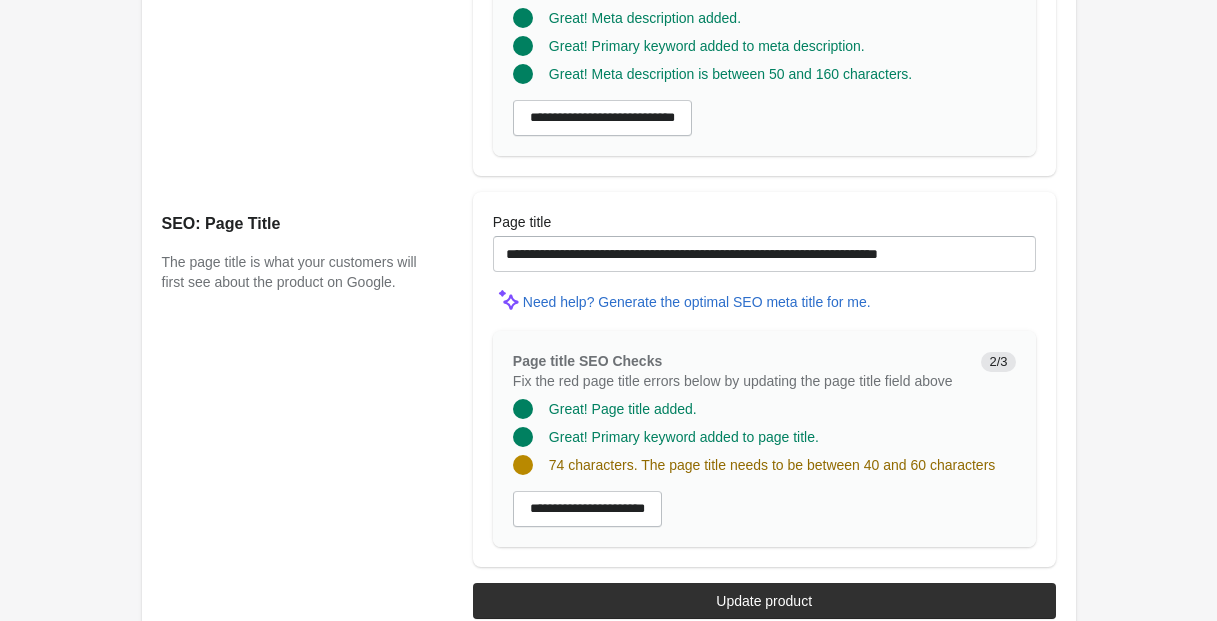 type on "**********" 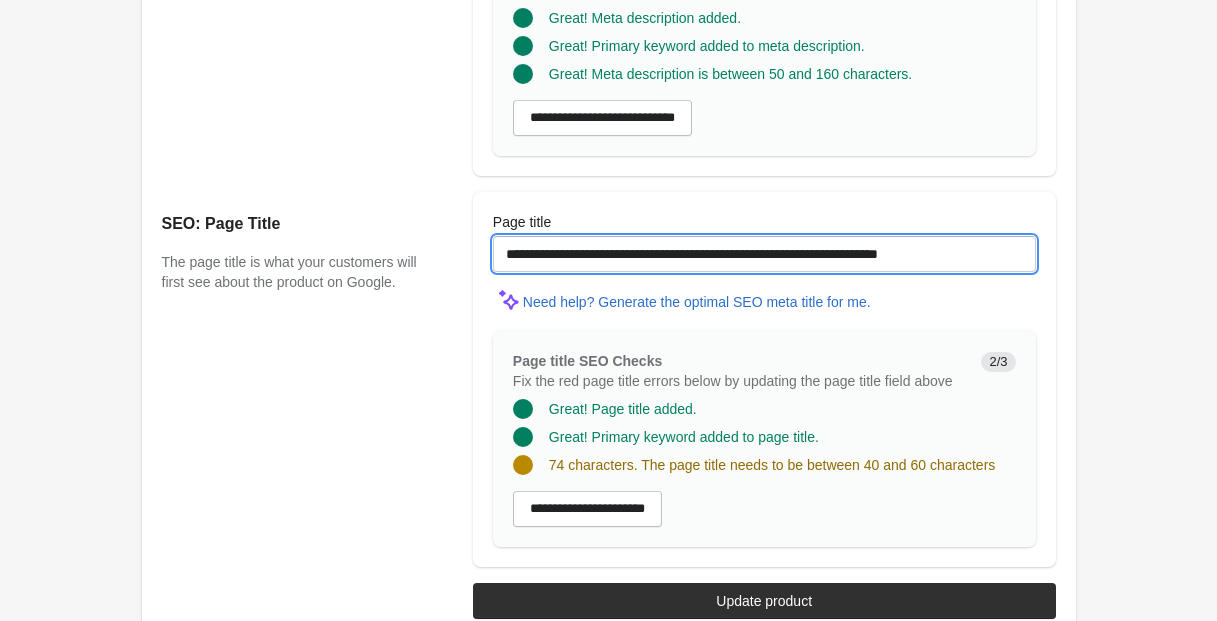 scroll, scrollTop: 0, scrollLeft: 0, axis: both 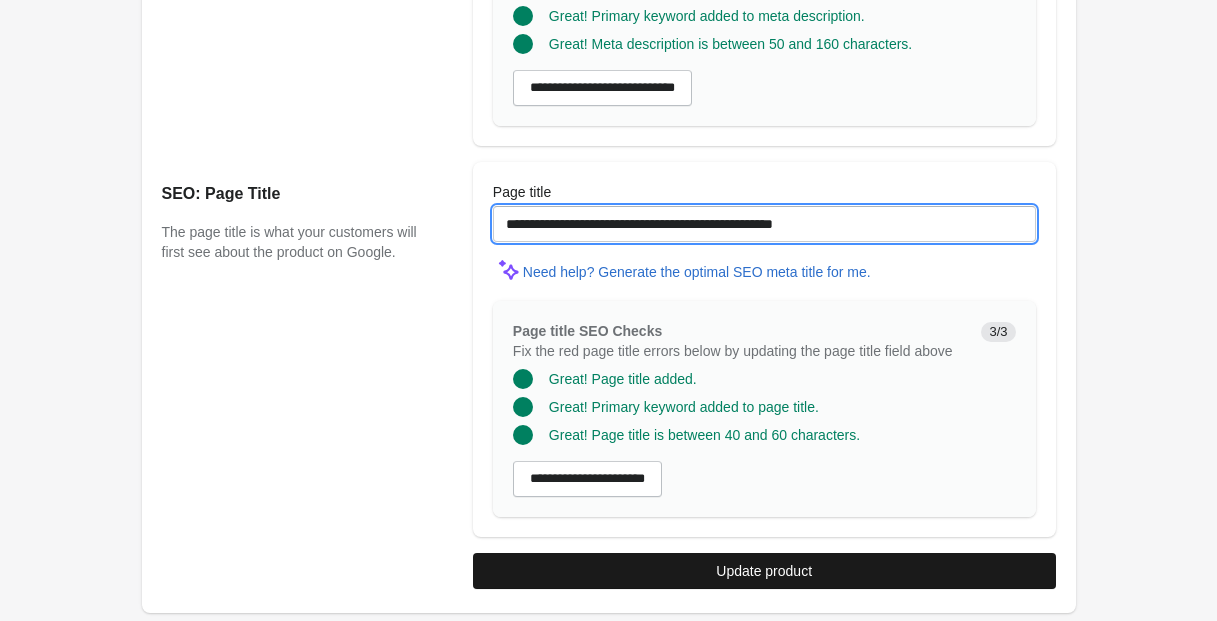 type on "**********" 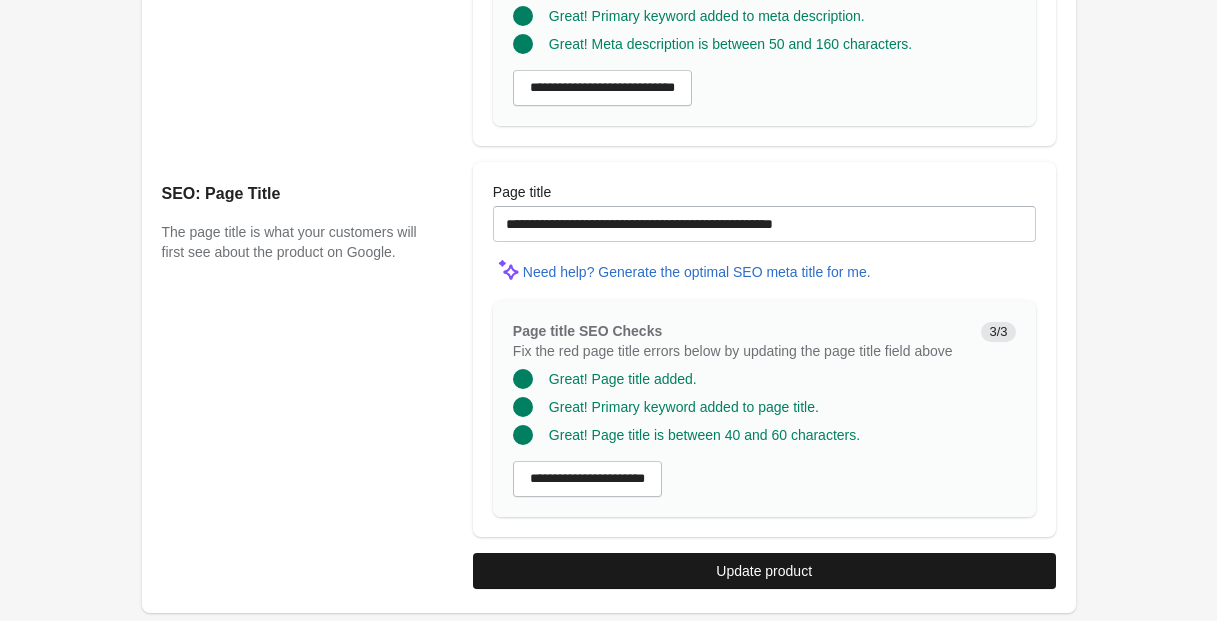 click on "Update product" at bounding box center (764, 571) 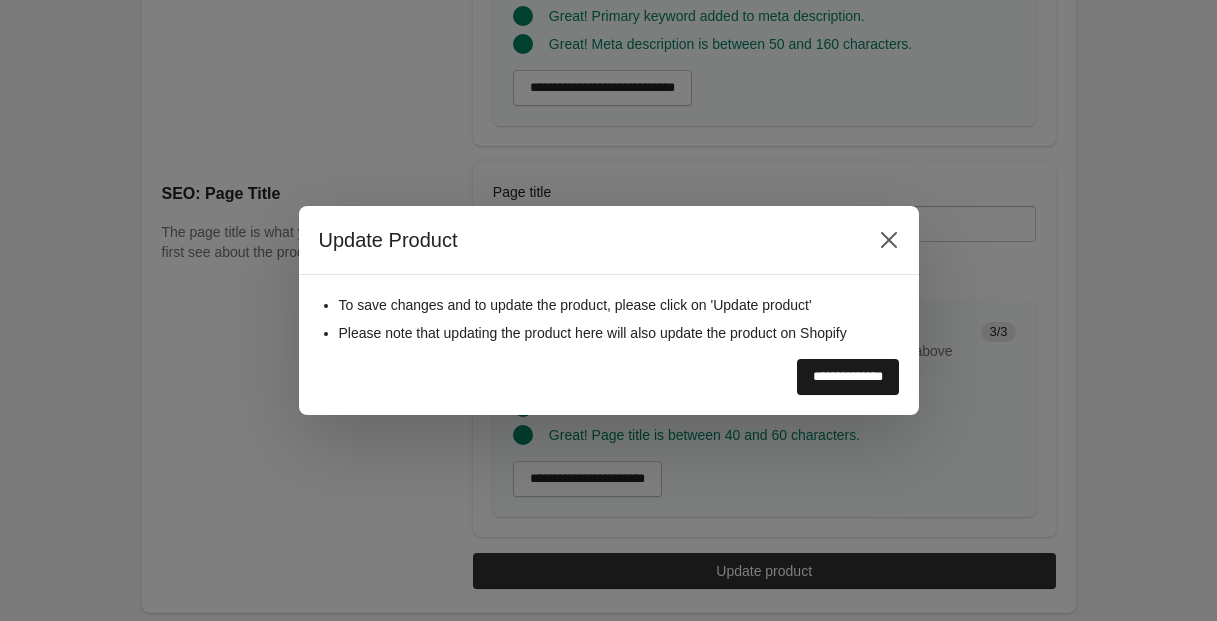 click on "**********" at bounding box center [848, 377] 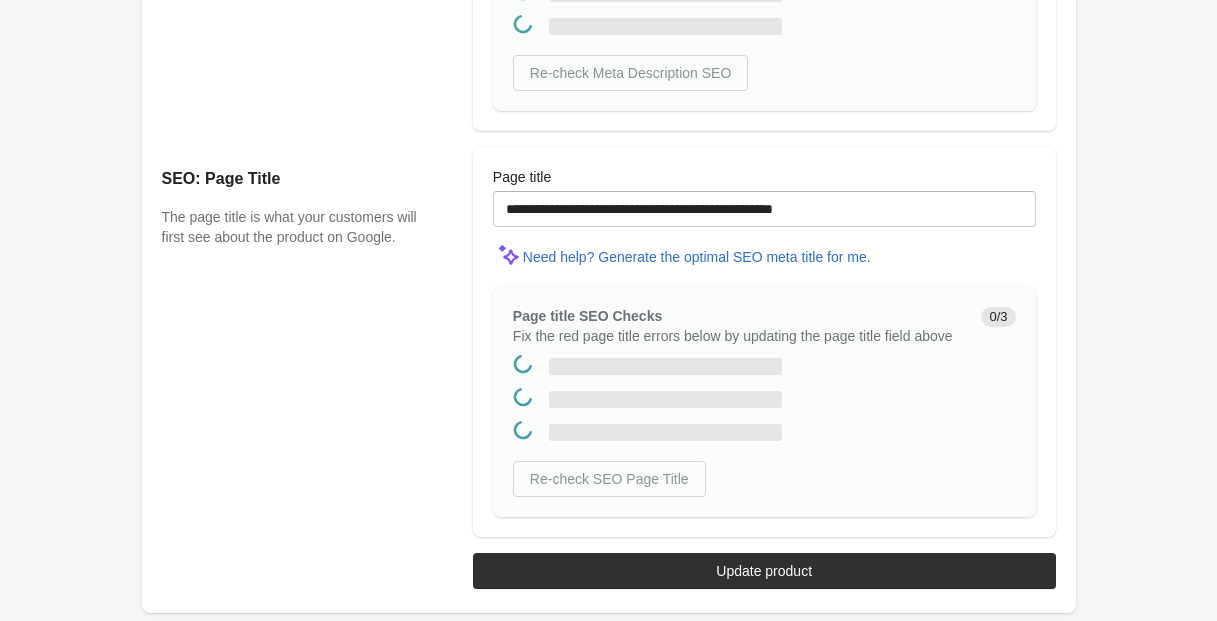 scroll, scrollTop: 0, scrollLeft: 0, axis: both 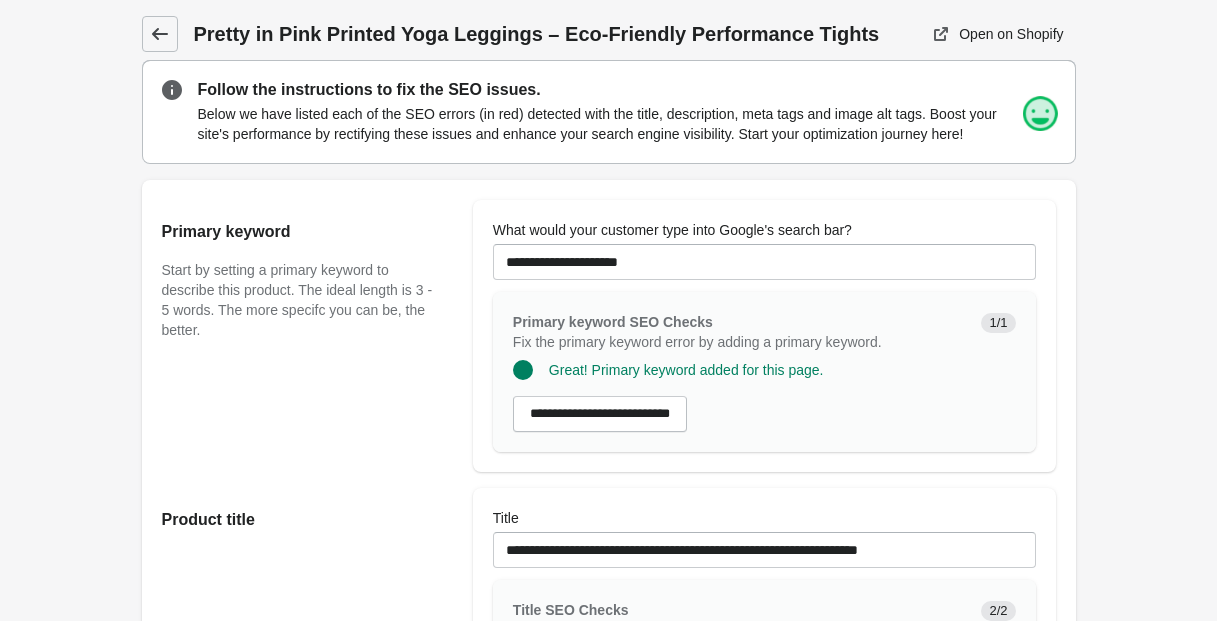 click at bounding box center (160, 34) 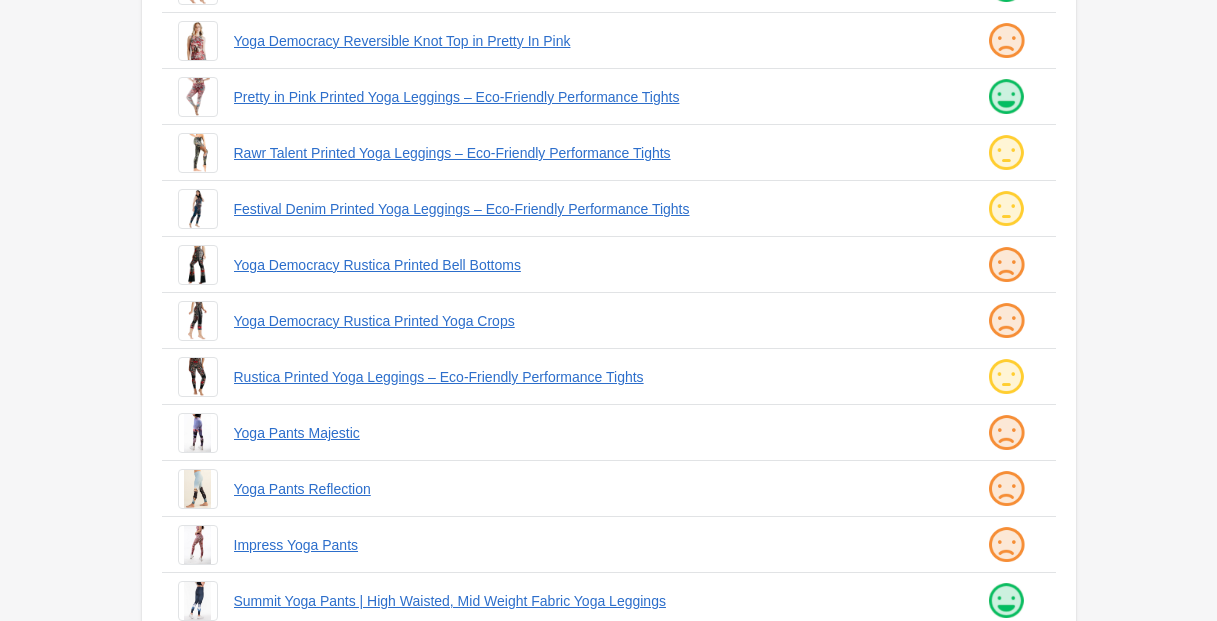 scroll, scrollTop: 449, scrollLeft: 0, axis: vertical 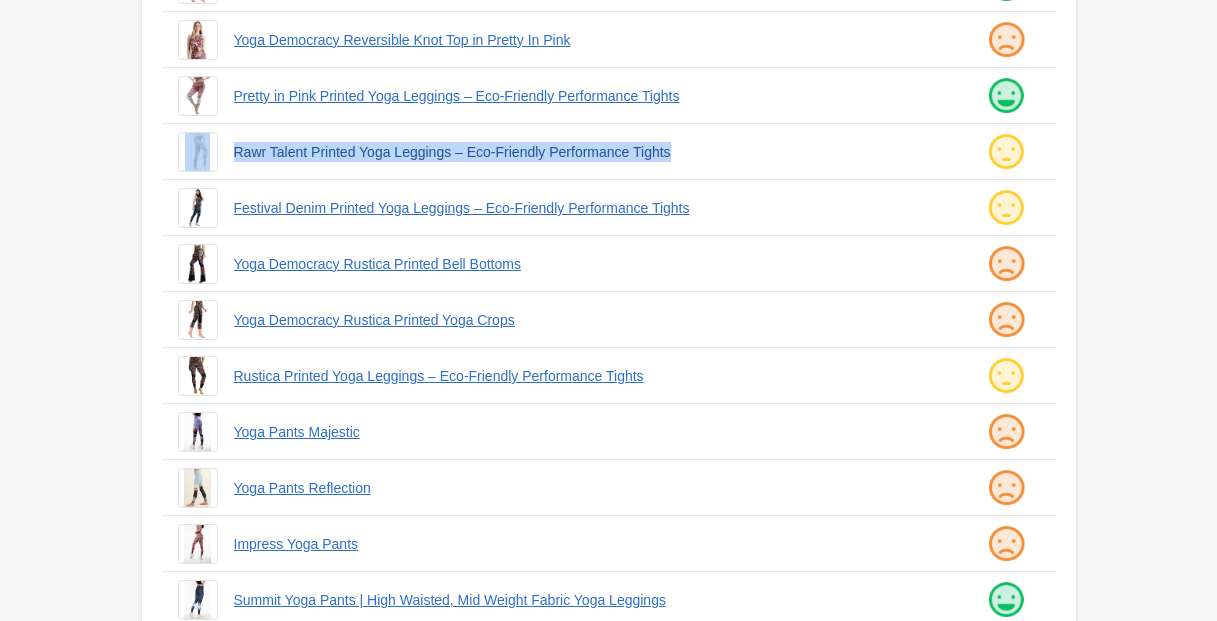 drag, startPoint x: 219, startPoint y: 147, endPoint x: 792, endPoint y: 148, distance: 573.00085 